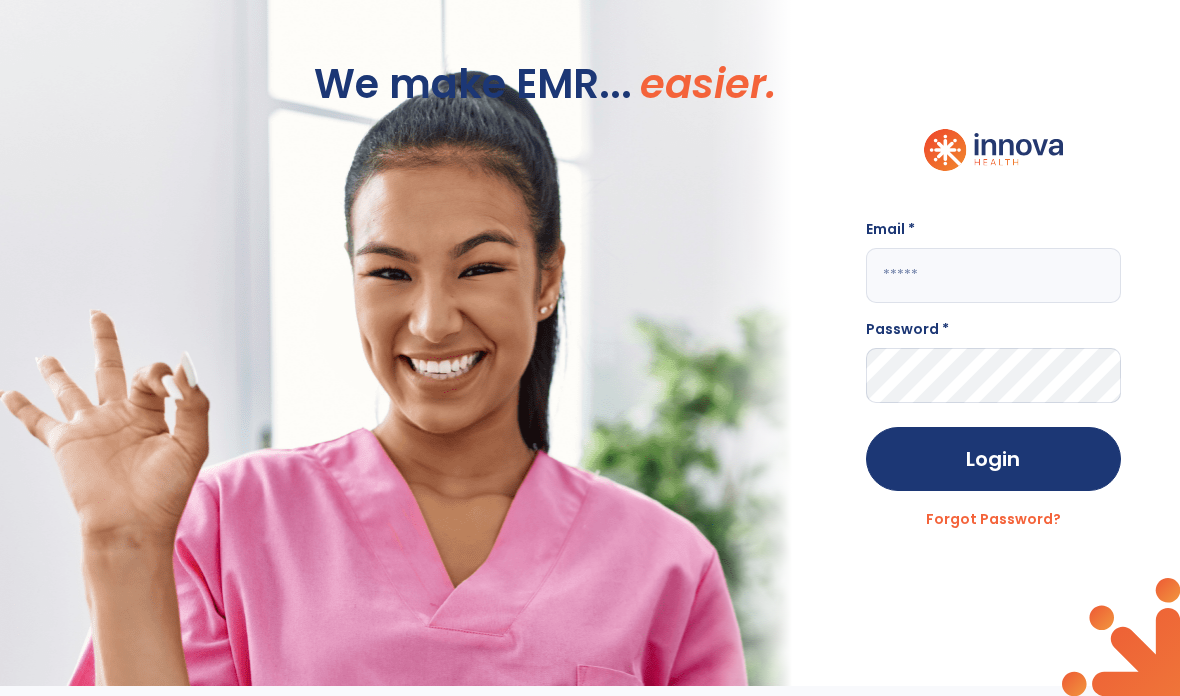 scroll, scrollTop: 0, scrollLeft: 0, axis: both 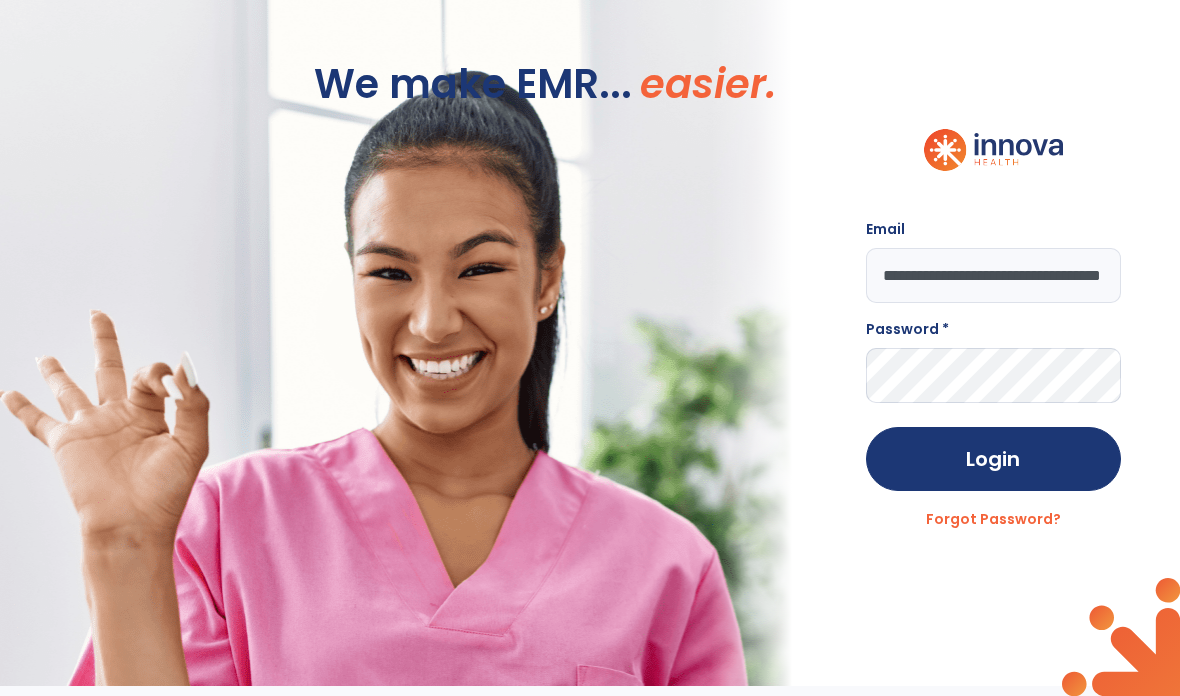 type on "**********" 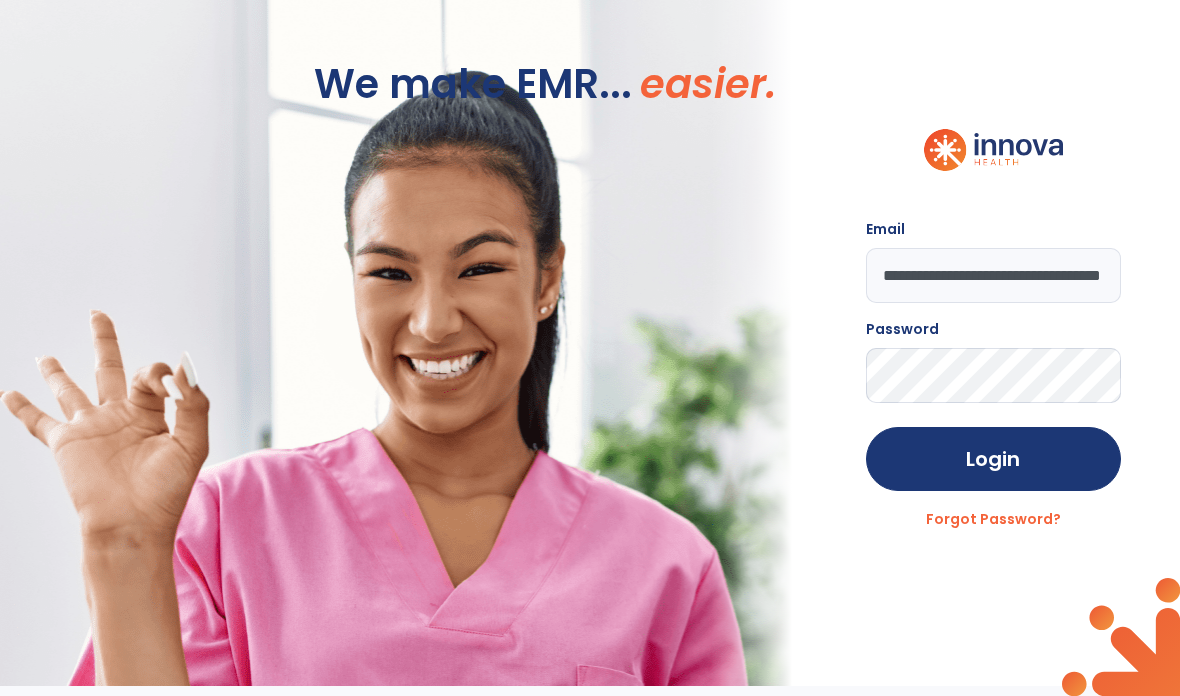 click on "Login" 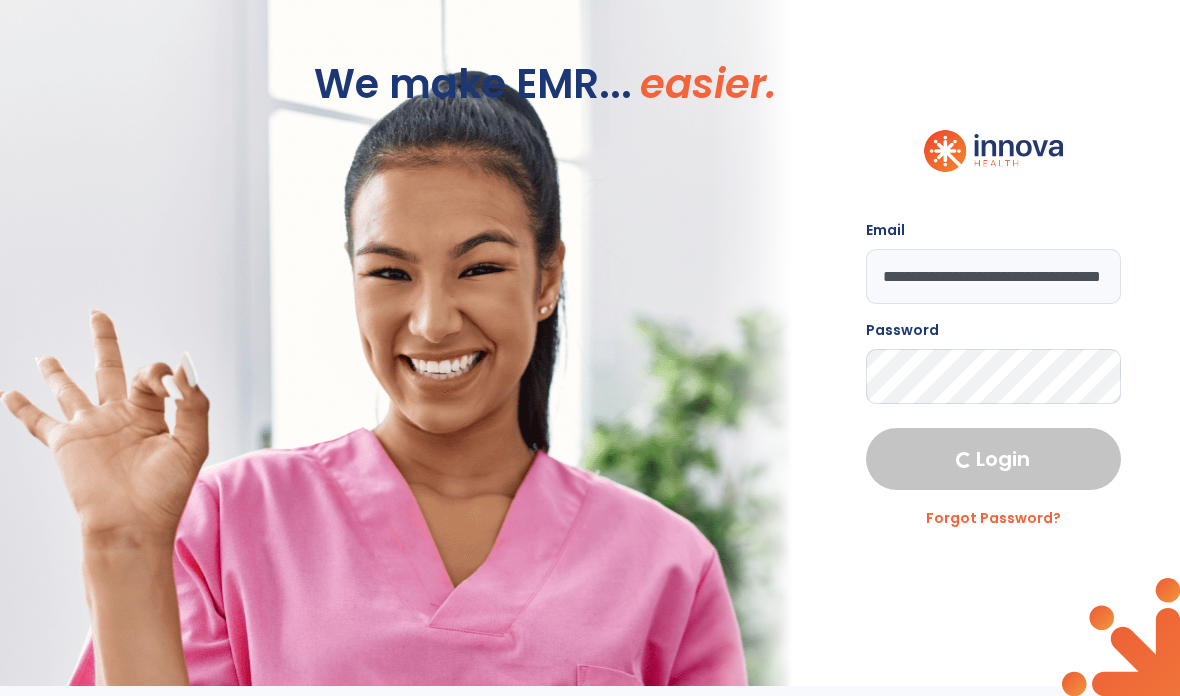 select on "****" 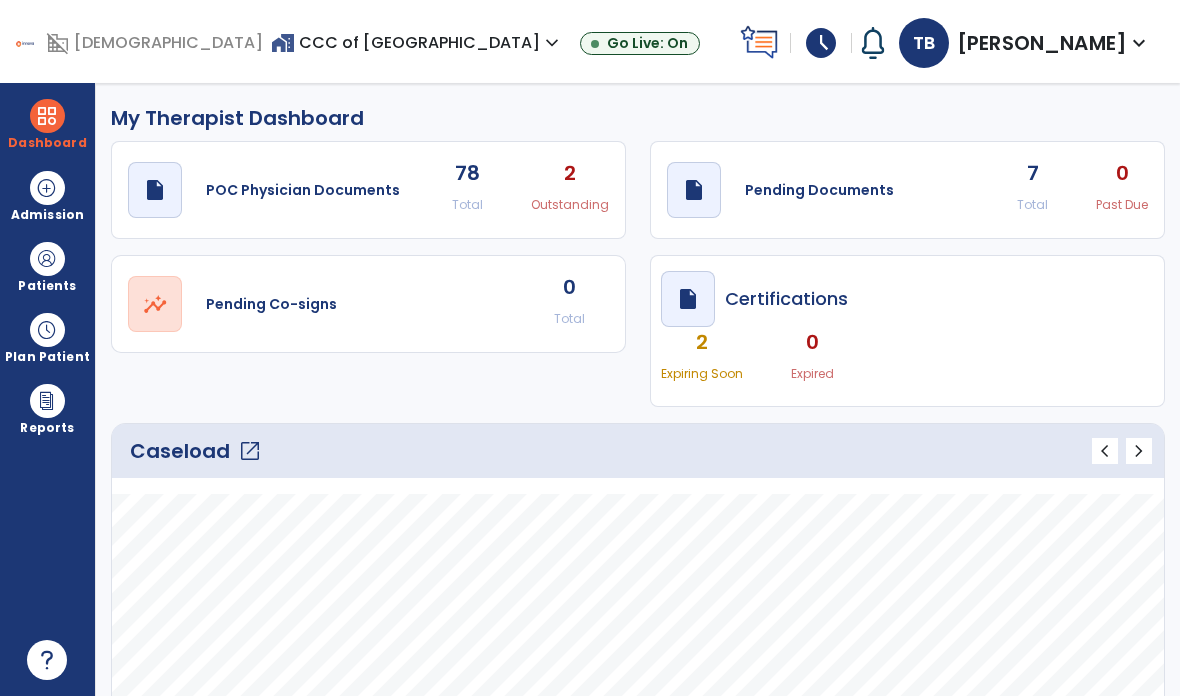 click on "open_in_new" 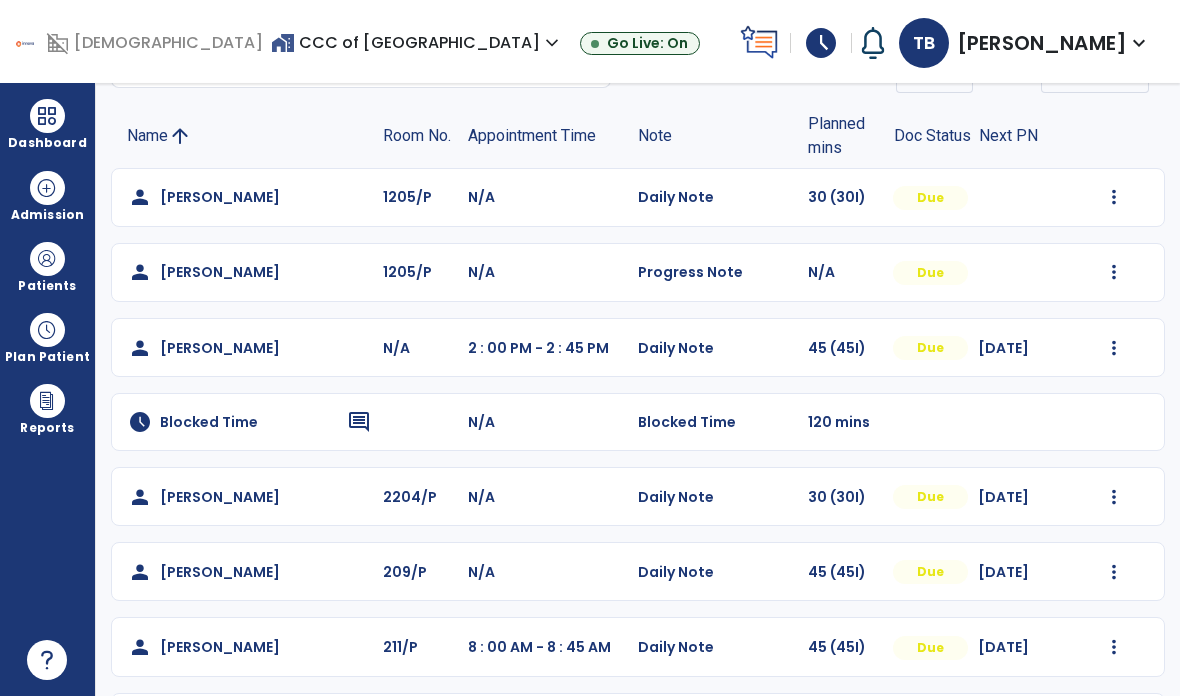 scroll, scrollTop: 115, scrollLeft: 0, axis: vertical 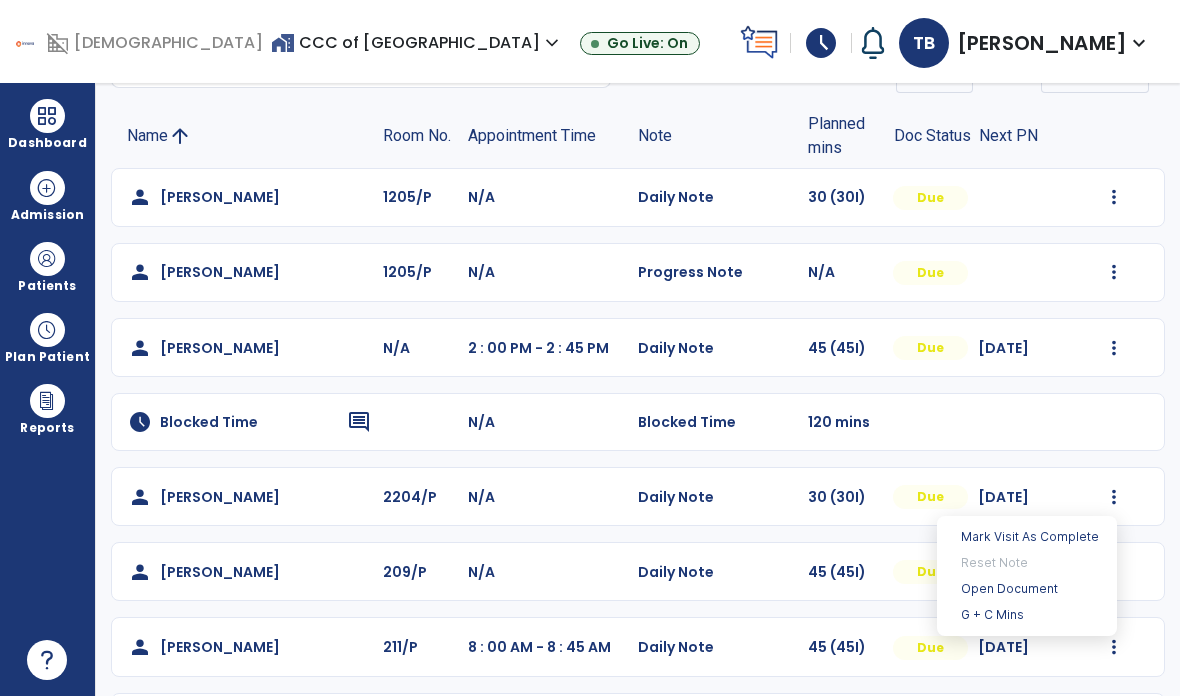 click on "Open Document" at bounding box center (1027, 589) 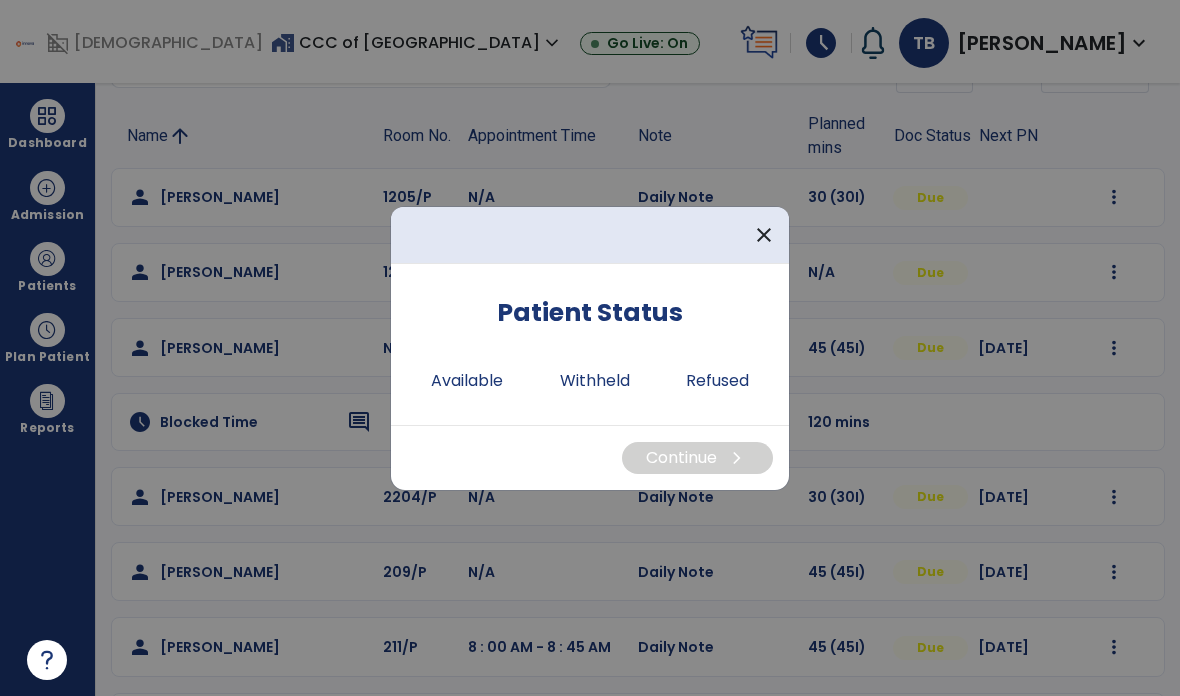 click on "Available" at bounding box center [467, 381] 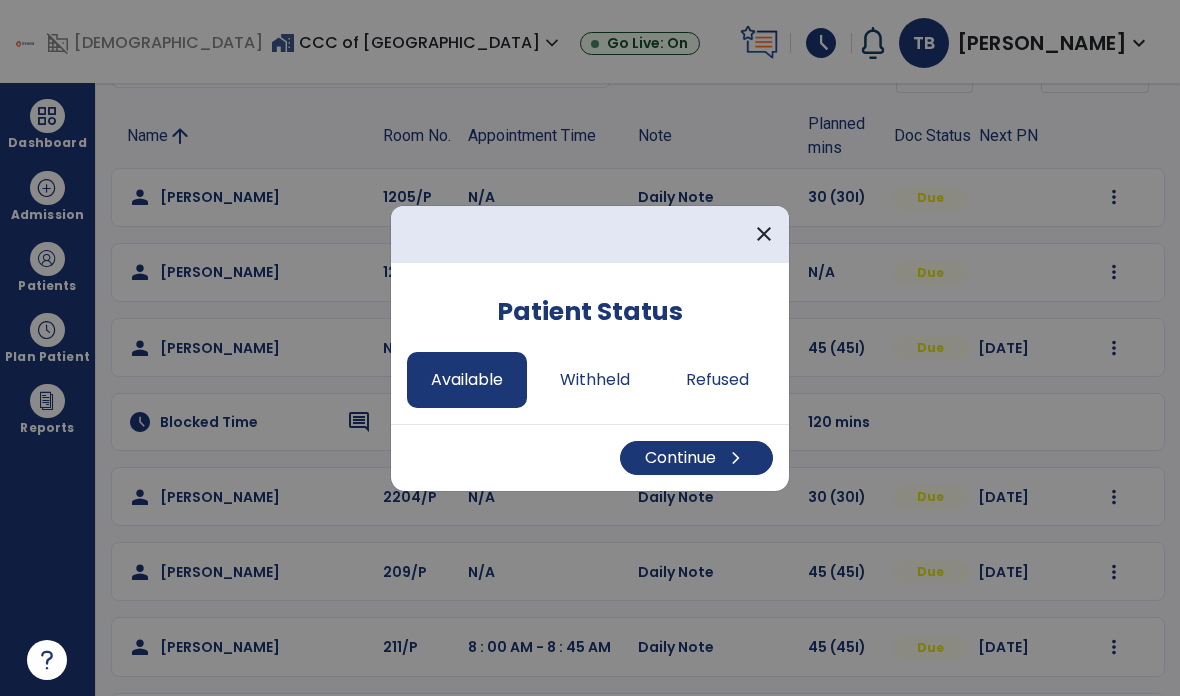 click on "chevron_right" at bounding box center (736, 458) 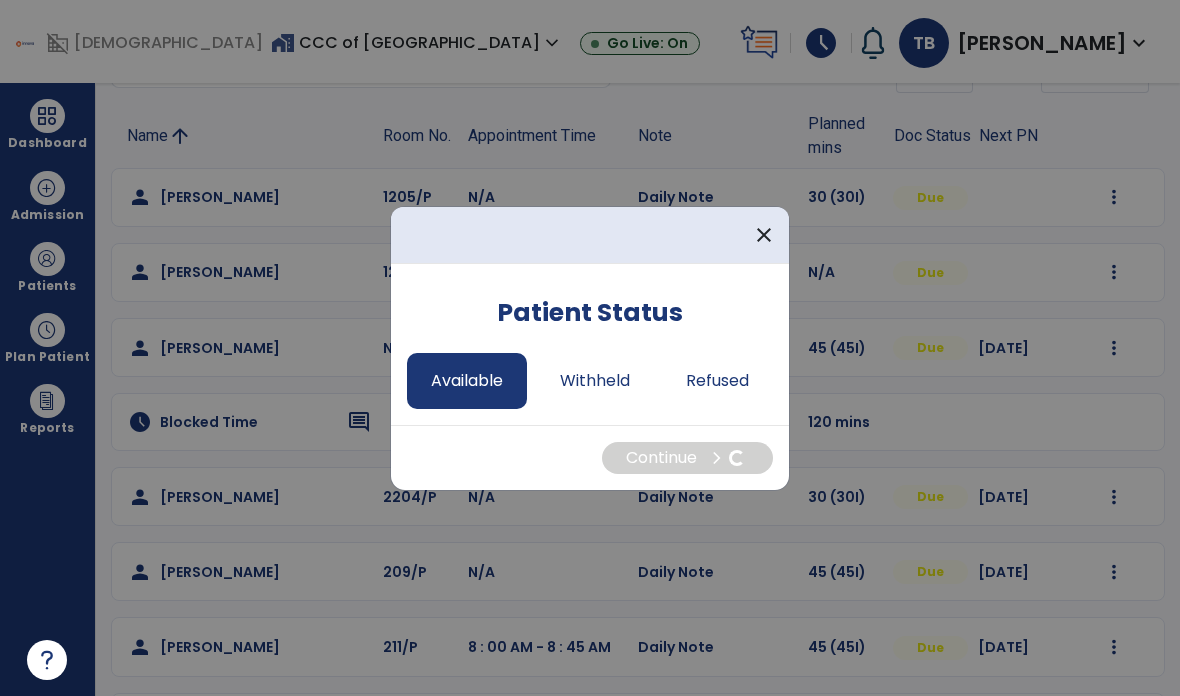 select on "*" 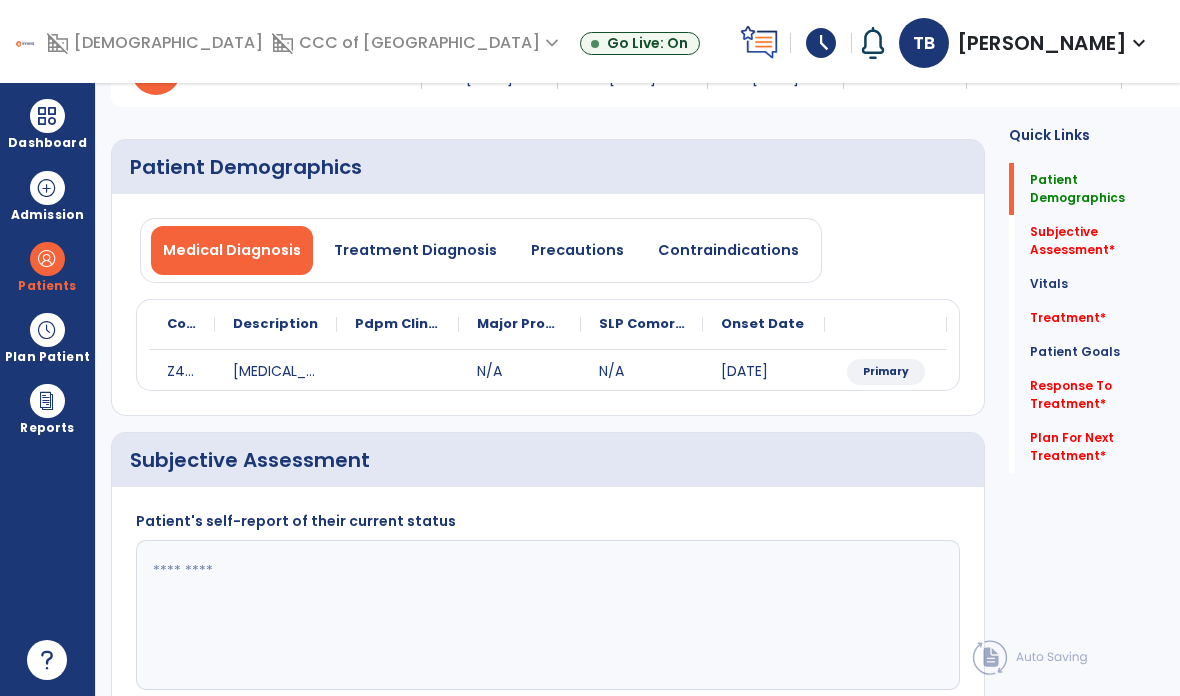 click 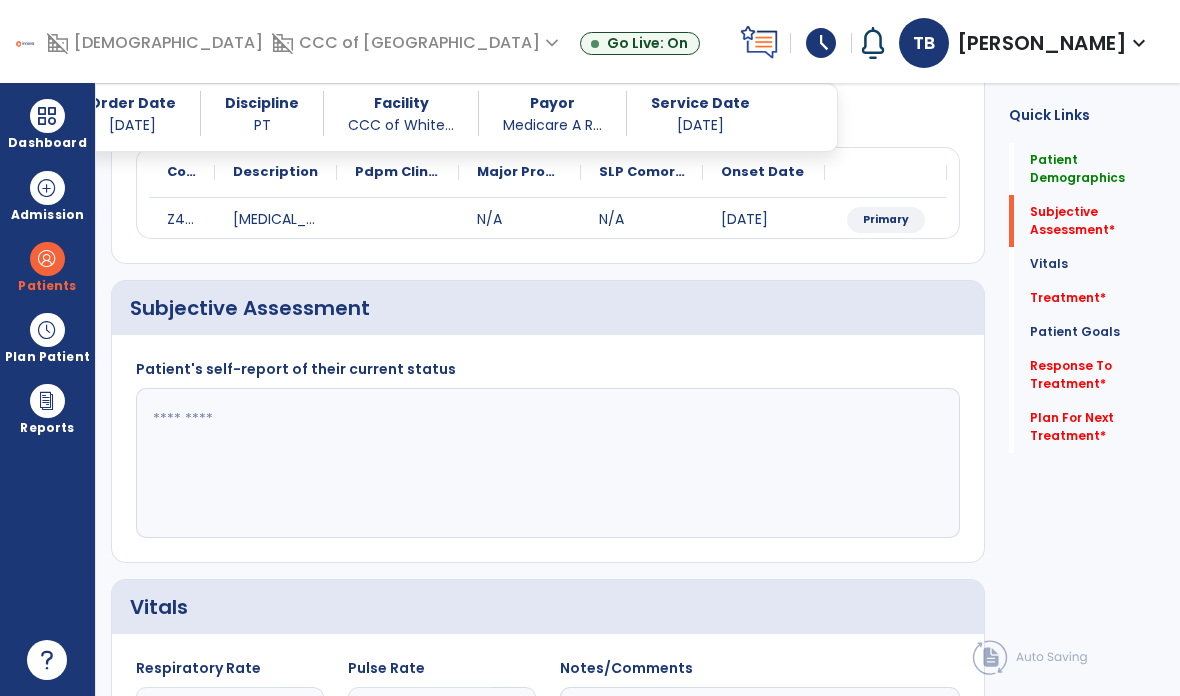 scroll, scrollTop: 252, scrollLeft: 0, axis: vertical 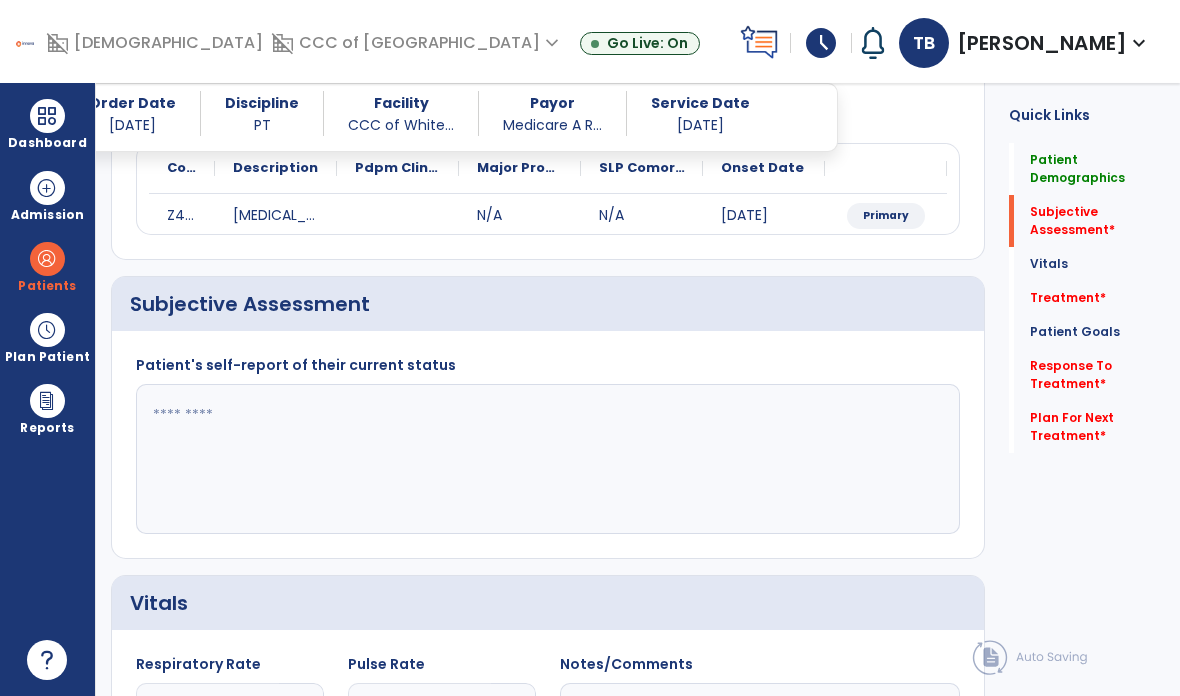 click 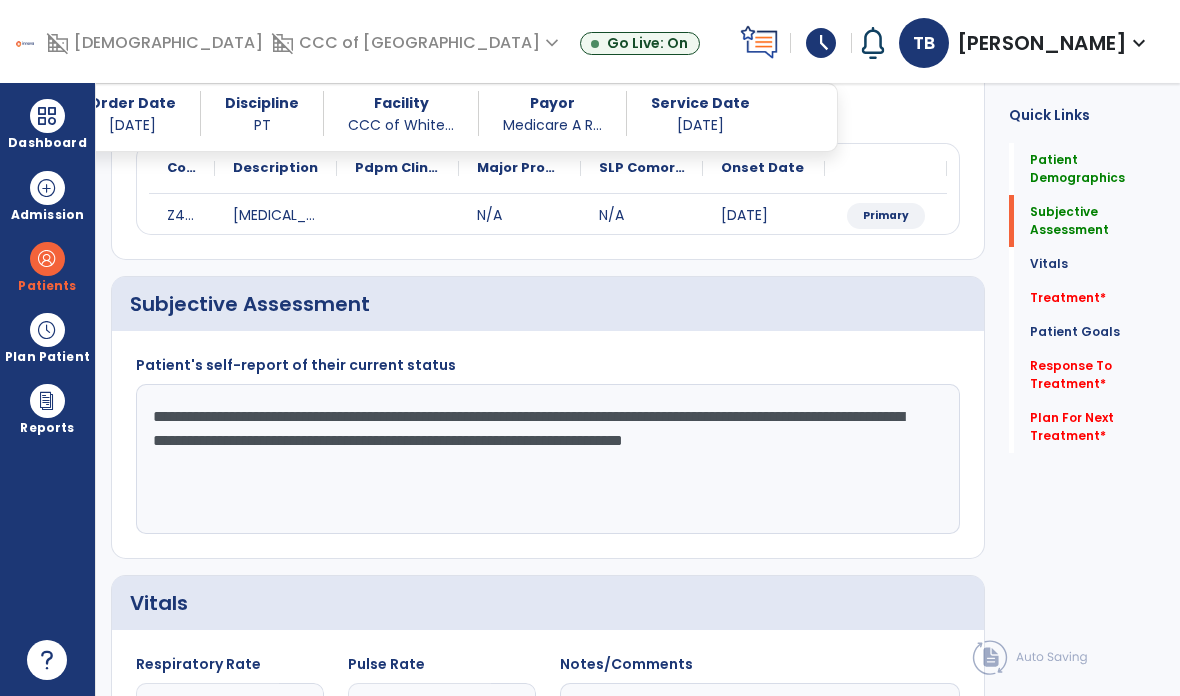 type on "**********" 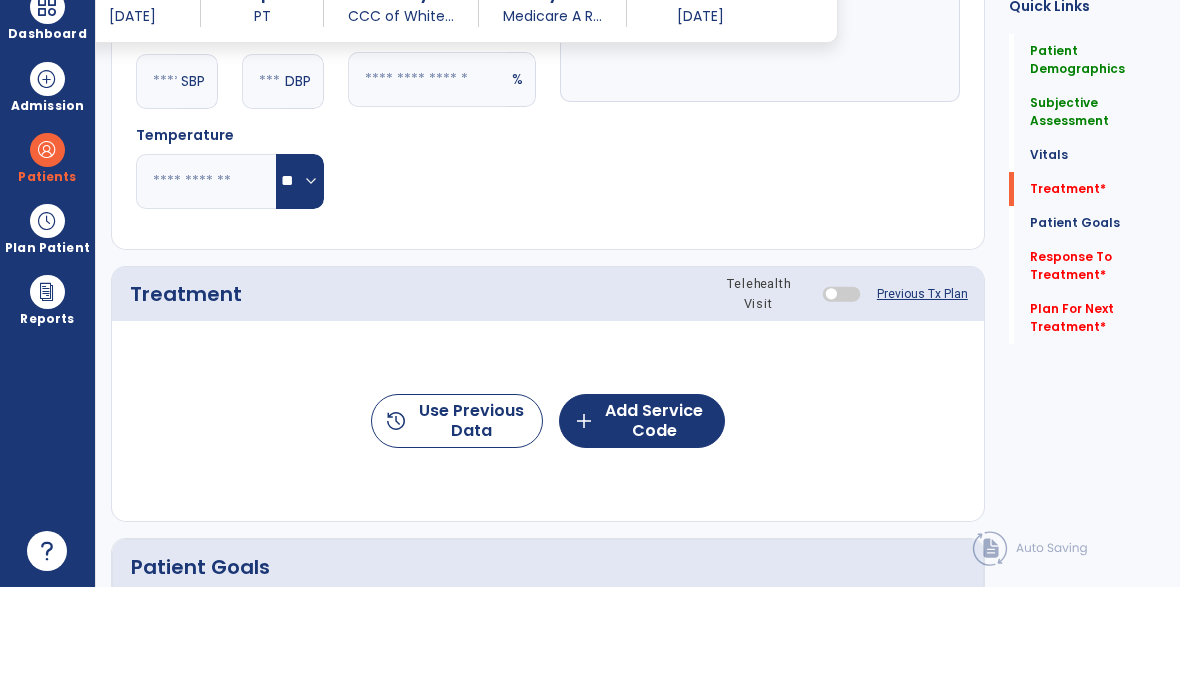 scroll, scrollTop: 949, scrollLeft: 0, axis: vertical 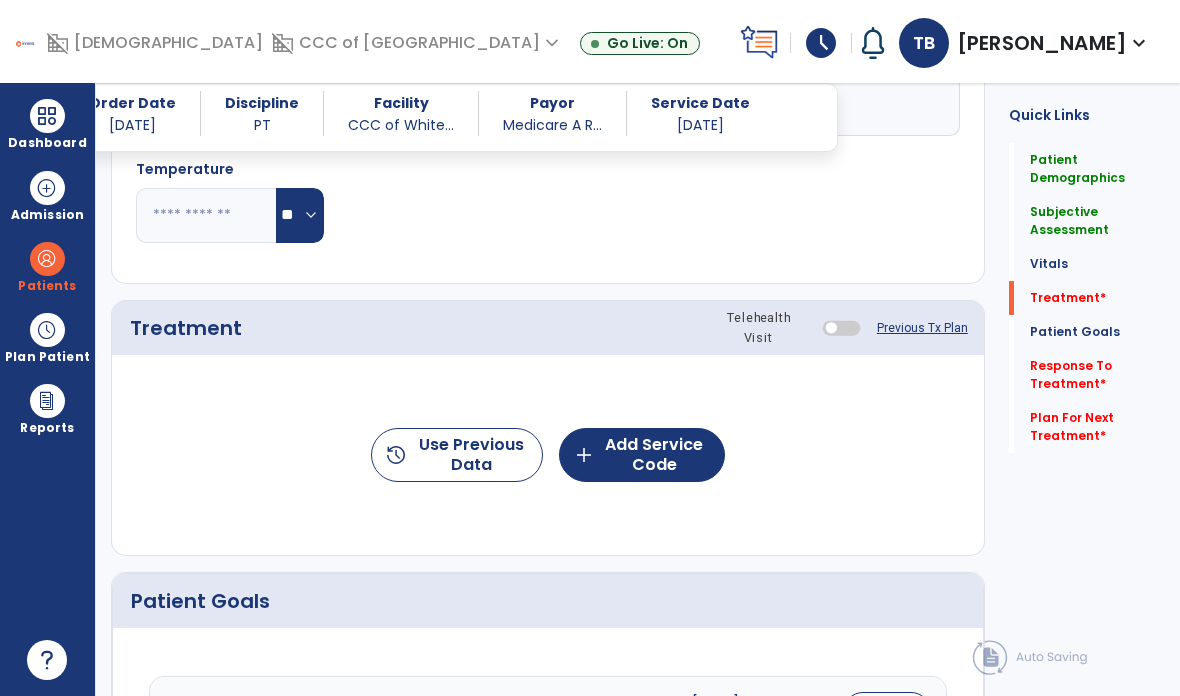 click on "add  Add Service Code" 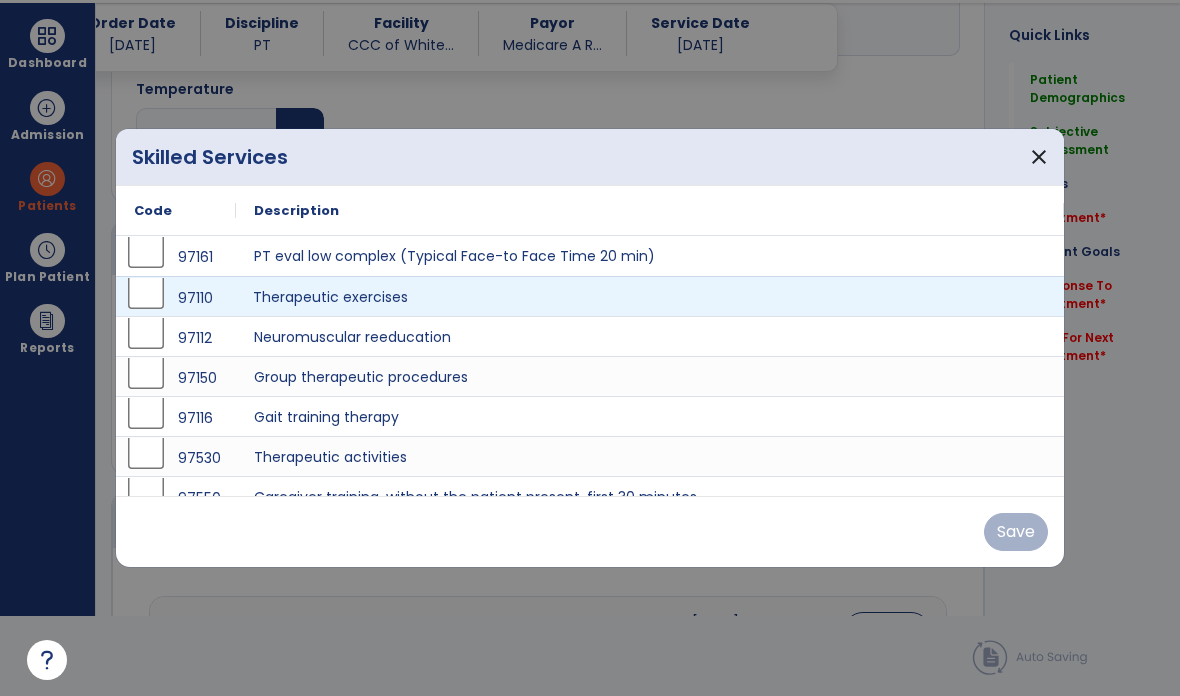 click on "Therapeutic exercises" at bounding box center [650, 296] 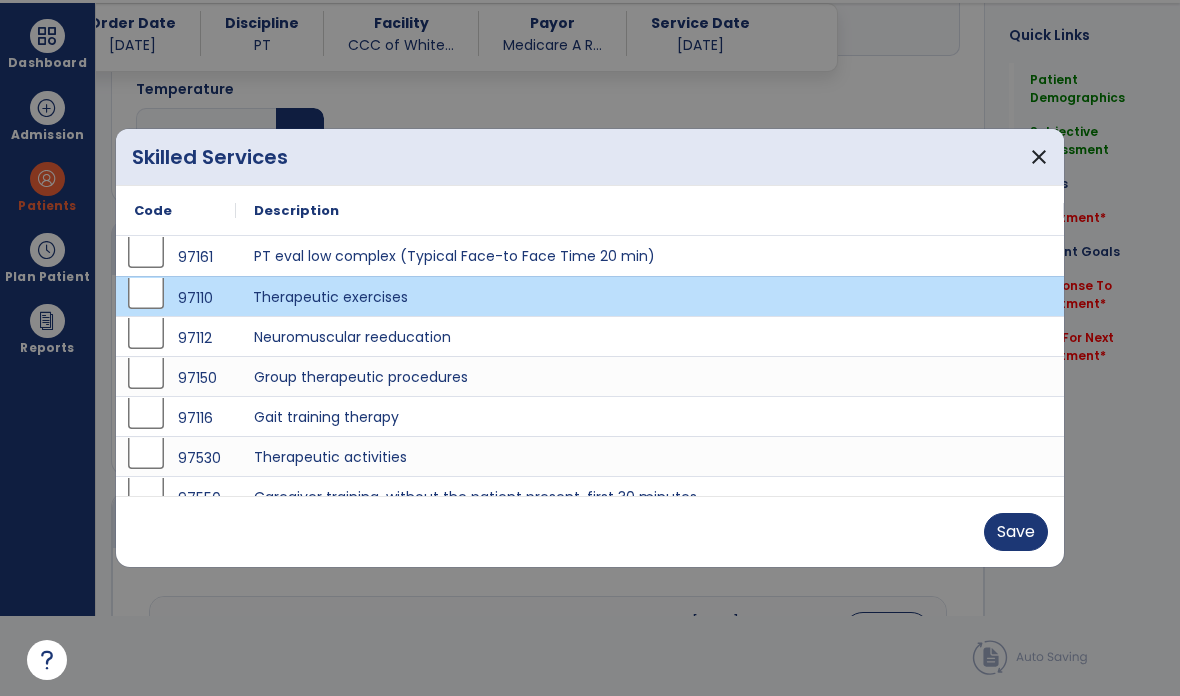 click on "Save" at bounding box center [1016, 532] 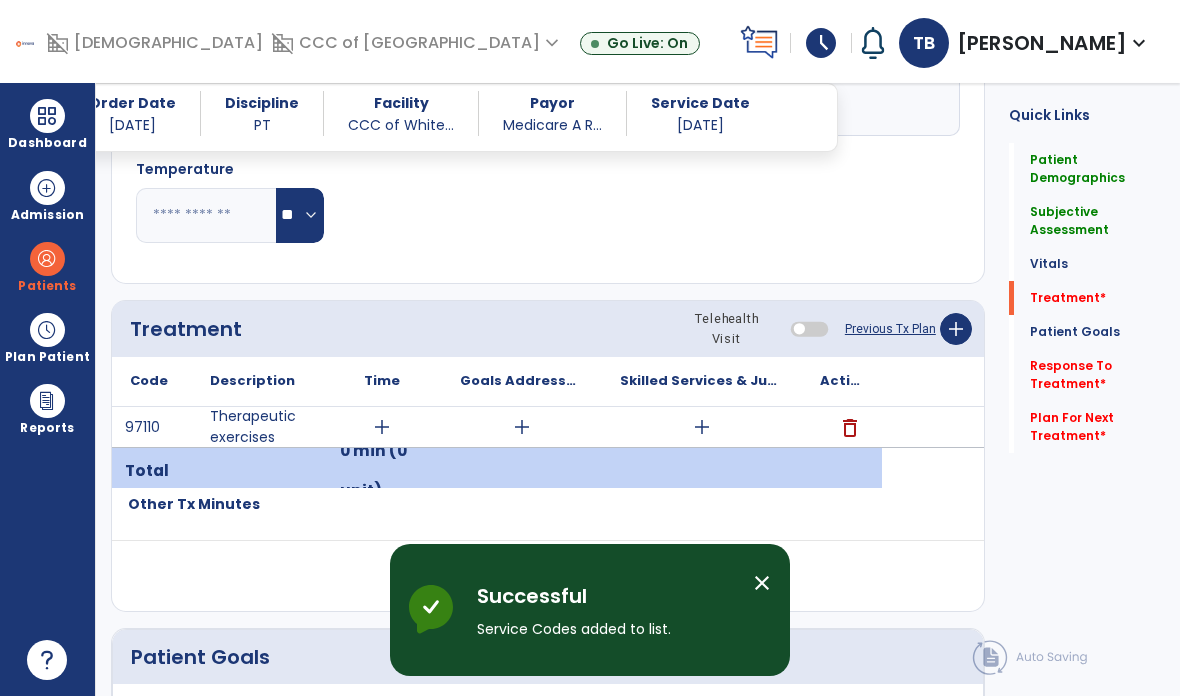 scroll, scrollTop: 80, scrollLeft: 0, axis: vertical 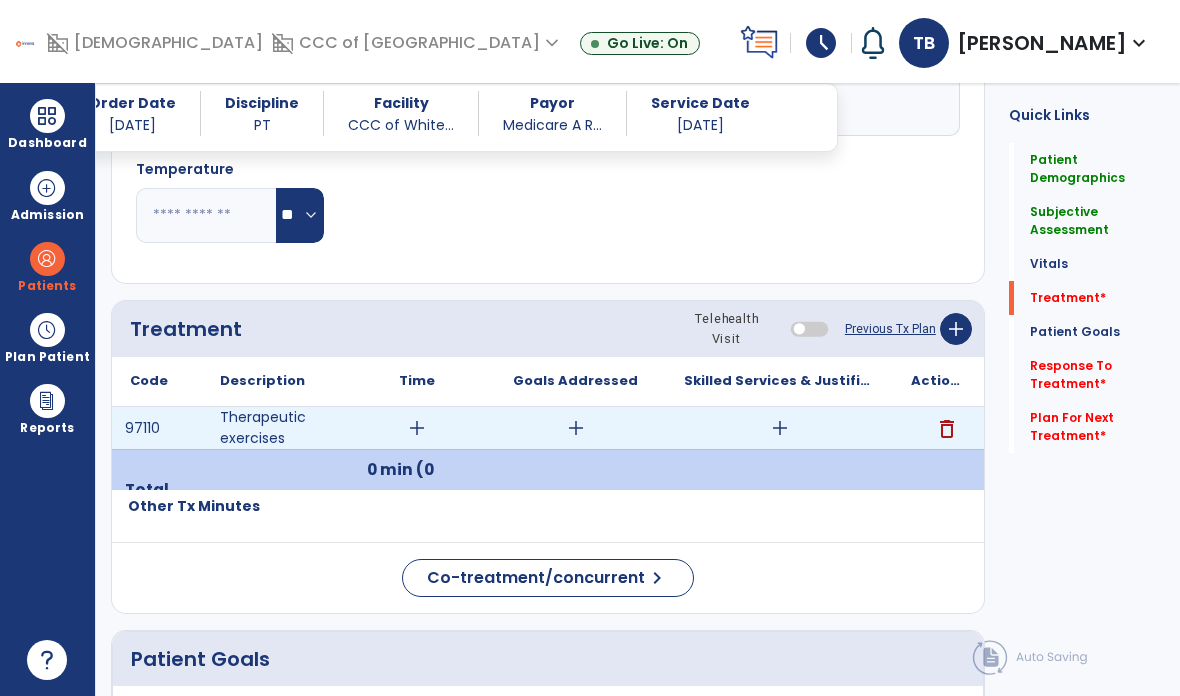 click on "add" at bounding box center (780, 428) 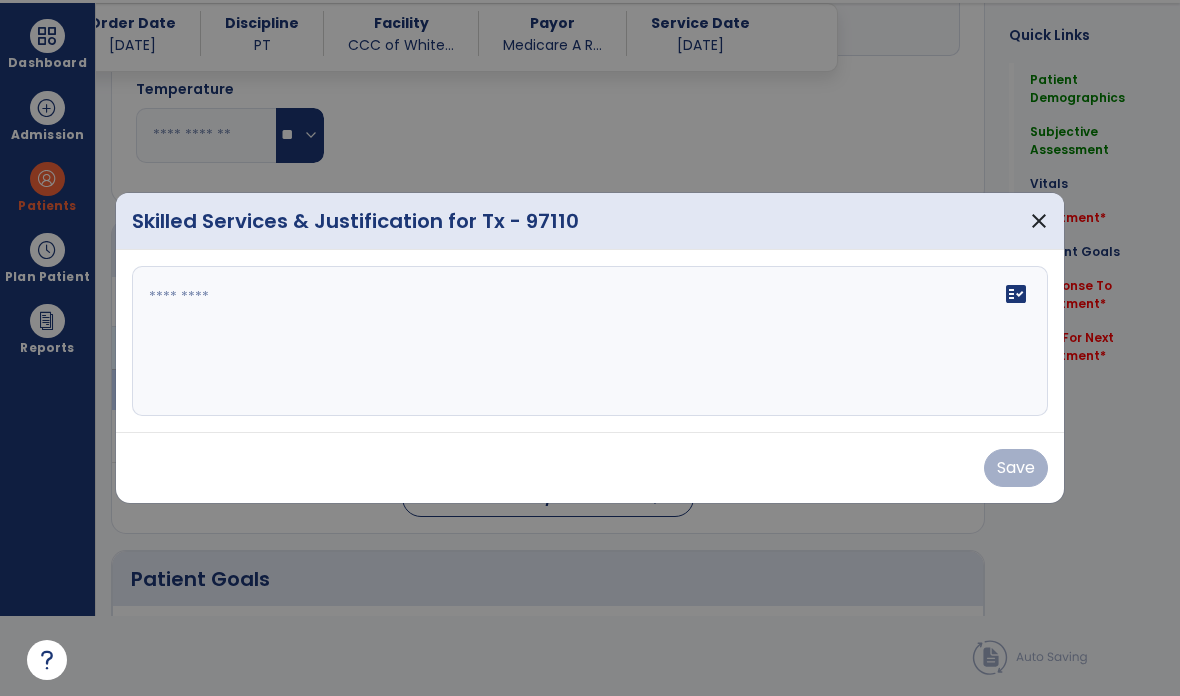 click on "fact_check" at bounding box center [590, 341] 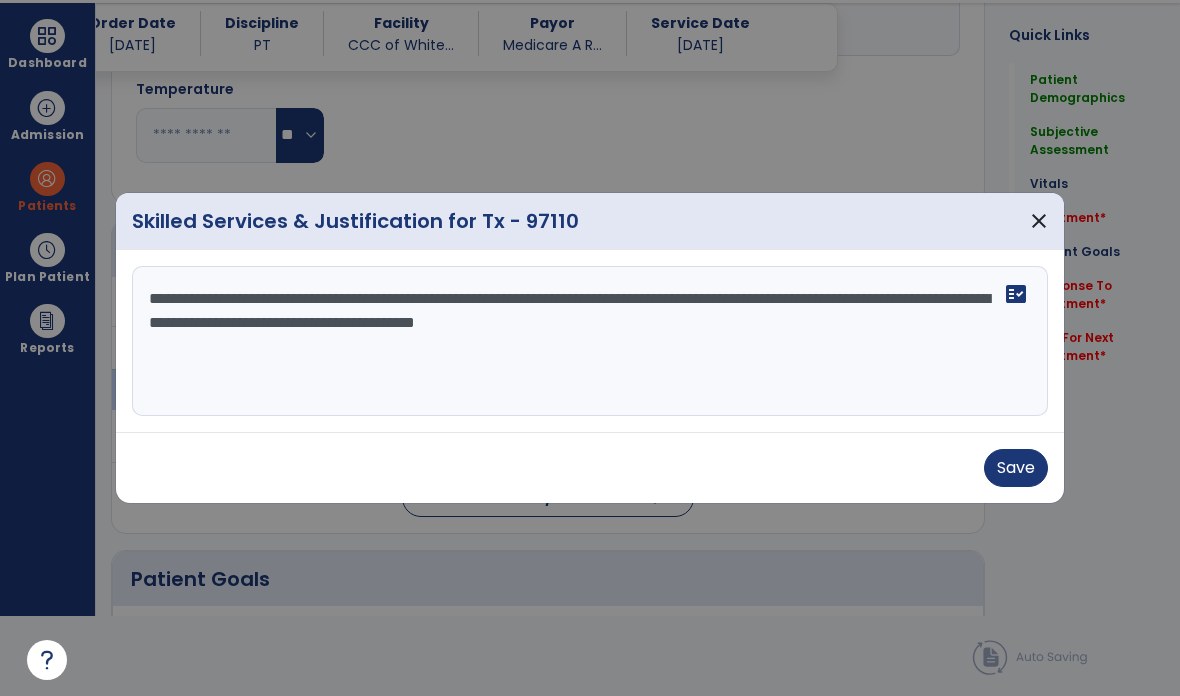 type on "**********" 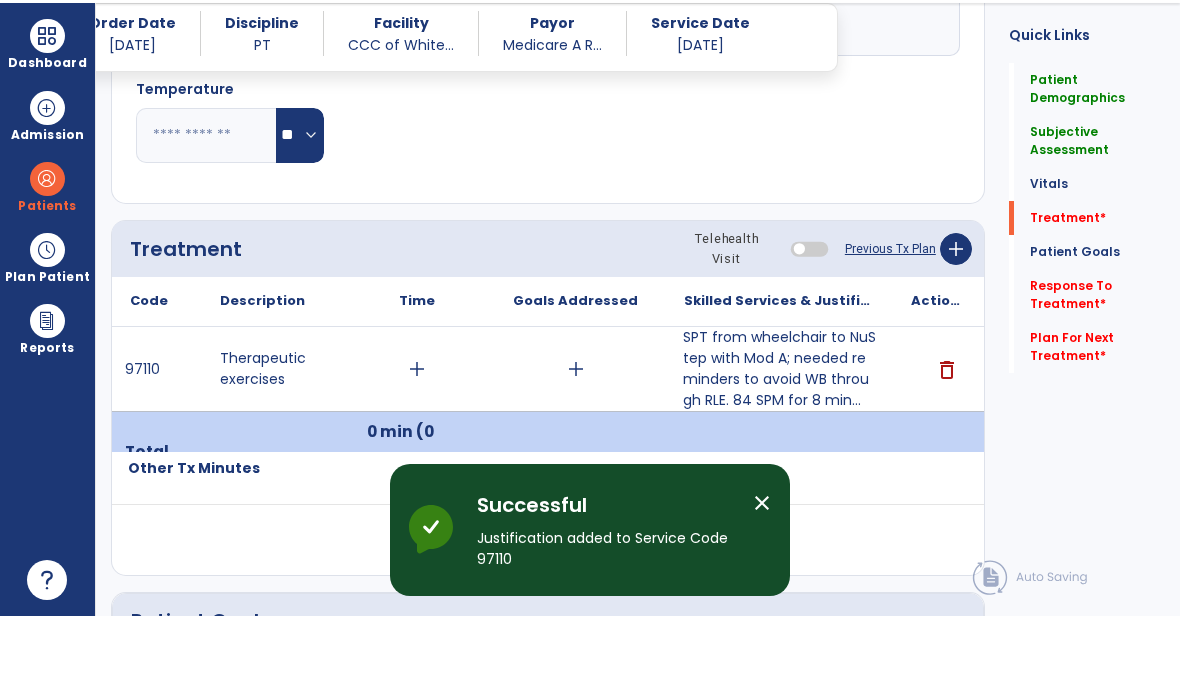 scroll, scrollTop: 80, scrollLeft: 0, axis: vertical 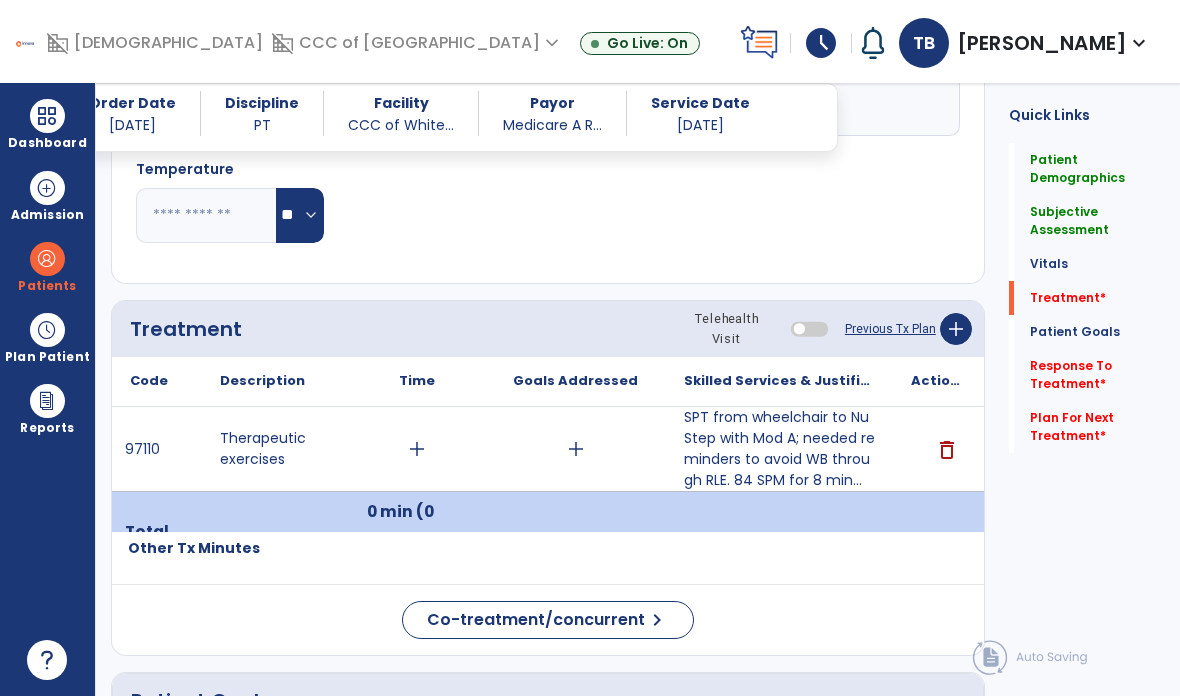 click on "add" at bounding box center [417, 449] 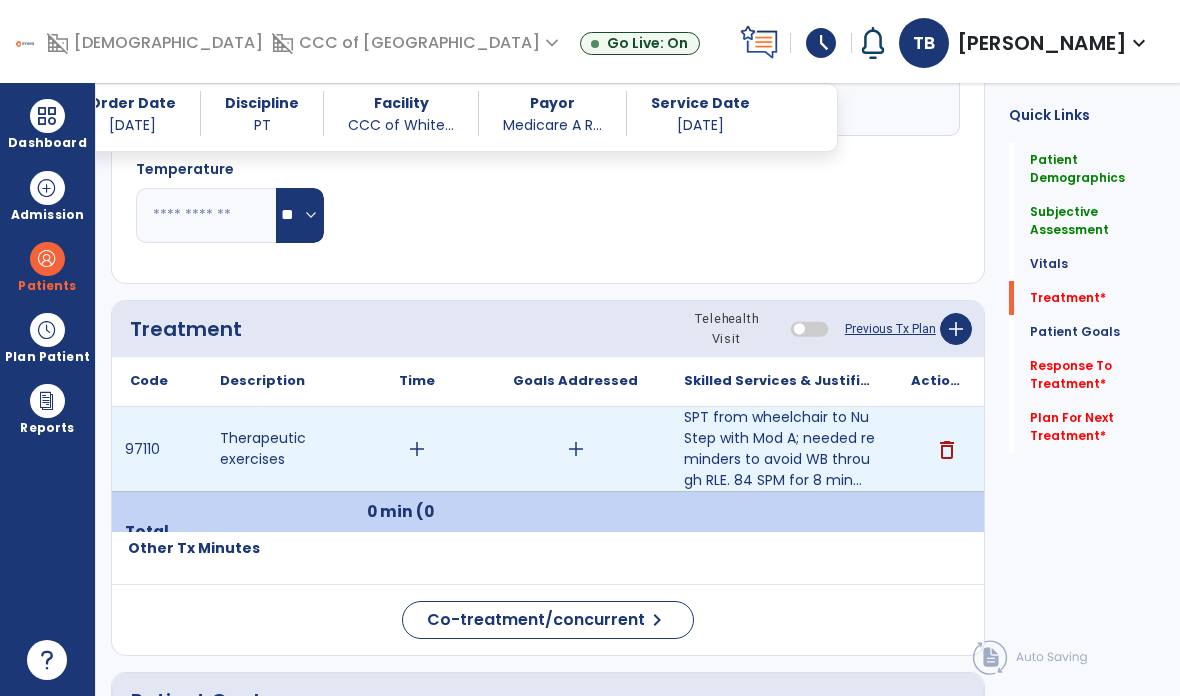 click on "add" at bounding box center [417, 449] 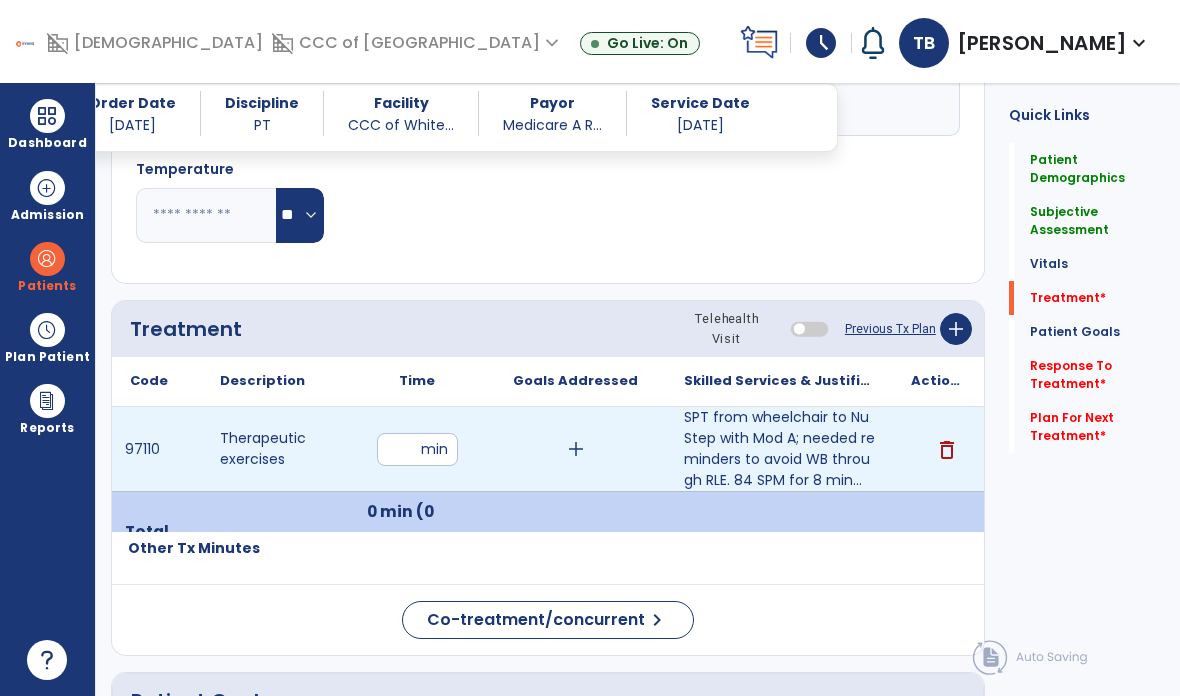 type on "**" 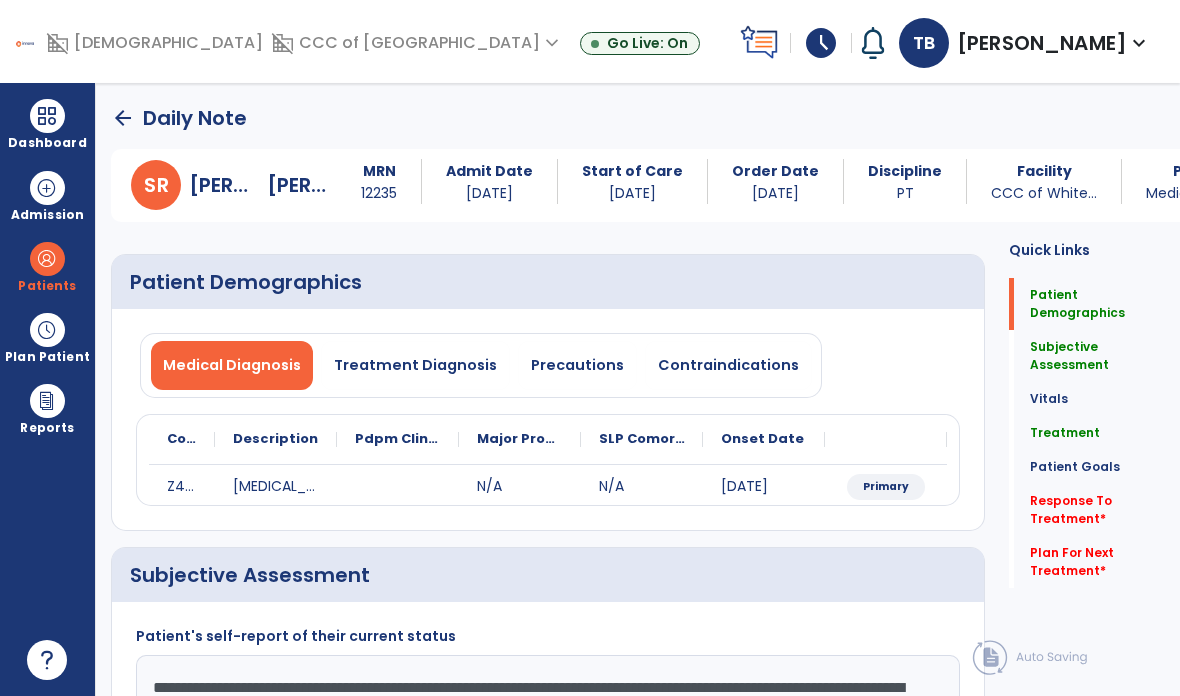 click at bounding box center (47, 116) 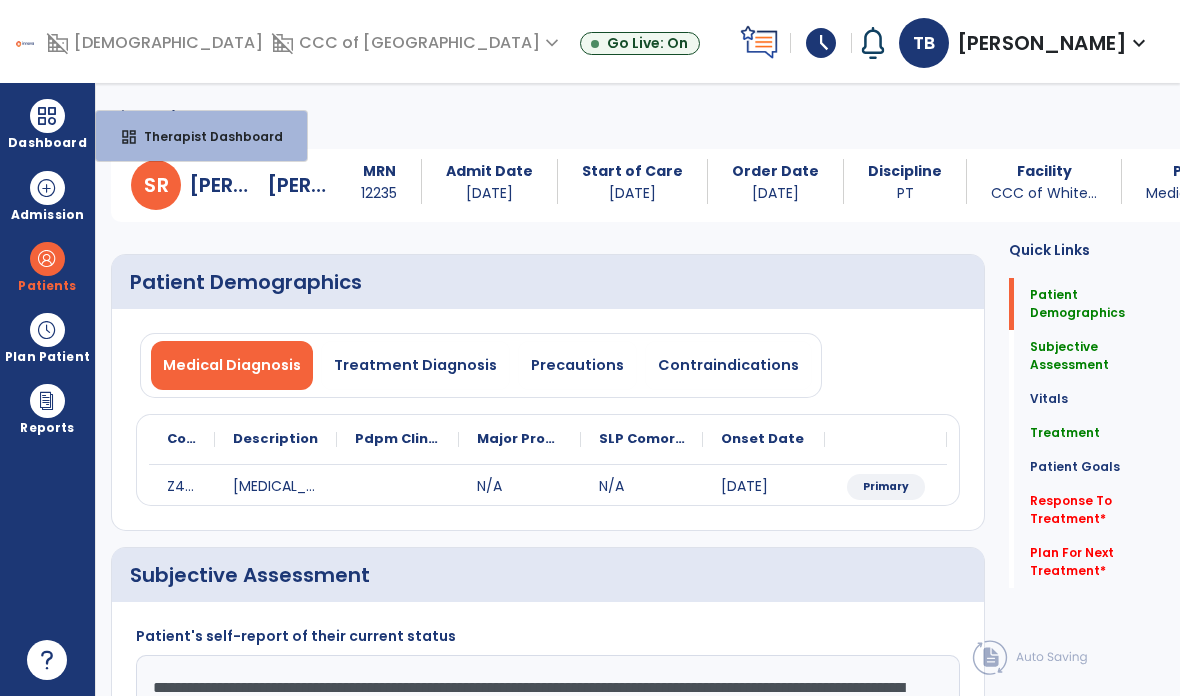 scroll, scrollTop: 0, scrollLeft: 0, axis: both 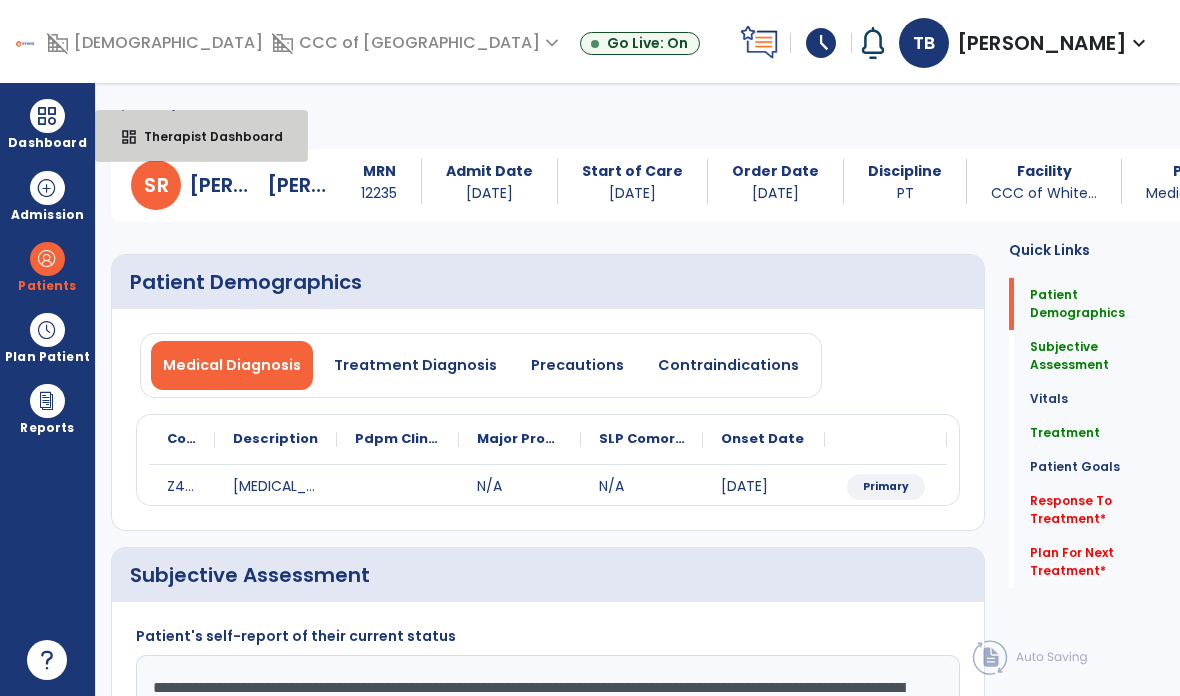 select on "****" 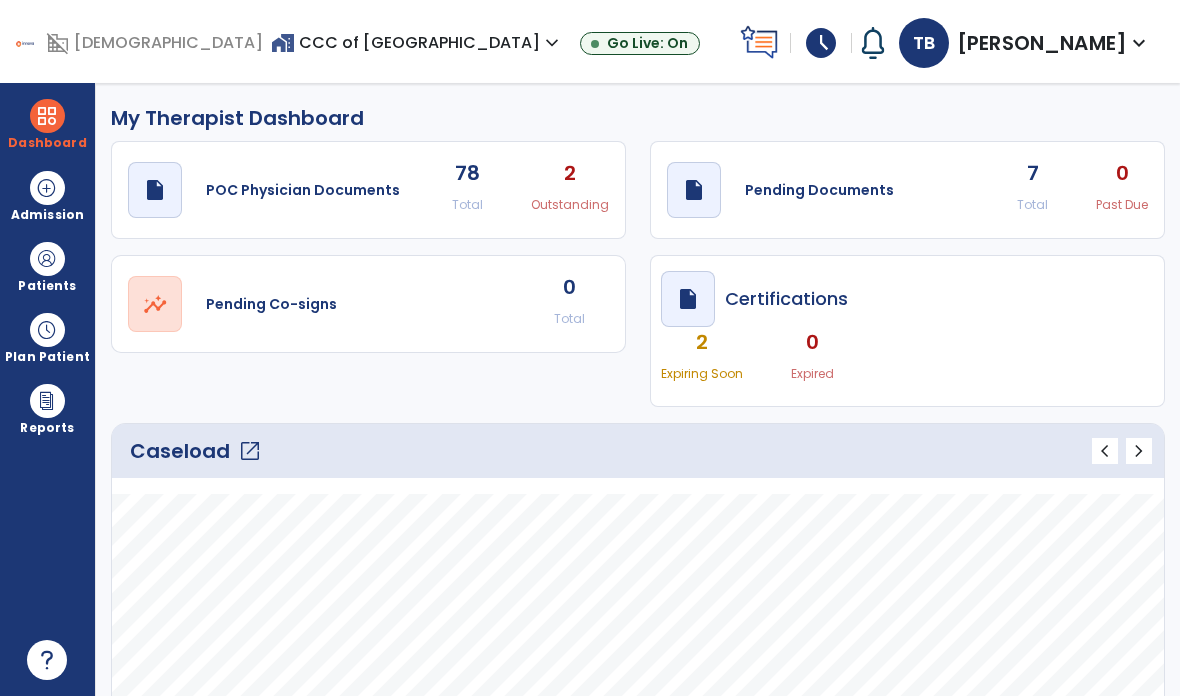 click on "open_in_new" 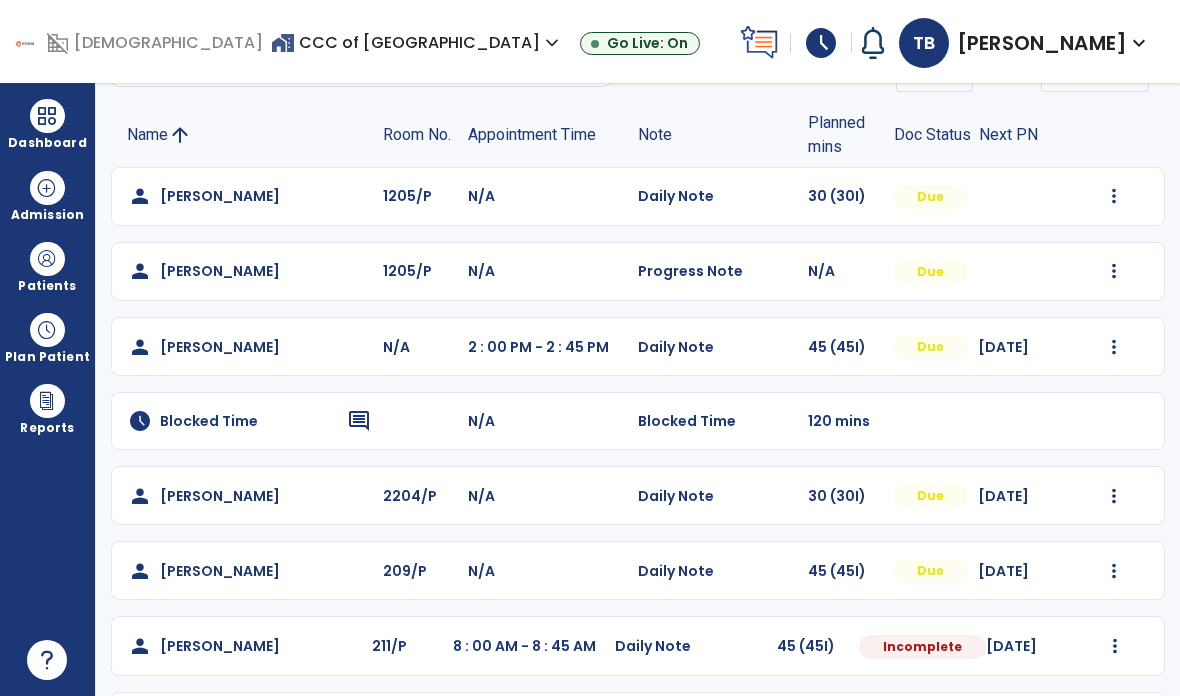 scroll, scrollTop: 115, scrollLeft: 0, axis: vertical 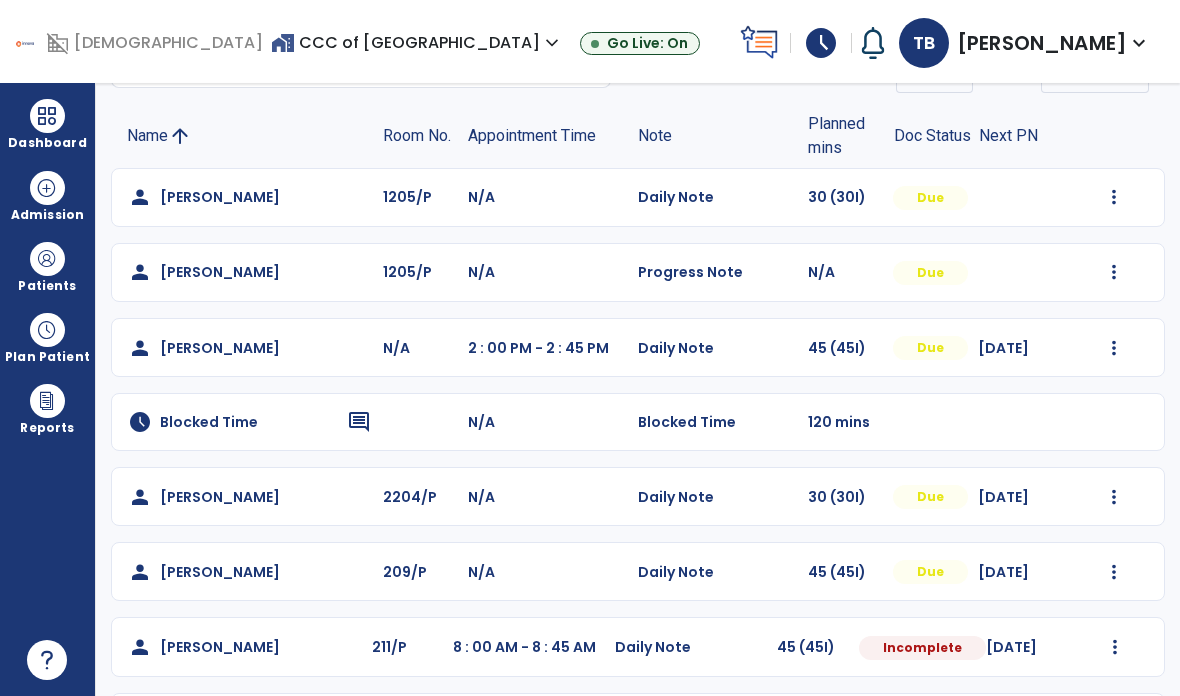 click at bounding box center [1114, 197] 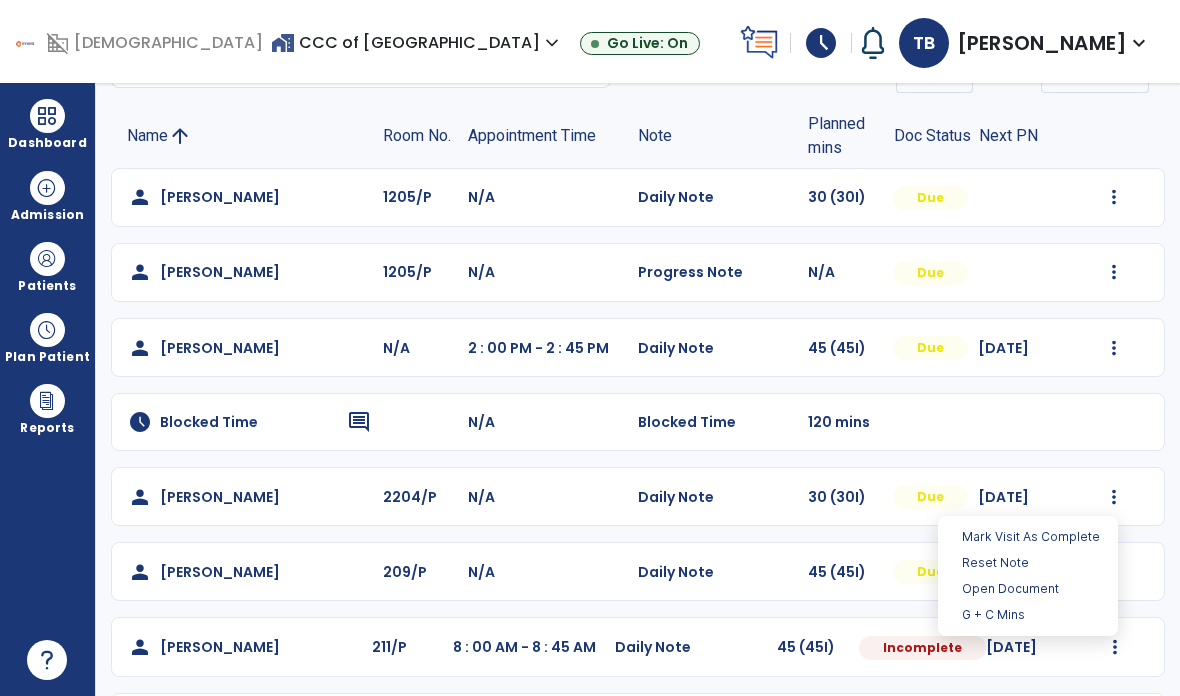 click on "Open Document" at bounding box center (1028, 589) 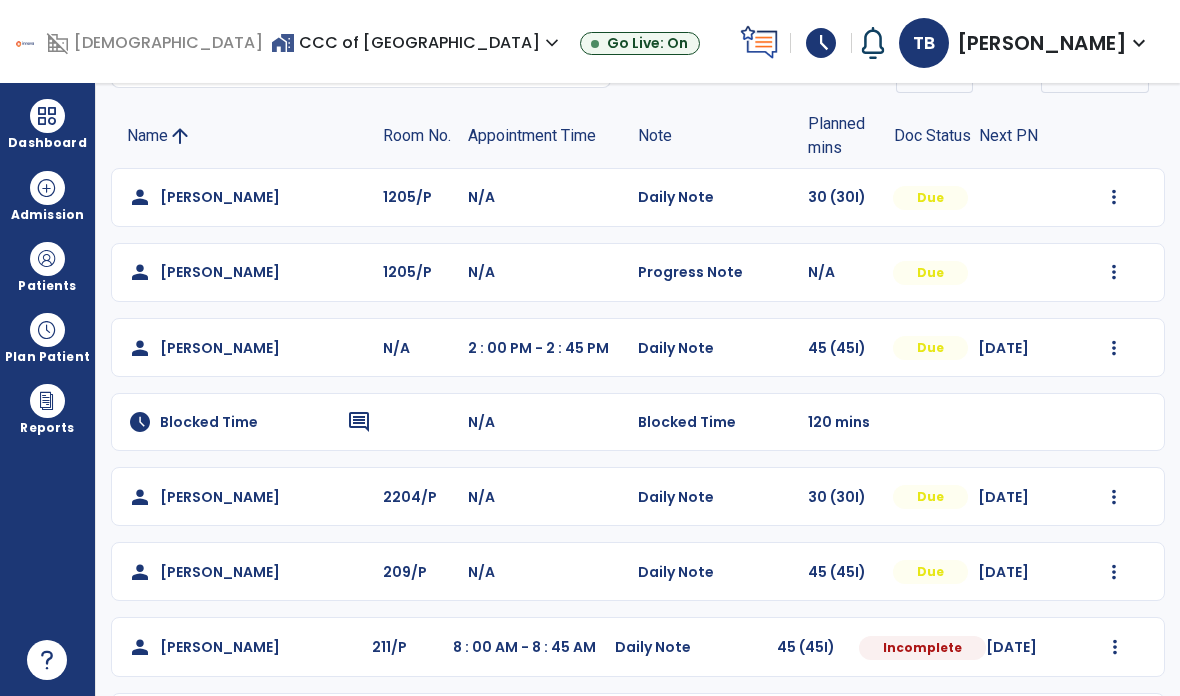 select on "*" 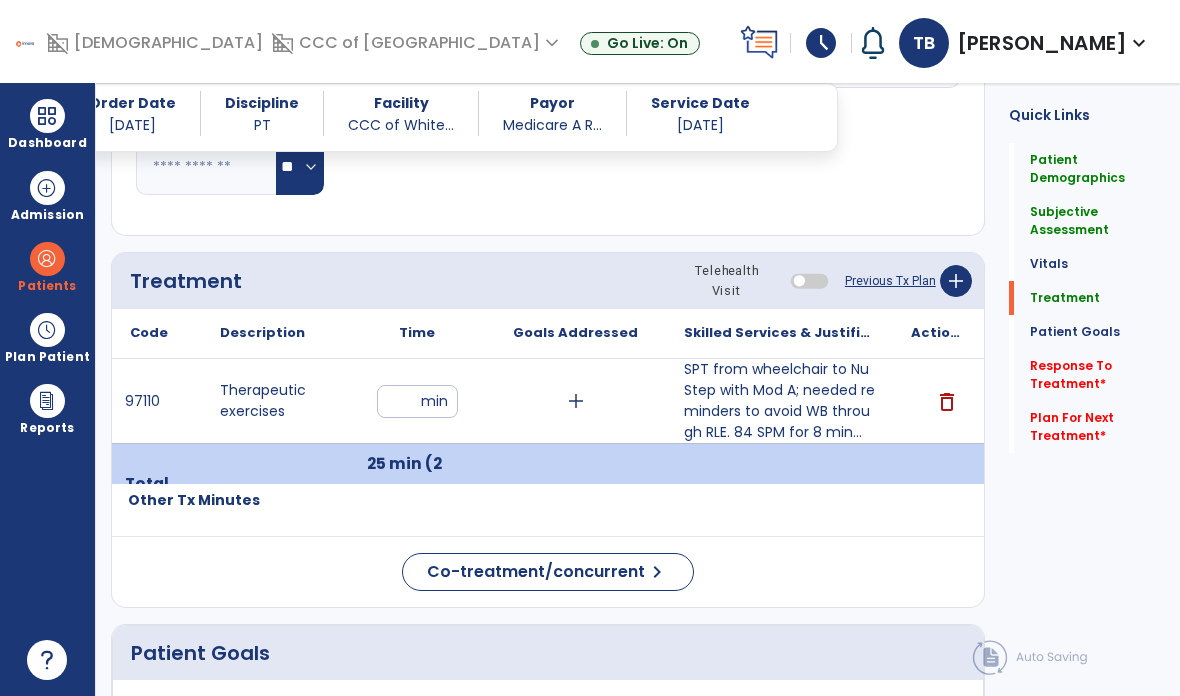 scroll, scrollTop: 1007, scrollLeft: 0, axis: vertical 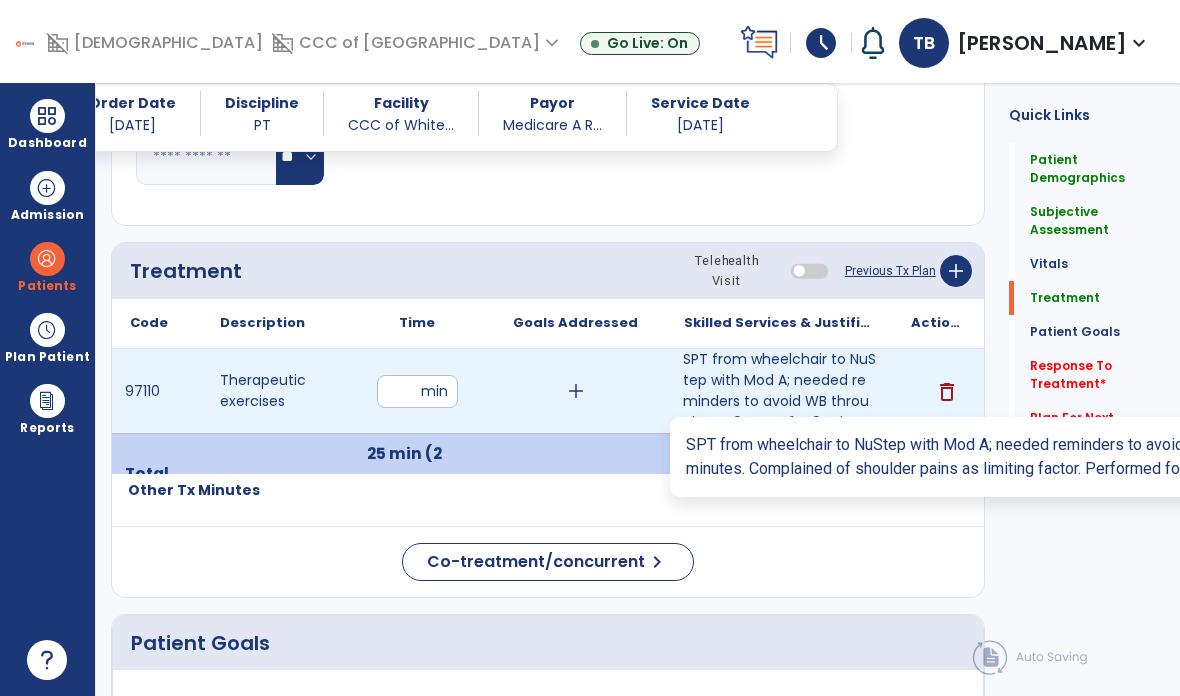 click on "SPT from wheelchair to NuStep with Mod A; needed reminders to avoid WB through RLE. 84 SPM for 8 min..." at bounding box center [779, 391] 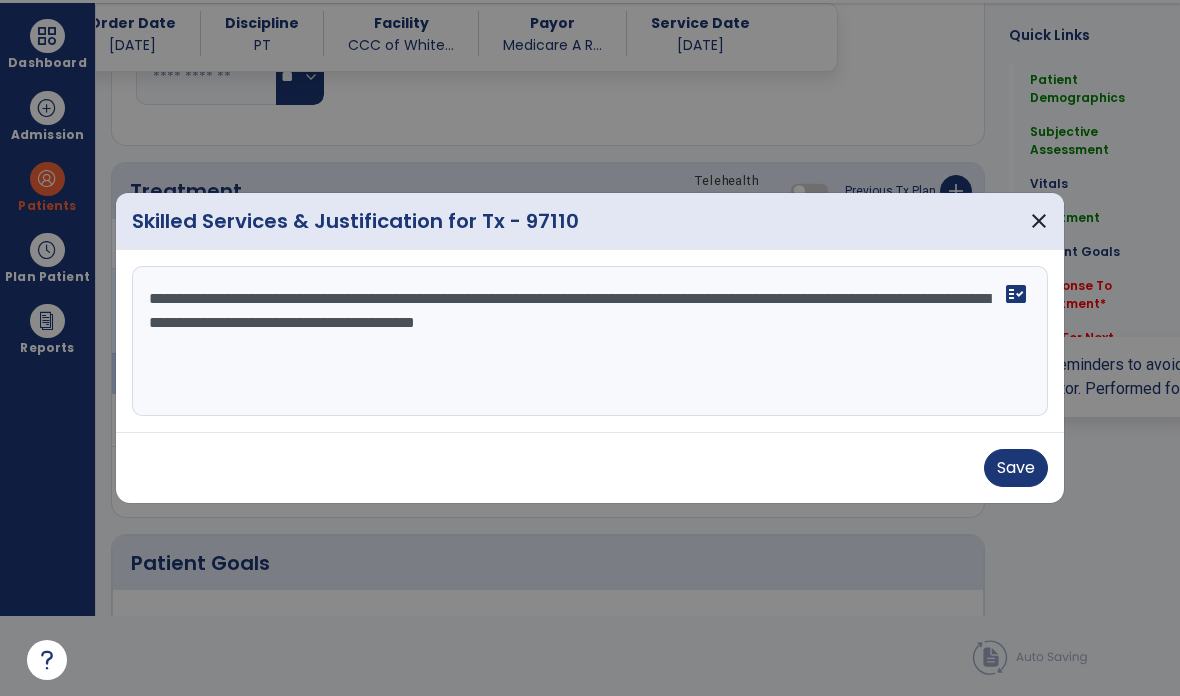 scroll, scrollTop: 0, scrollLeft: 0, axis: both 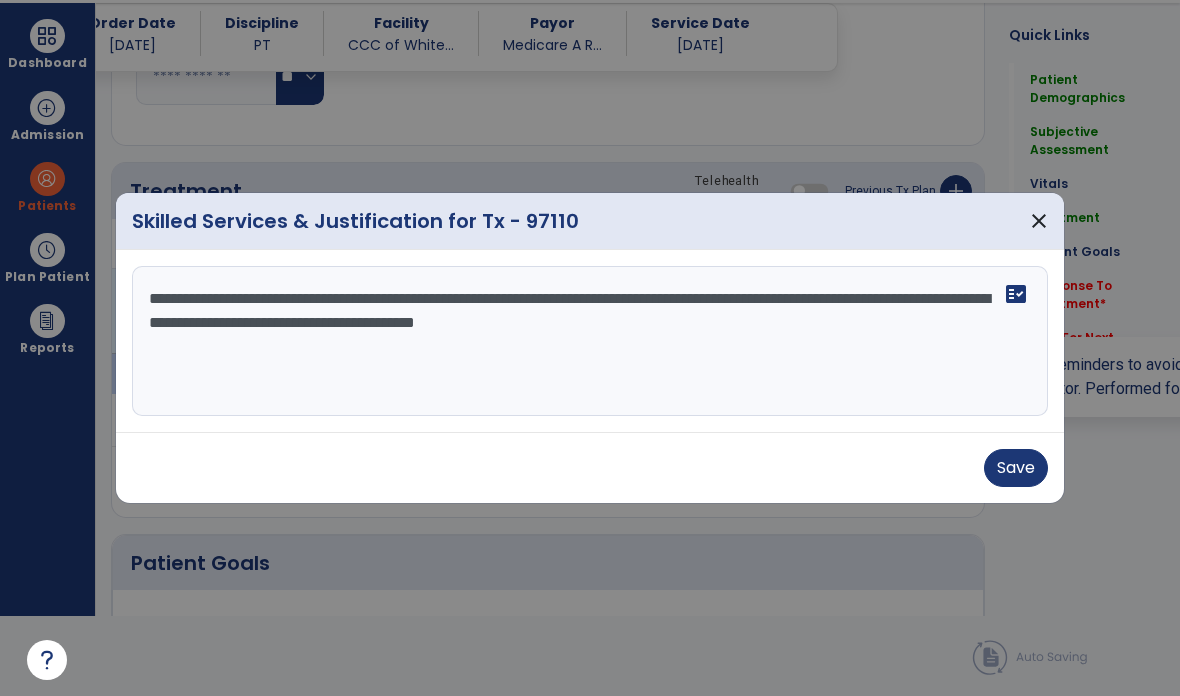 click on "**********" at bounding box center [590, 341] 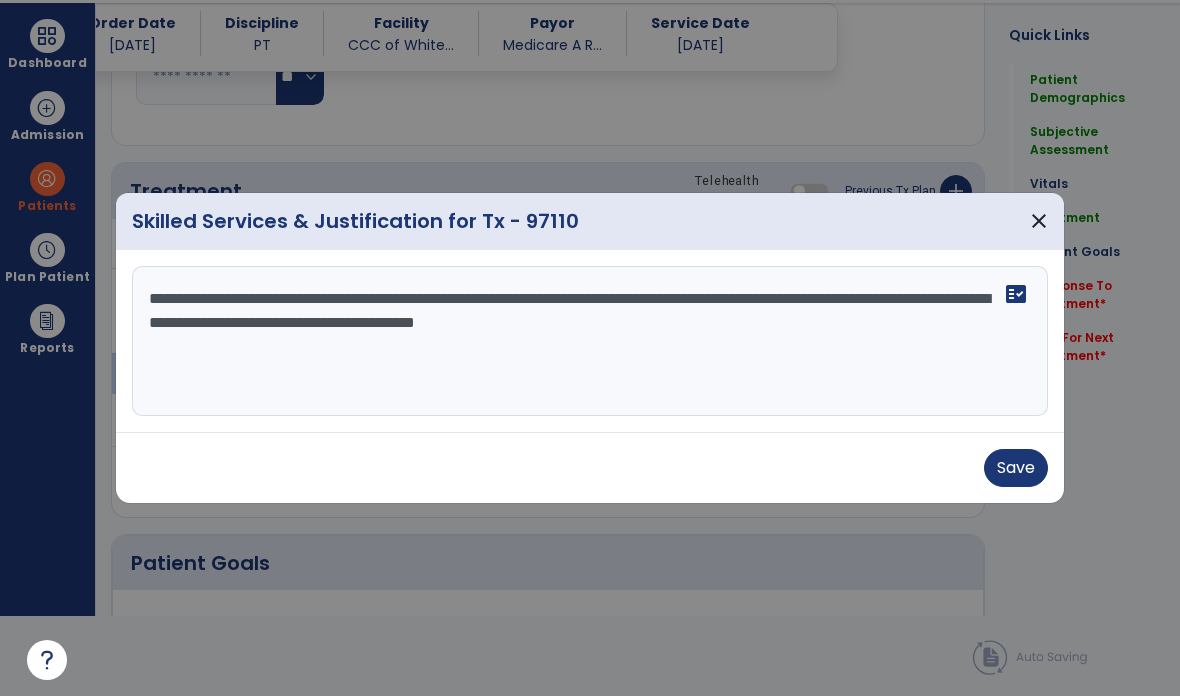 click on "**********" at bounding box center (590, 341) 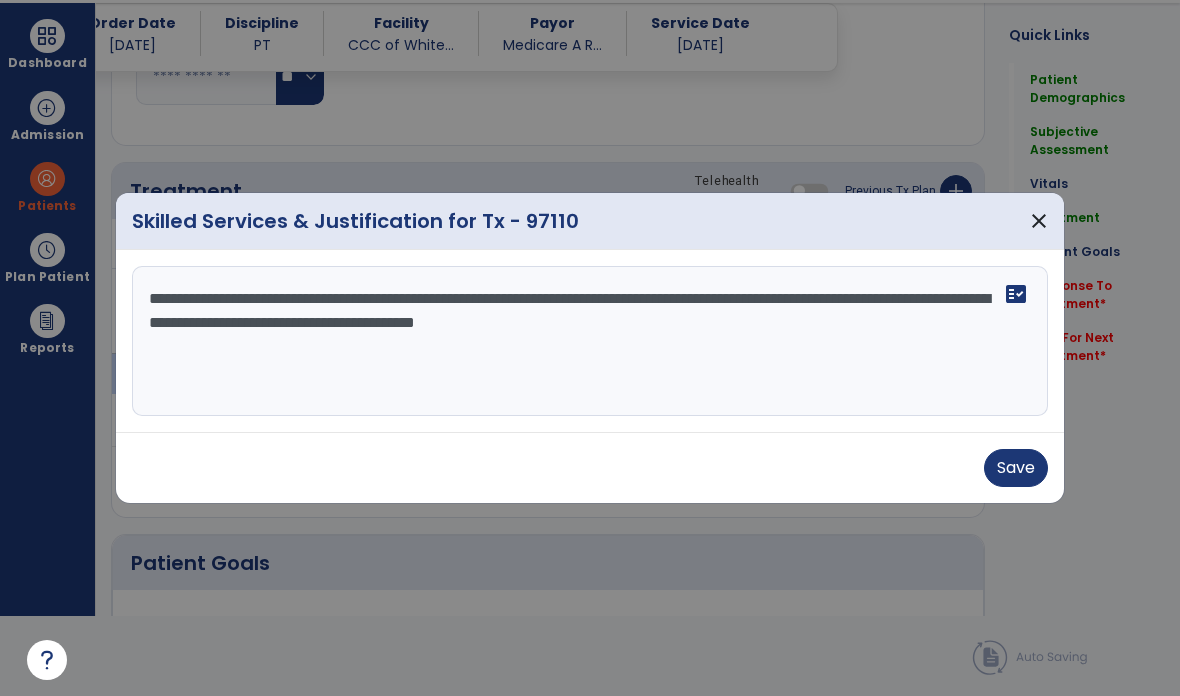 click on "**********" at bounding box center (590, 341) 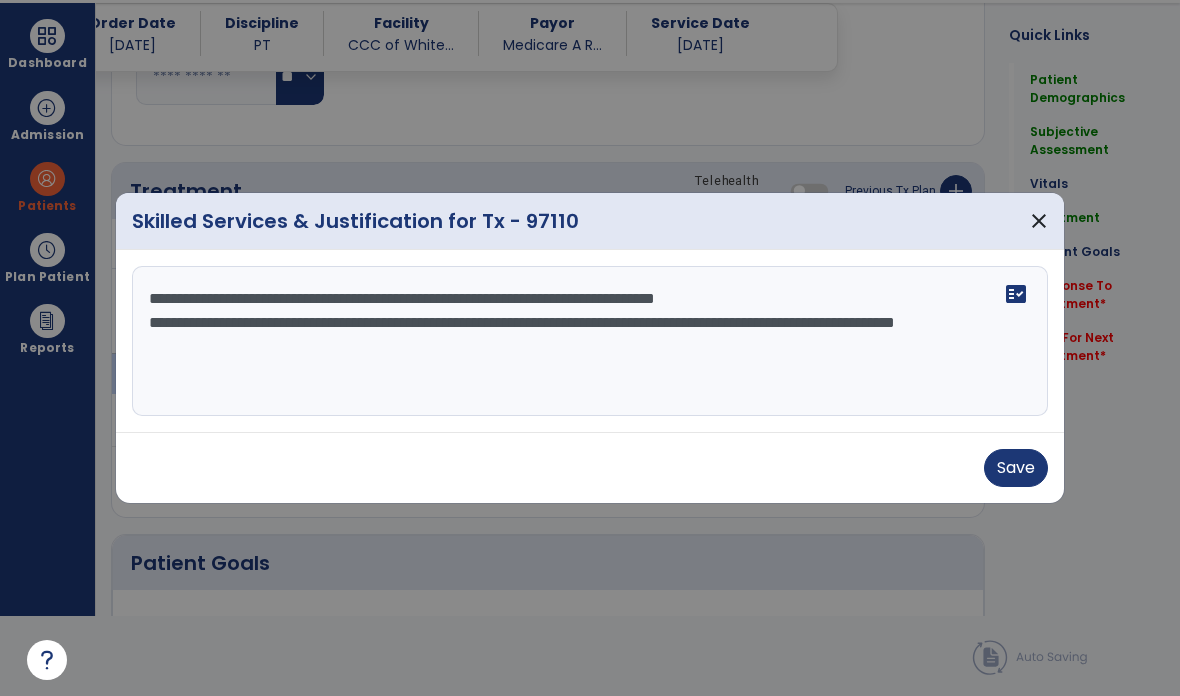 click on "**********" at bounding box center [590, 341] 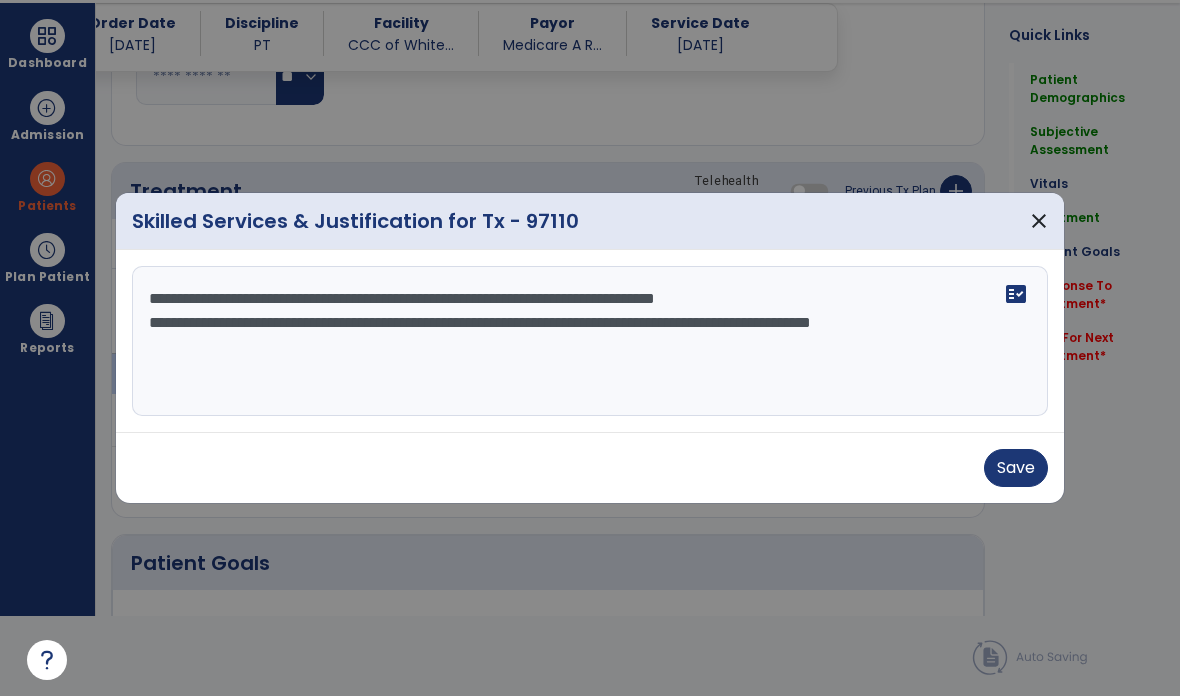 click on "**********" at bounding box center [590, 341] 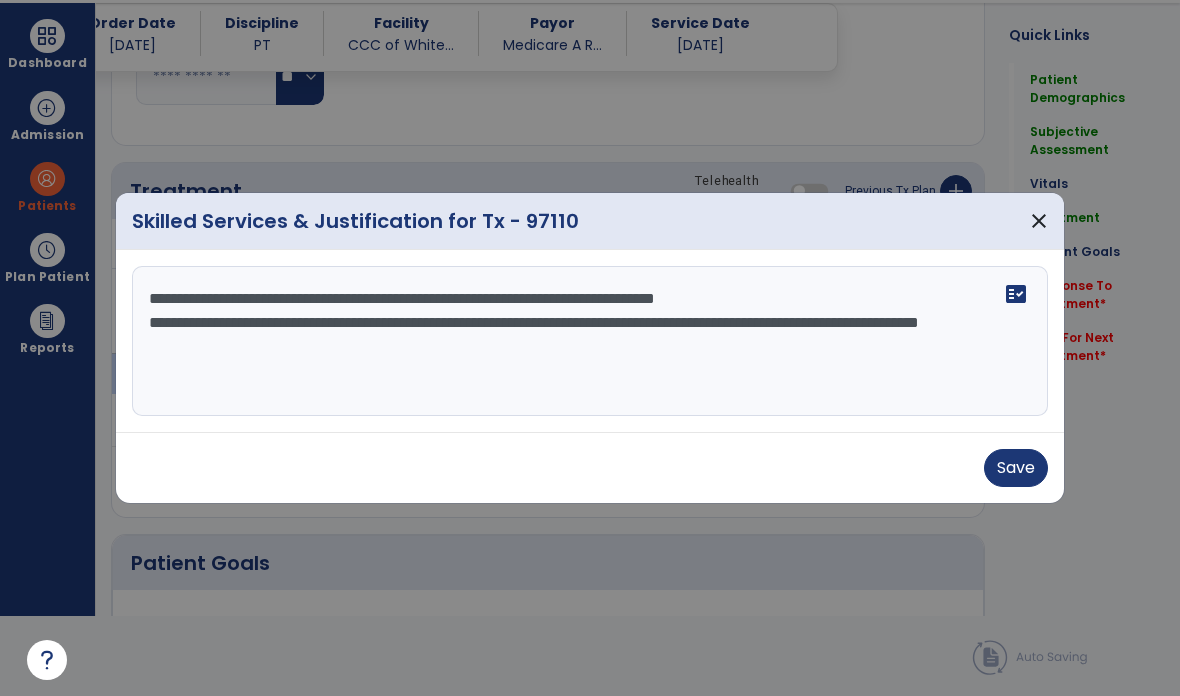type on "**********" 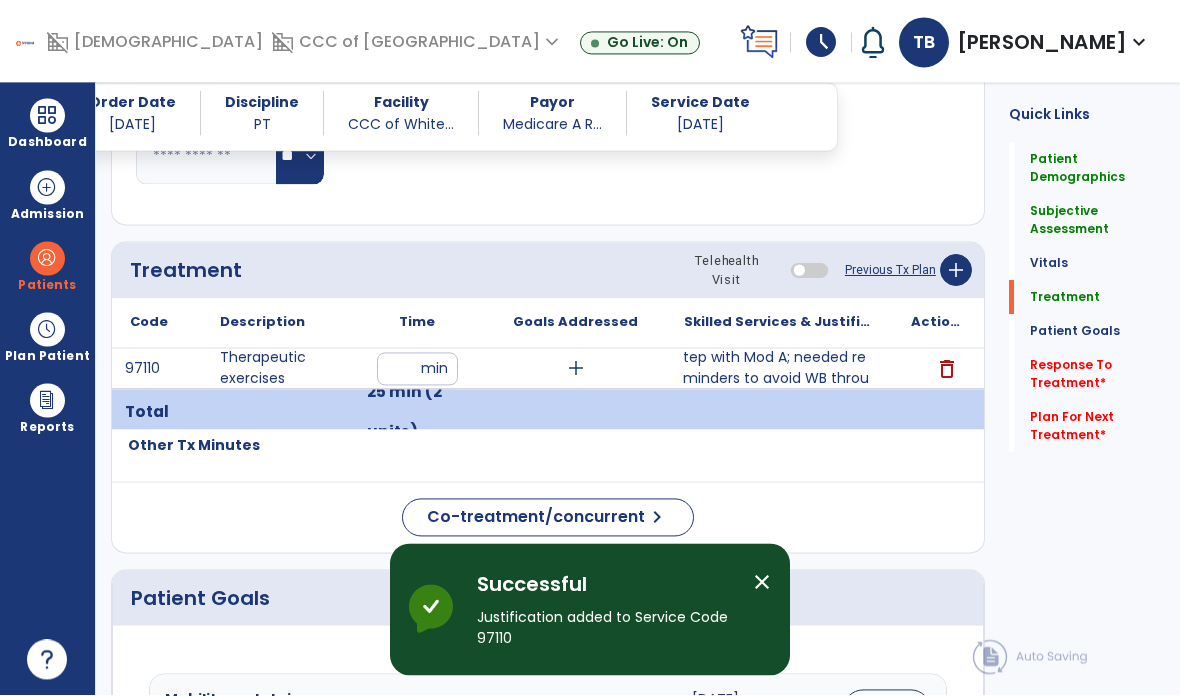 scroll, scrollTop: 80, scrollLeft: 0, axis: vertical 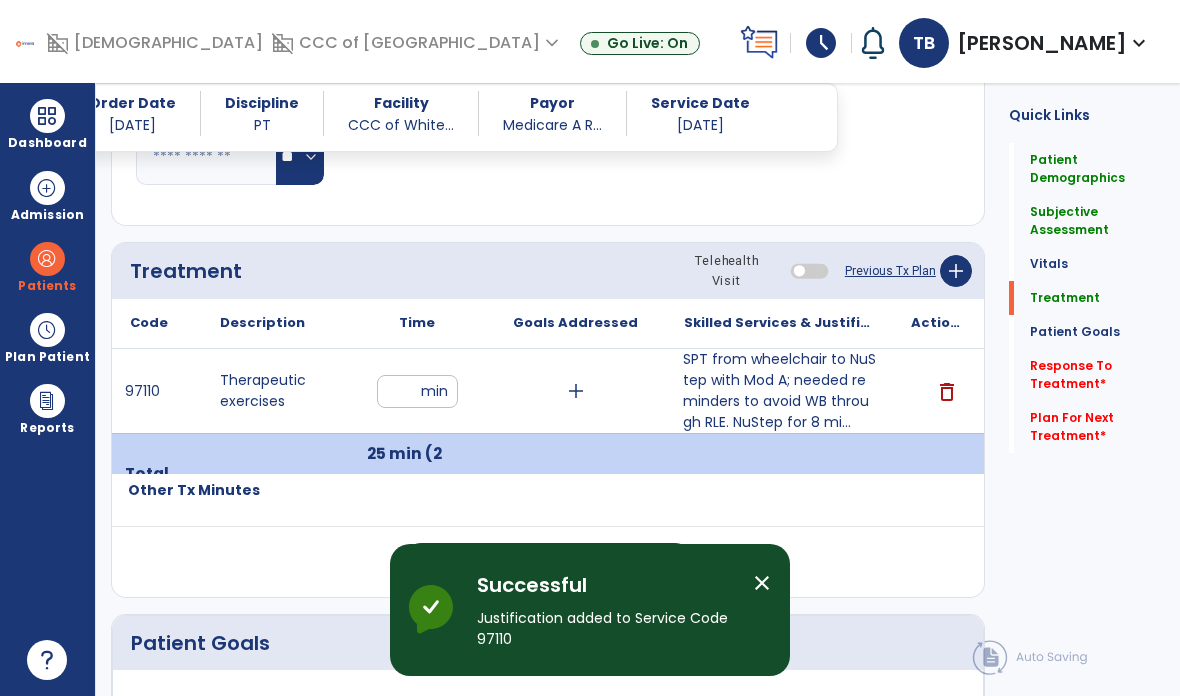 click on "Response To Treatment   *" 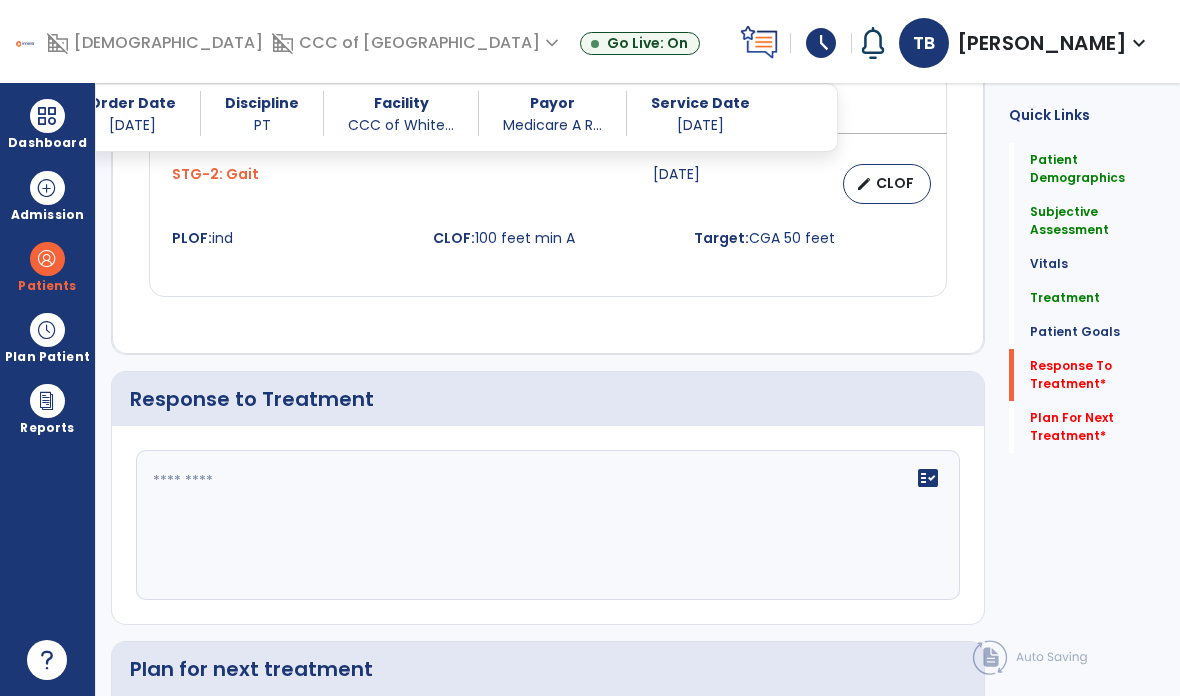 scroll, scrollTop: 1949, scrollLeft: 0, axis: vertical 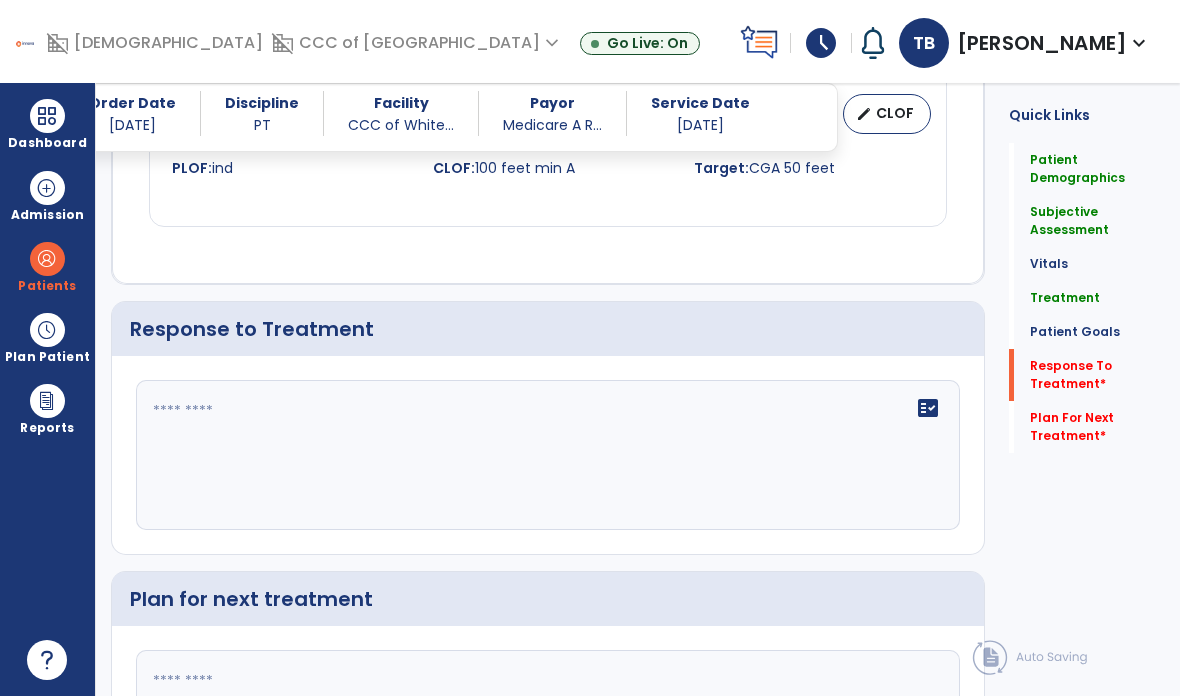 click on "fact_check" 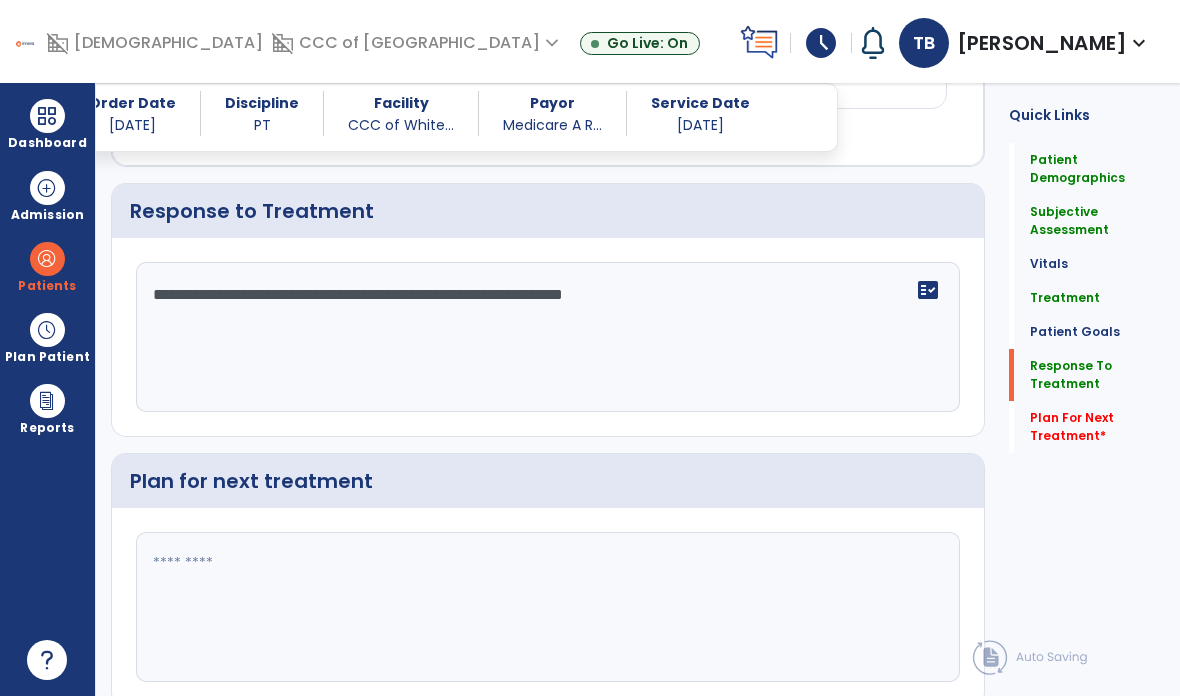 scroll, scrollTop: 2065, scrollLeft: 0, axis: vertical 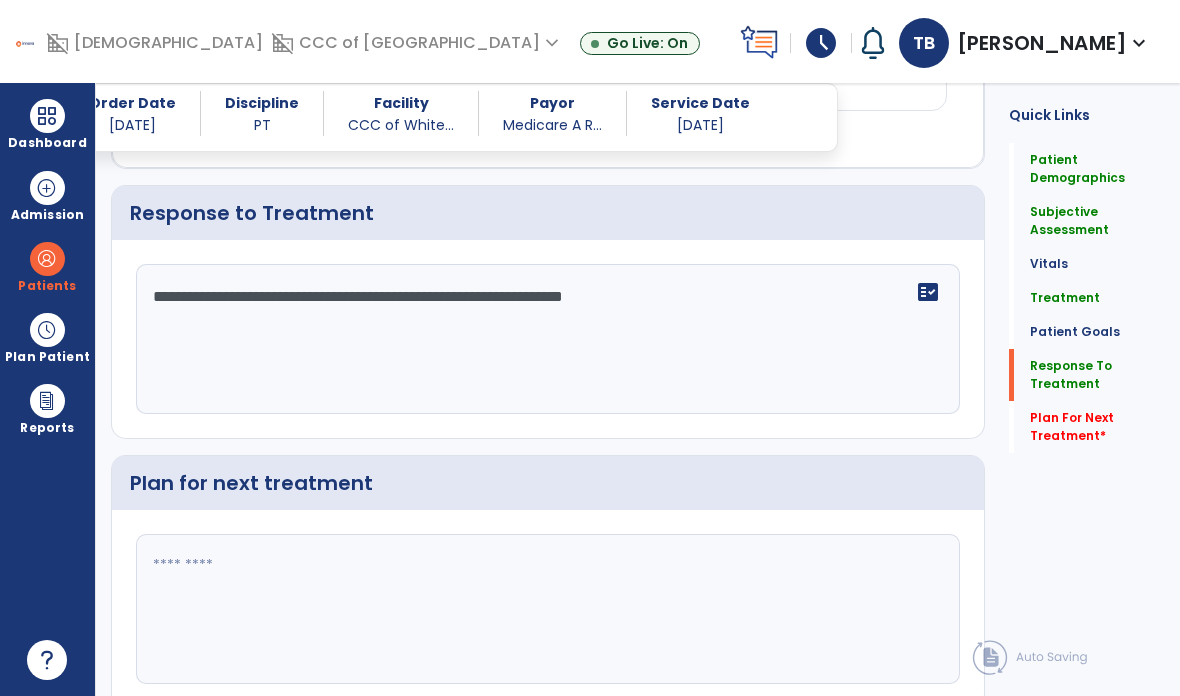 type on "**********" 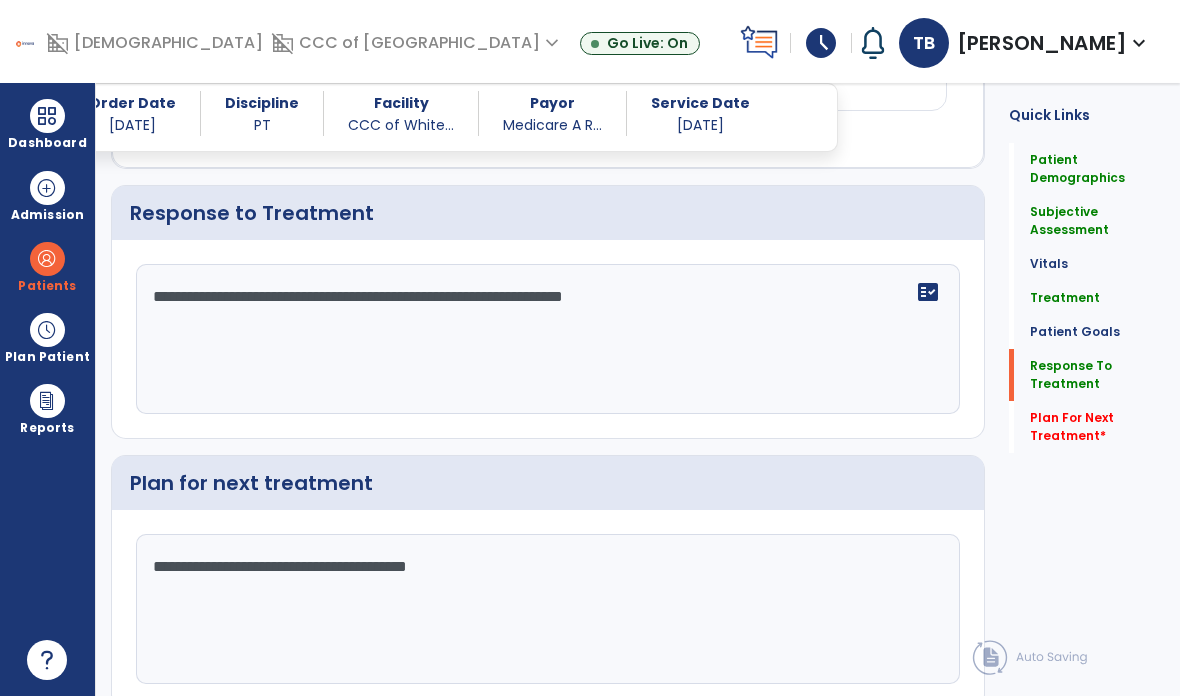 click on "Plan for next treatment" 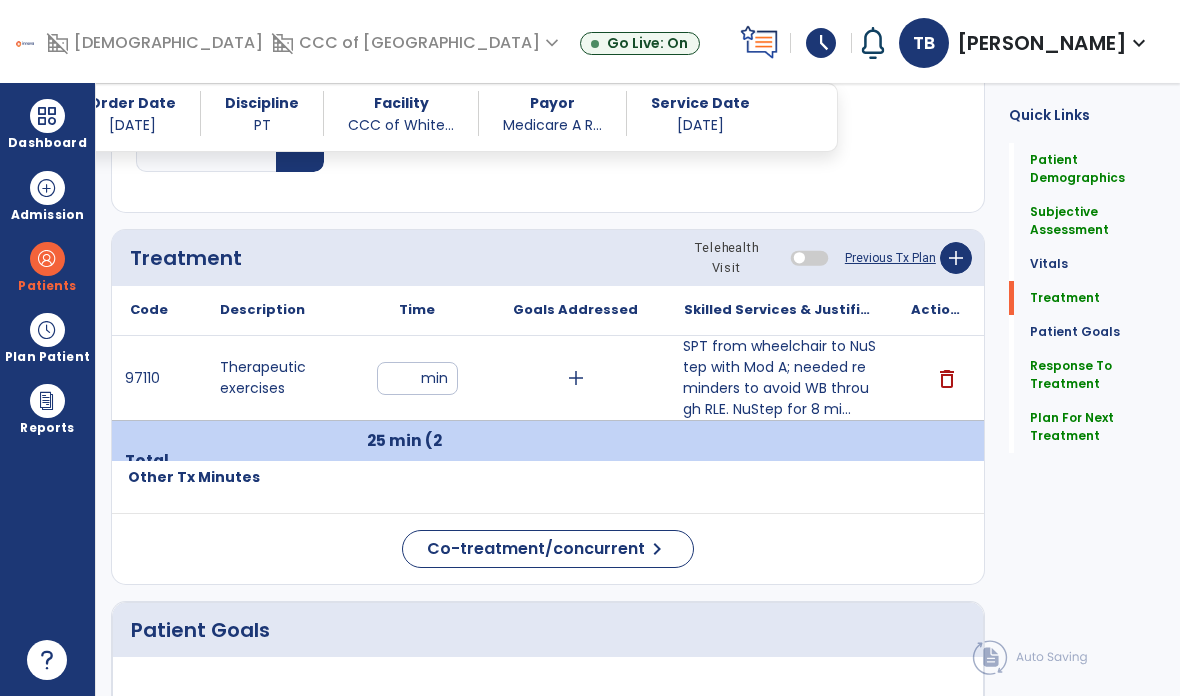 scroll, scrollTop: 1020, scrollLeft: 0, axis: vertical 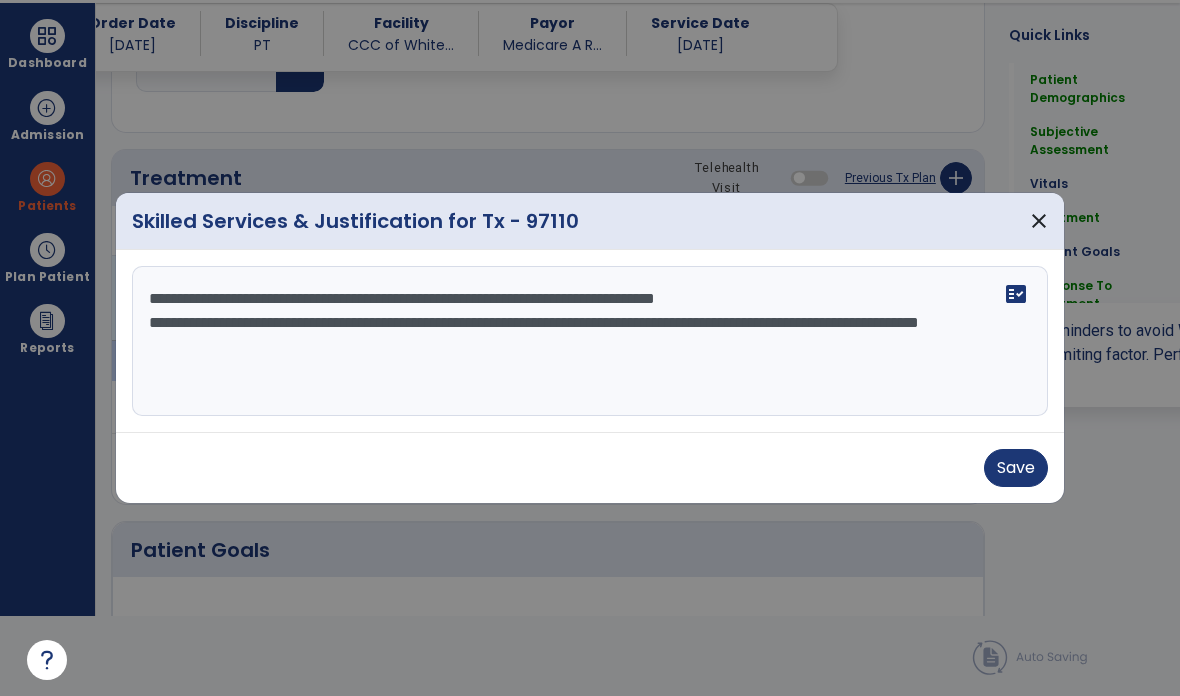 click on "**********" at bounding box center [590, 341] 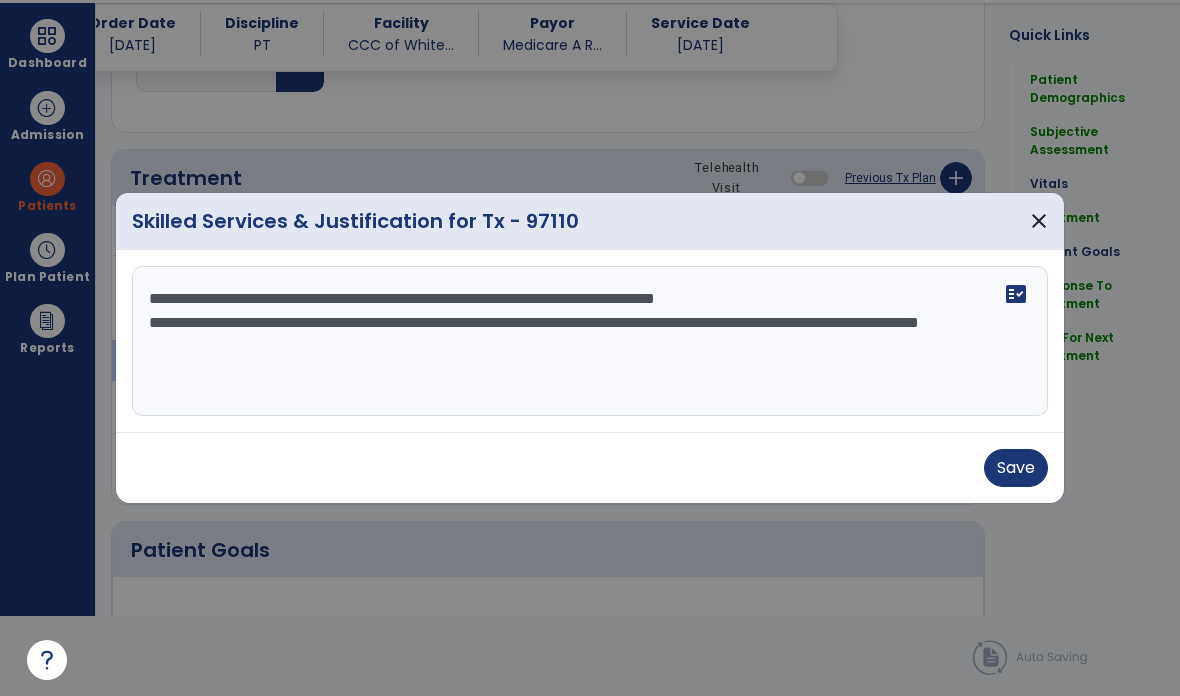 click on "**********" at bounding box center (590, 341) 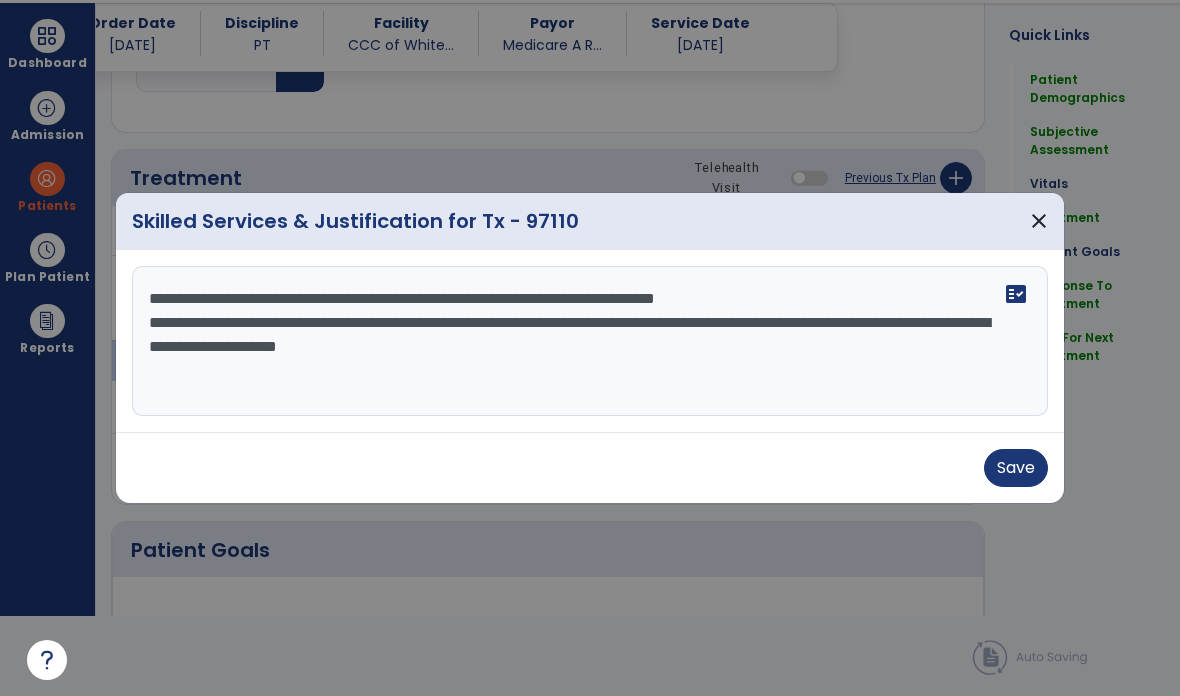 type on "**********" 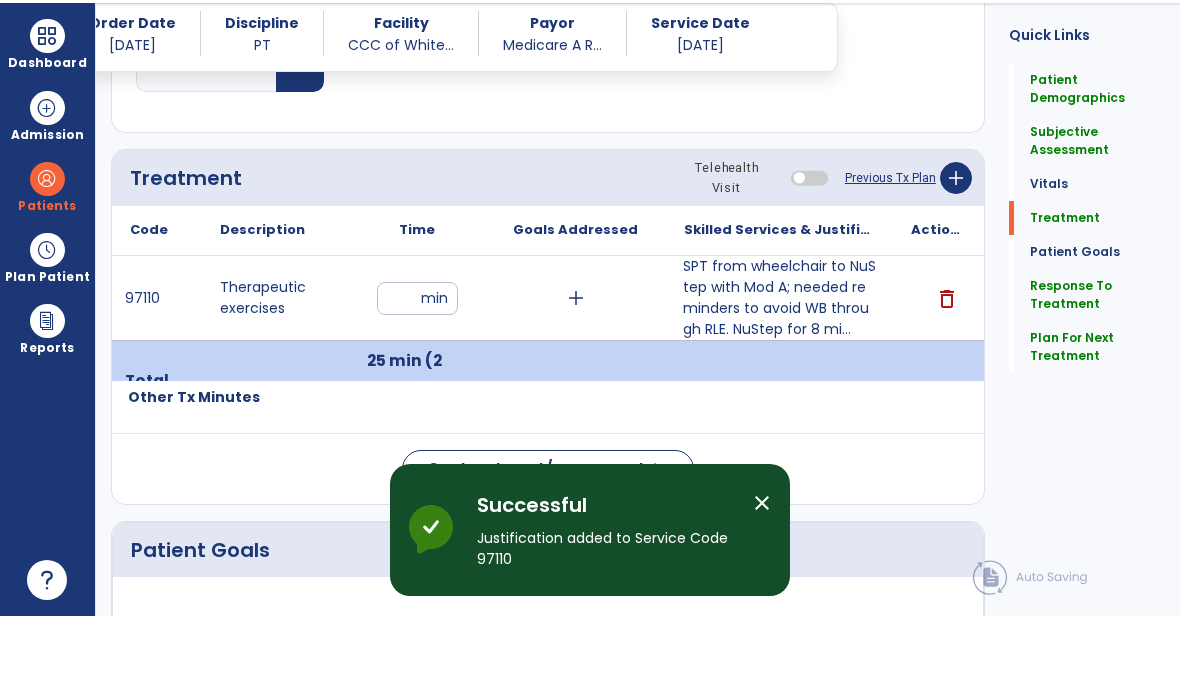 scroll, scrollTop: 80, scrollLeft: 0, axis: vertical 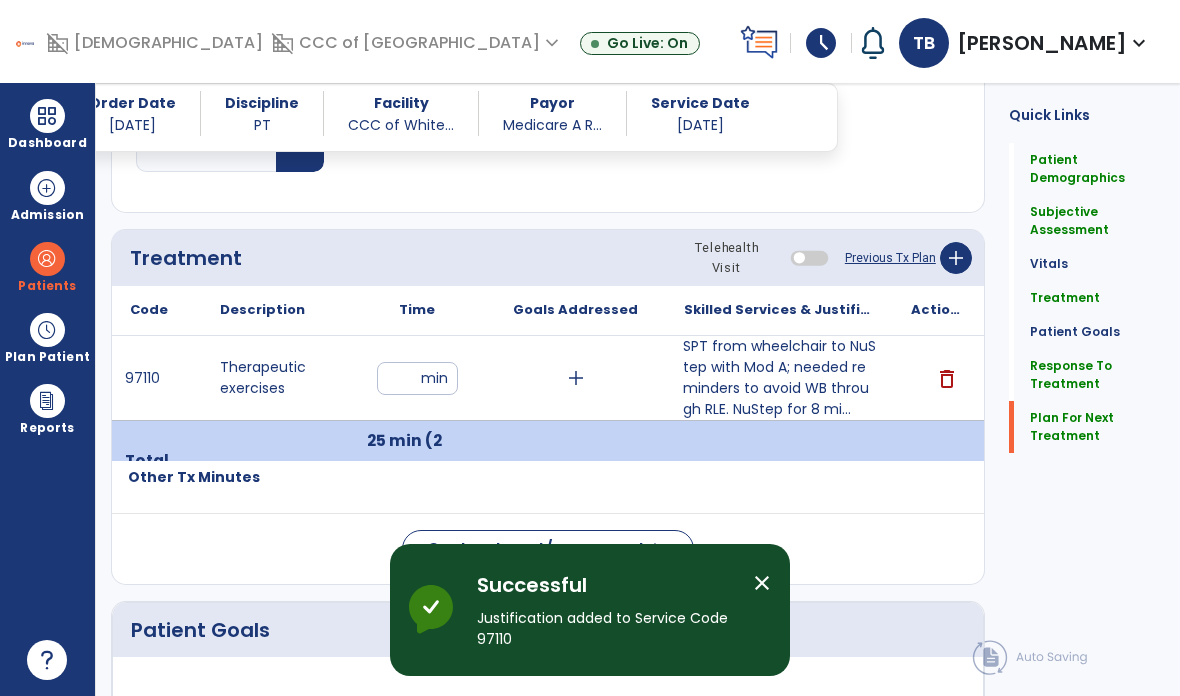 click on "Plan For Next Treatment" 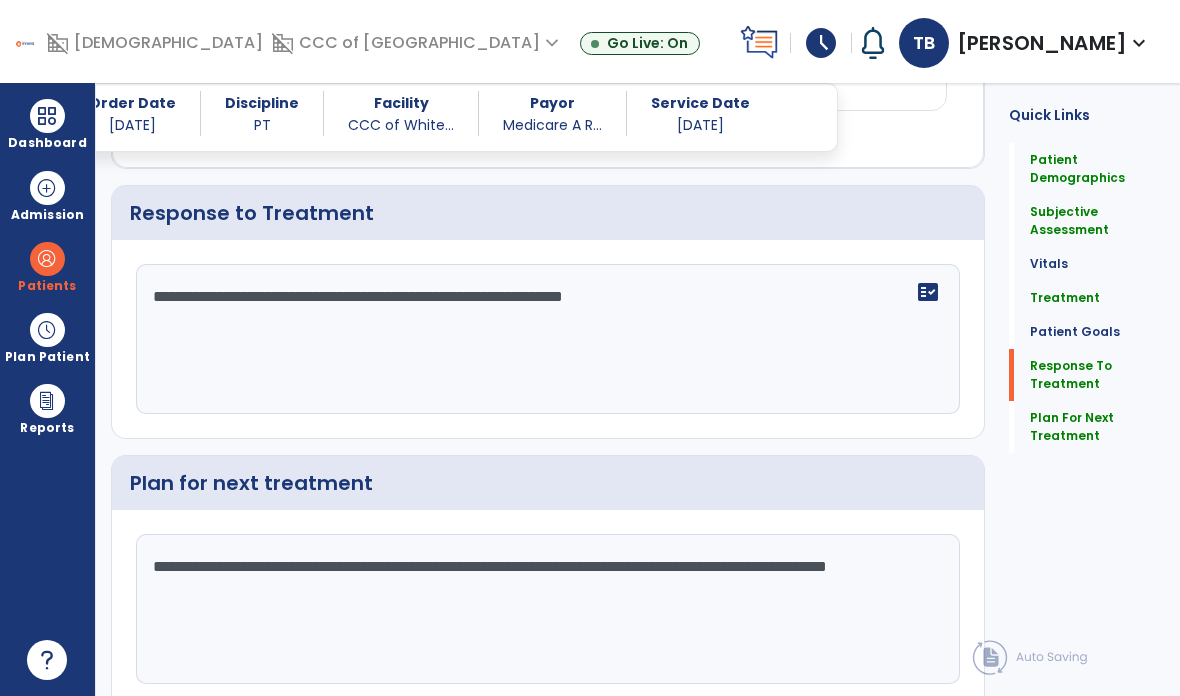 scroll, scrollTop: 2065, scrollLeft: 0, axis: vertical 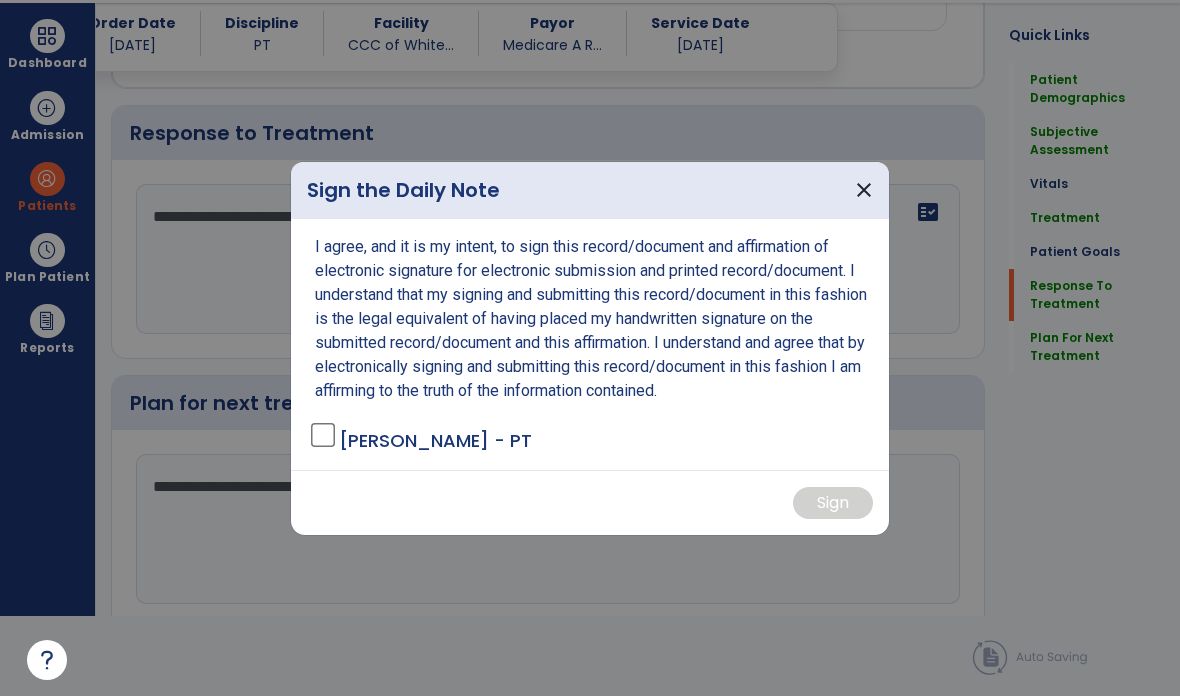 click on "[PERSON_NAME]  - PT" at bounding box center (435, 440) 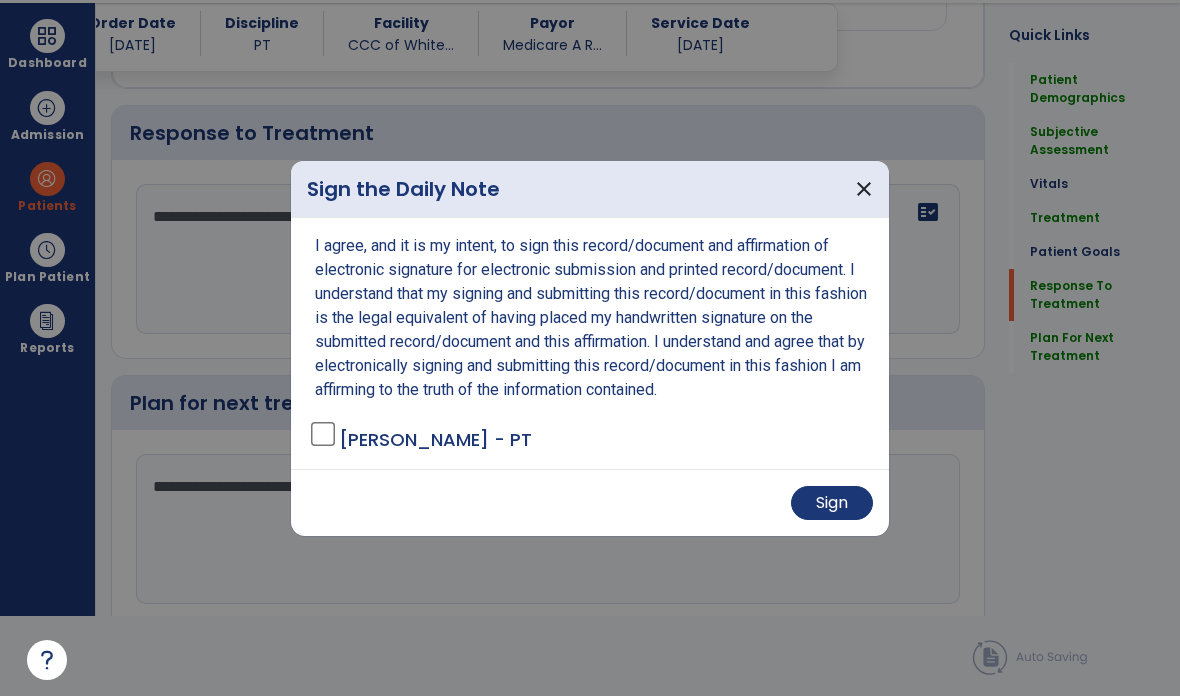 click on "Sign" at bounding box center (832, 503) 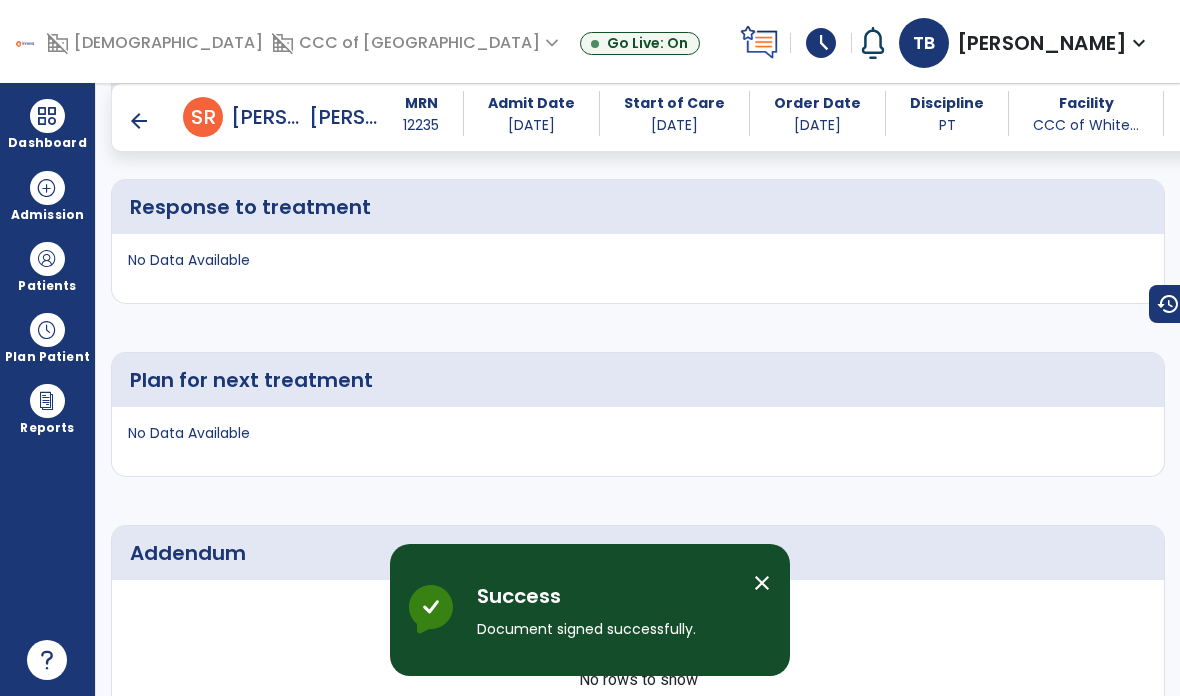 scroll, scrollTop: 80, scrollLeft: 0, axis: vertical 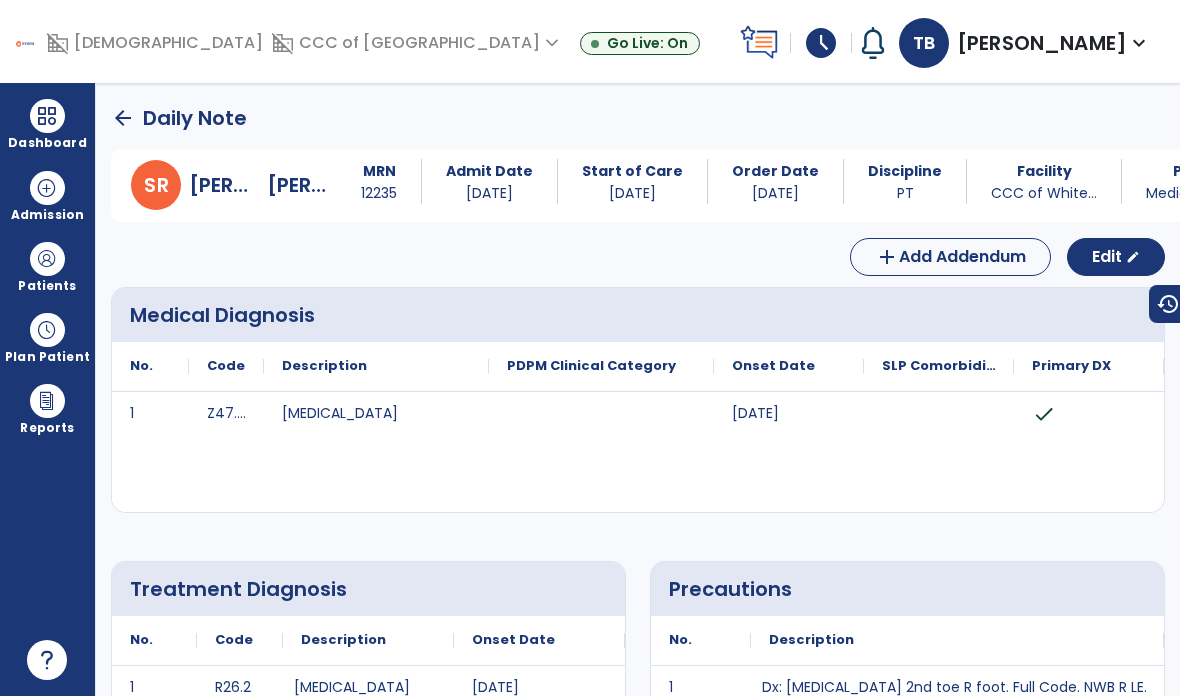 click on "Dashboard" at bounding box center [47, 124] 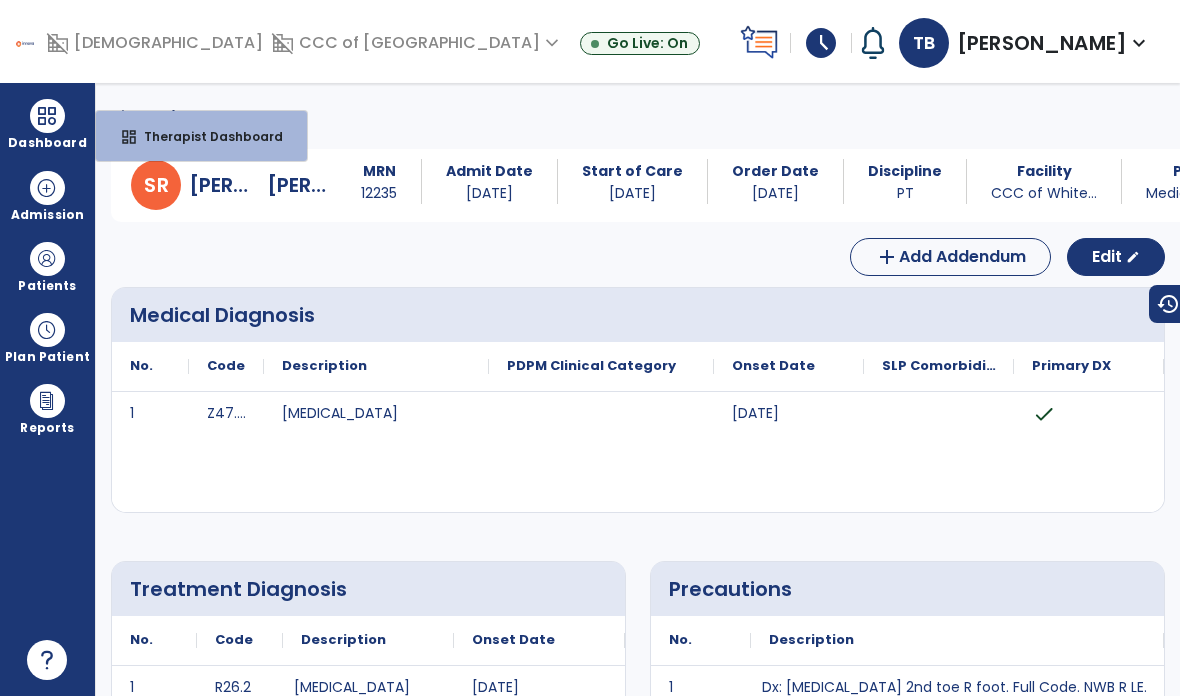 click on "arrow_back   Daily Note   [PERSON_NAME]  MRN [MEDICAL_RECORD_NUMBER] Admit Date [DATE] Start of Care [DATE] Order Date [DATE] Discipline PT Facility CCC of White... Payor Medicare A R... Service Date [DATE]  add  Add Addendum Edit  edit  Medical Diagnosis
No.
Code
1 Z47.81" at bounding box center [638, 389] 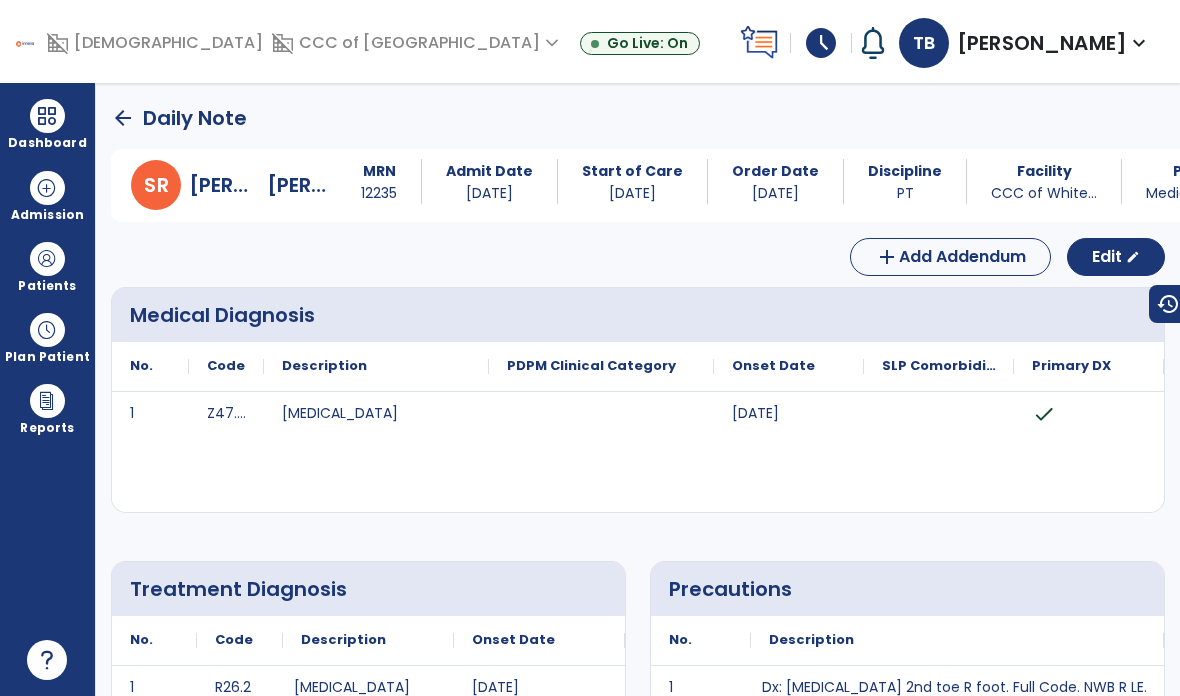 click on "Daily Note" 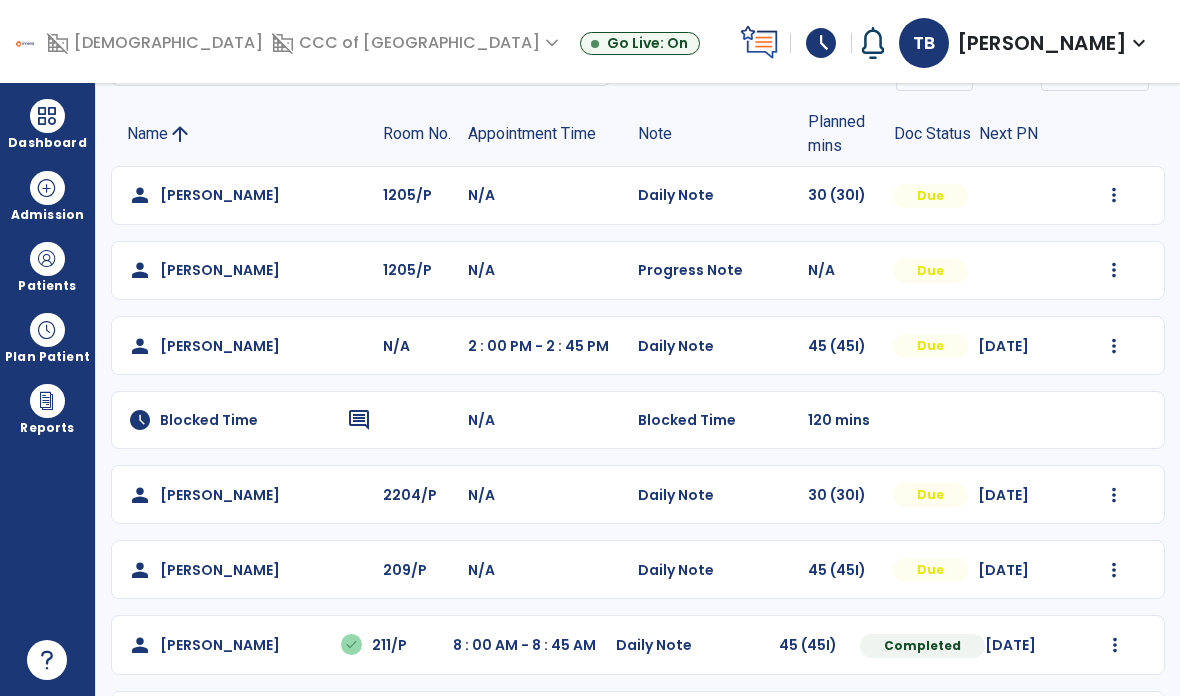 scroll, scrollTop: 115, scrollLeft: 0, axis: vertical 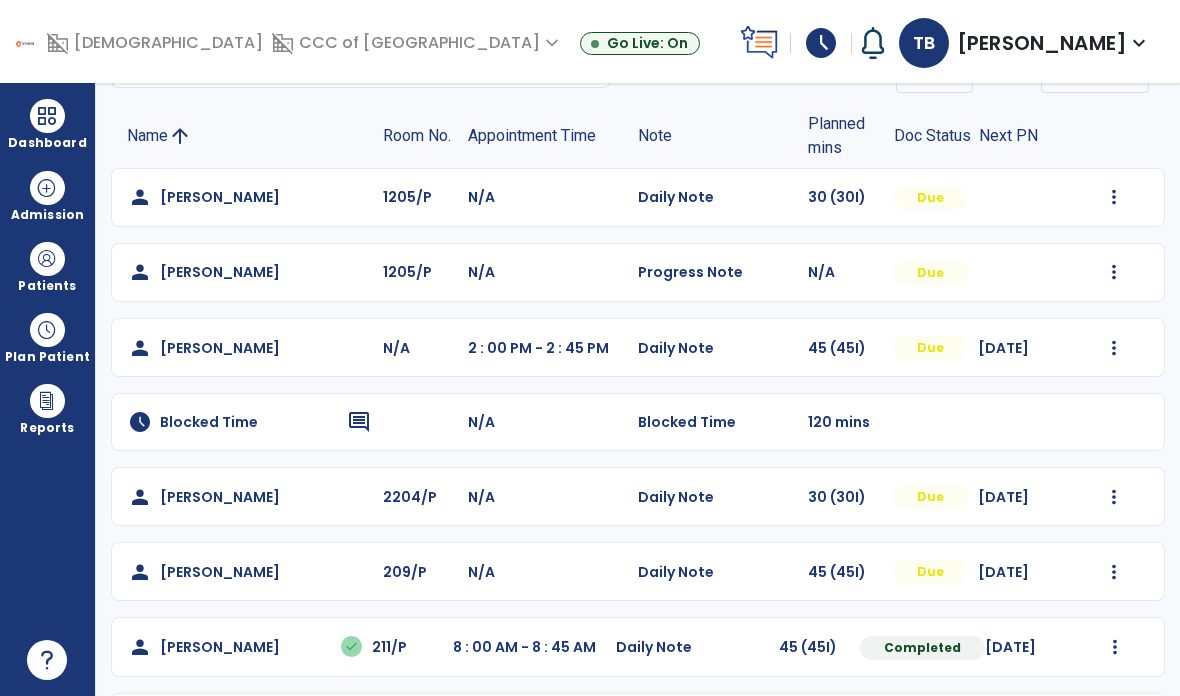 click at bounding box center (1114, 197) 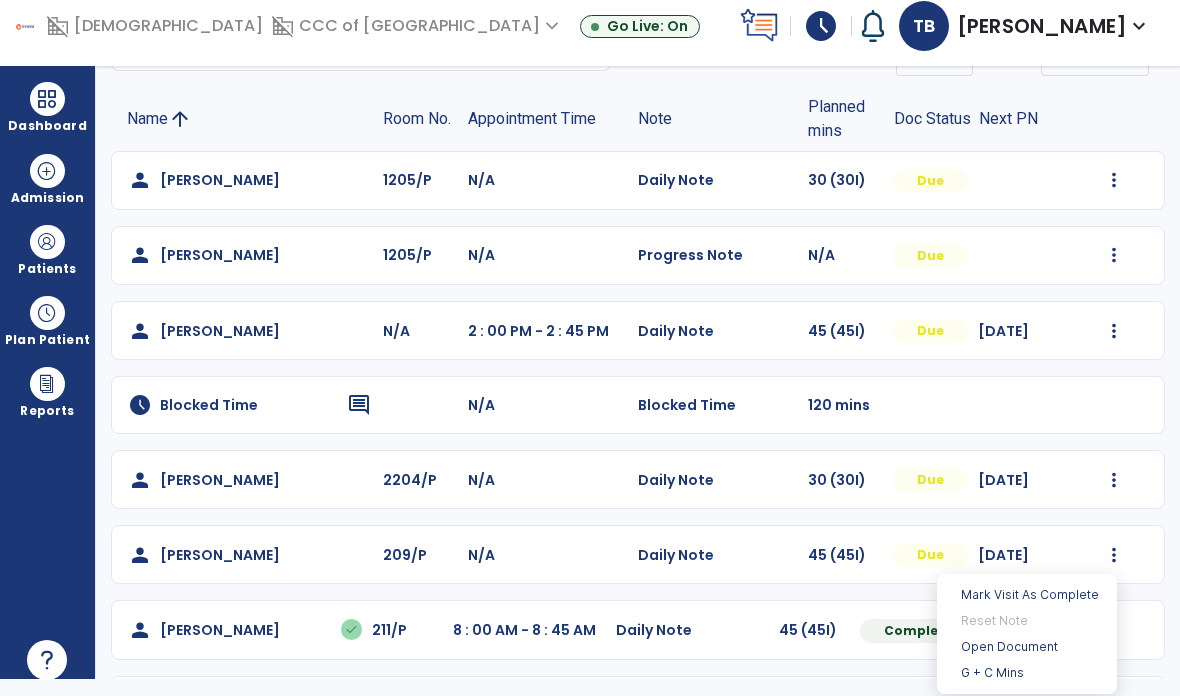 click on "Open Document" at bounding box center (1027, 647) 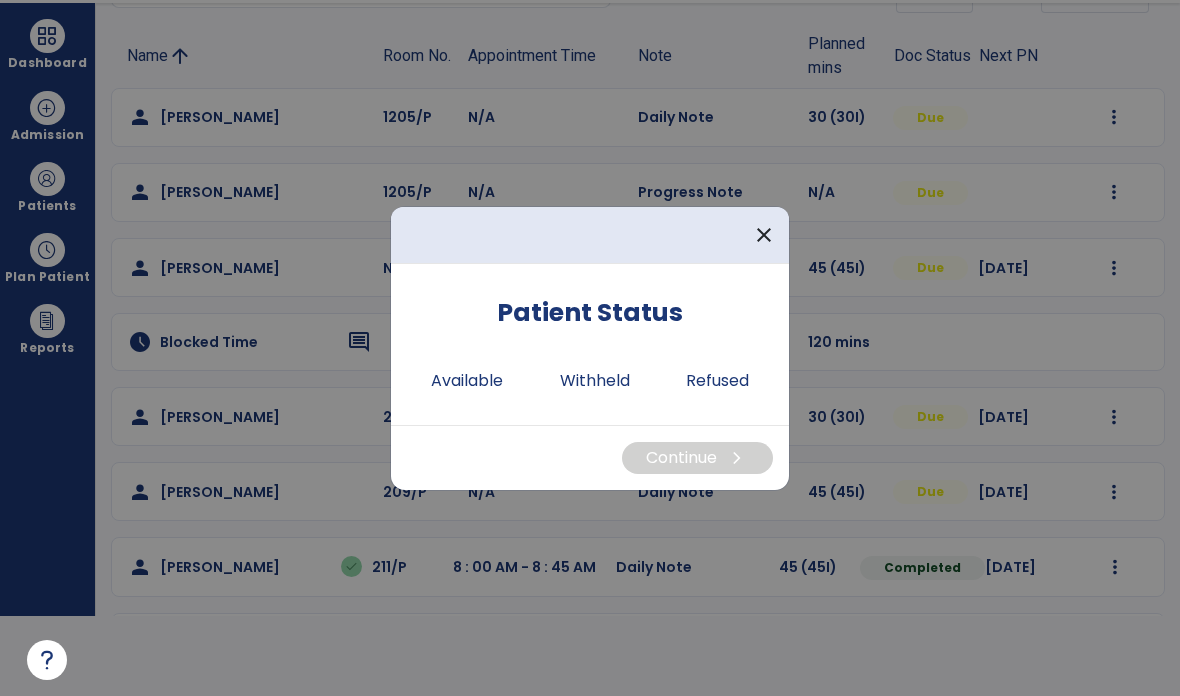 scroll, scrollTop: 0, scrollLeft: 0, axis: both 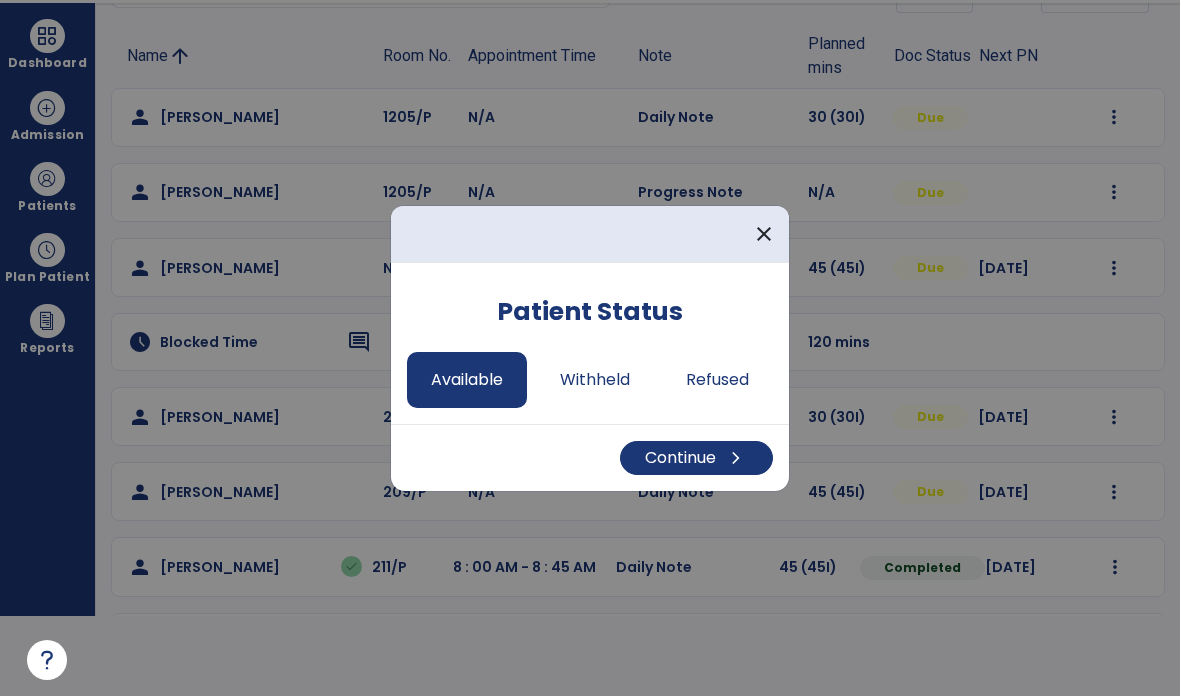click on "Continue   chevron_right" at bounding box center [696, 458] 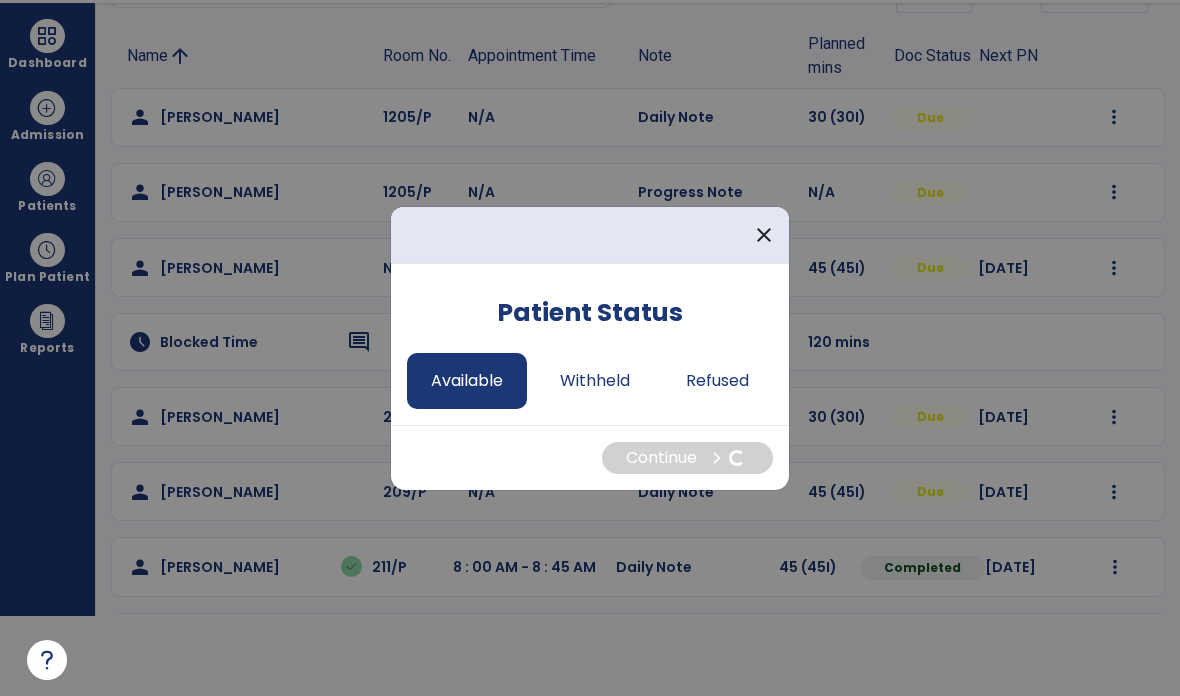 select on "*" 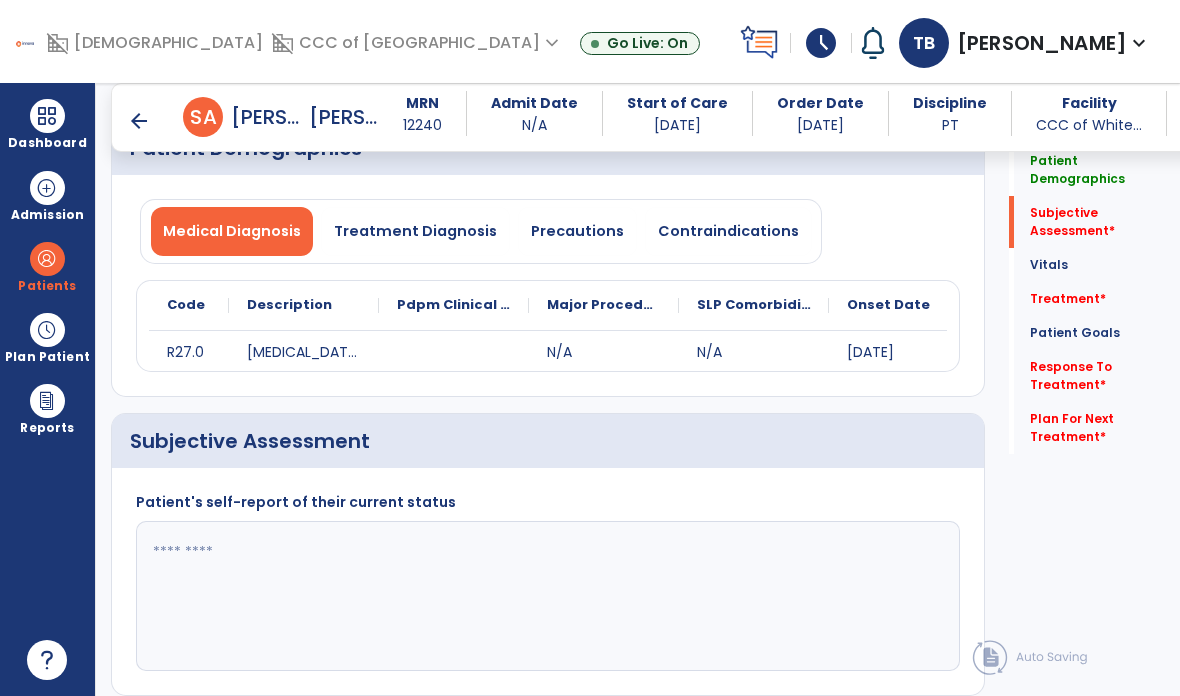 scroll, scrollTop: 80, scrollLeft: 0, axis: vertical 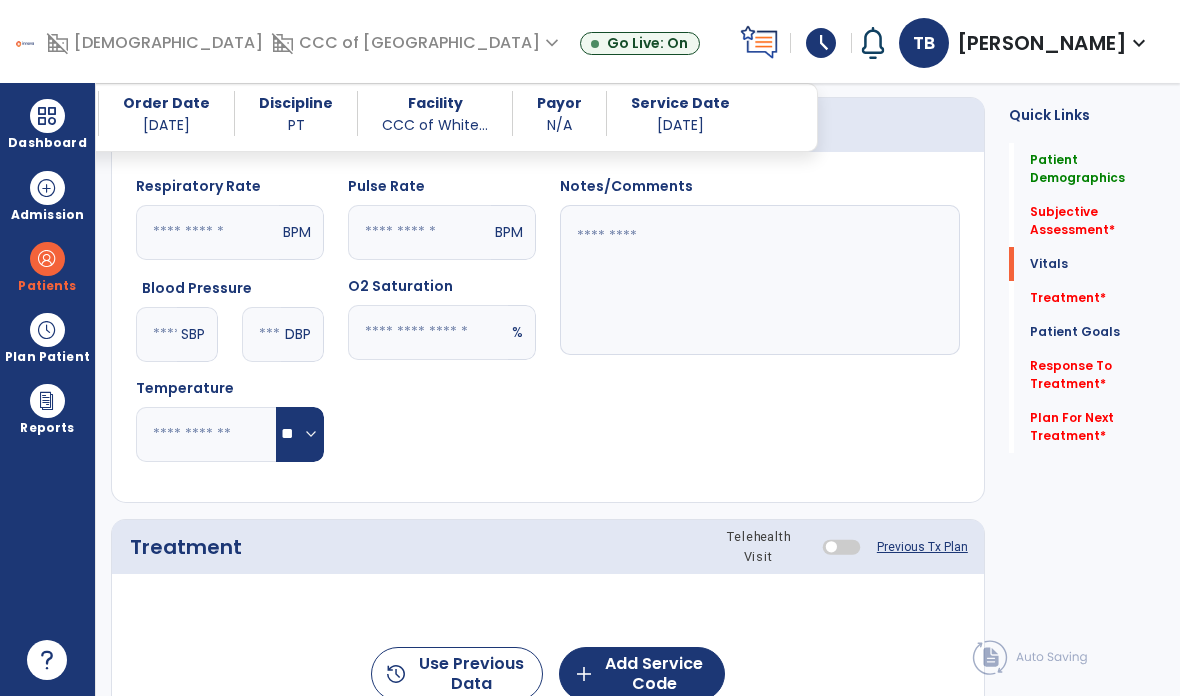 click 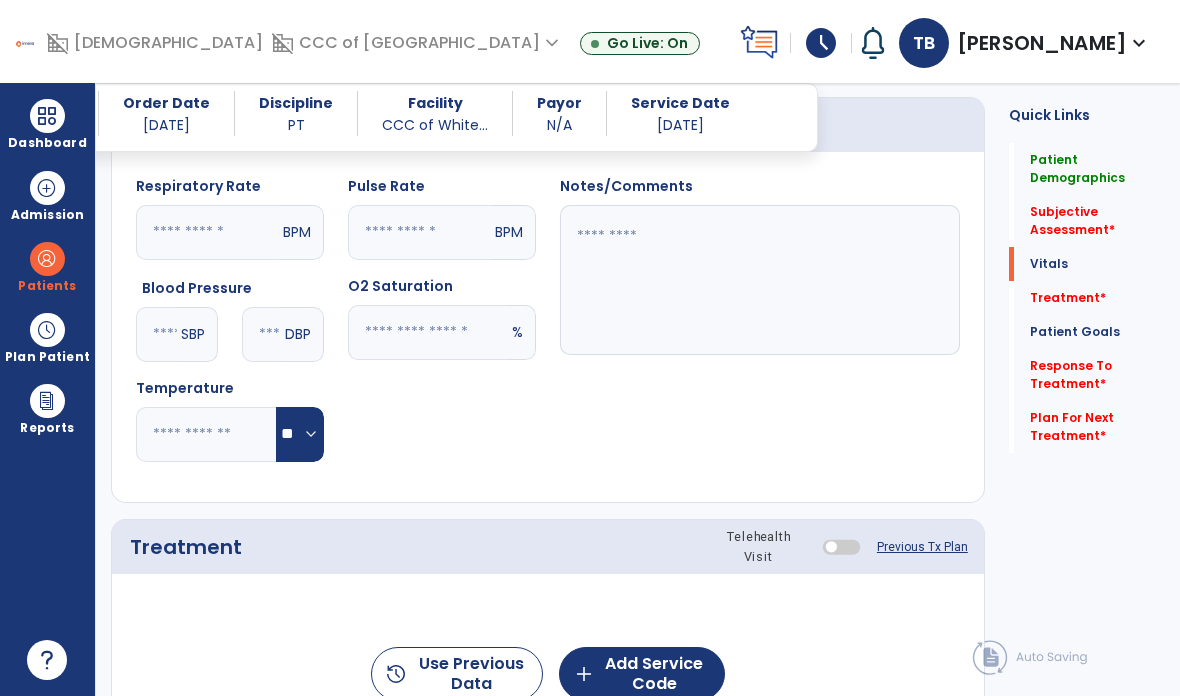 click 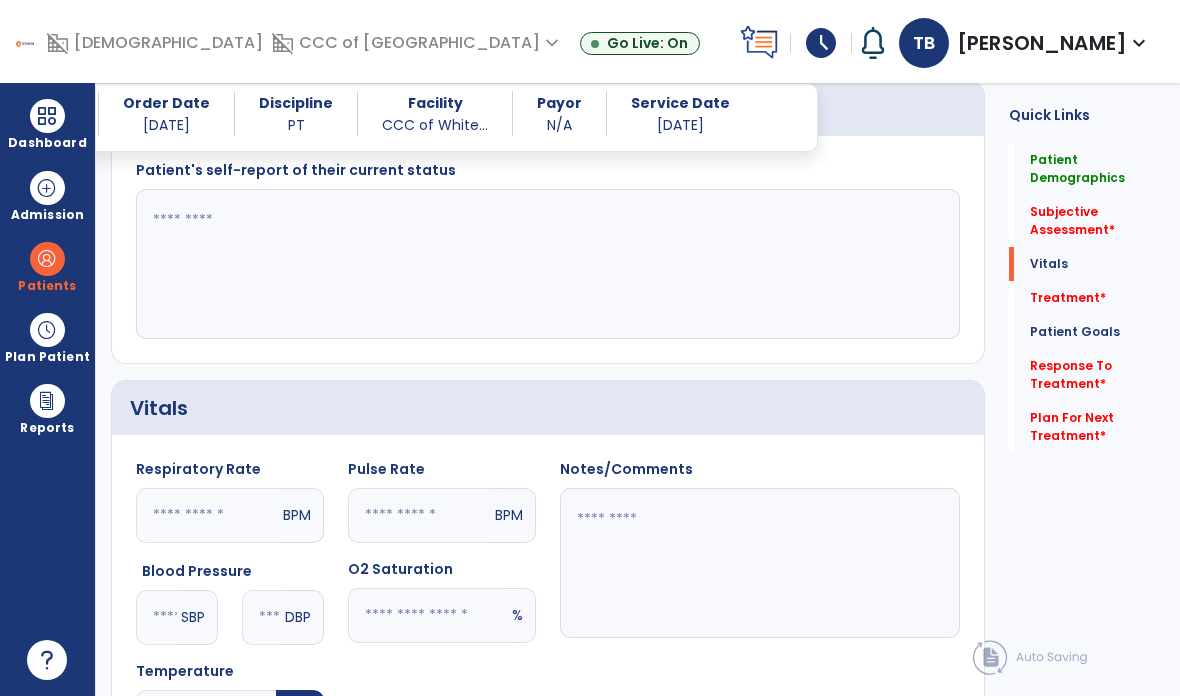 scroll, scrollTop: 385, scrollLeft: 0, axis: vertical 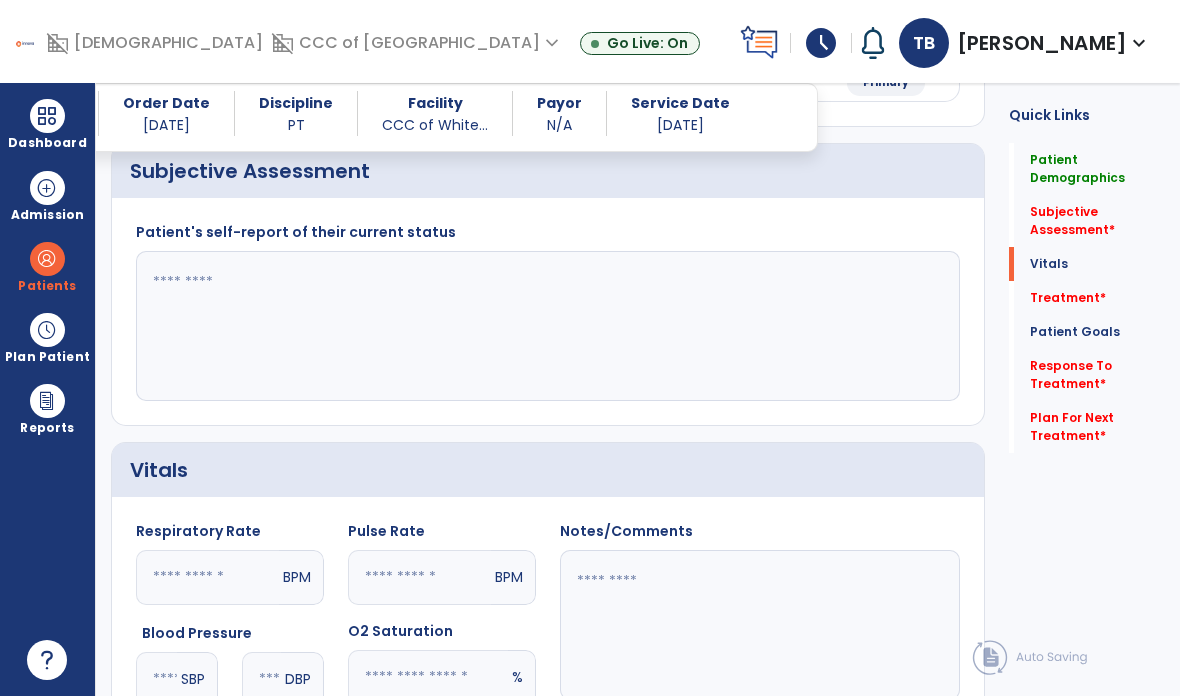 type on "**" 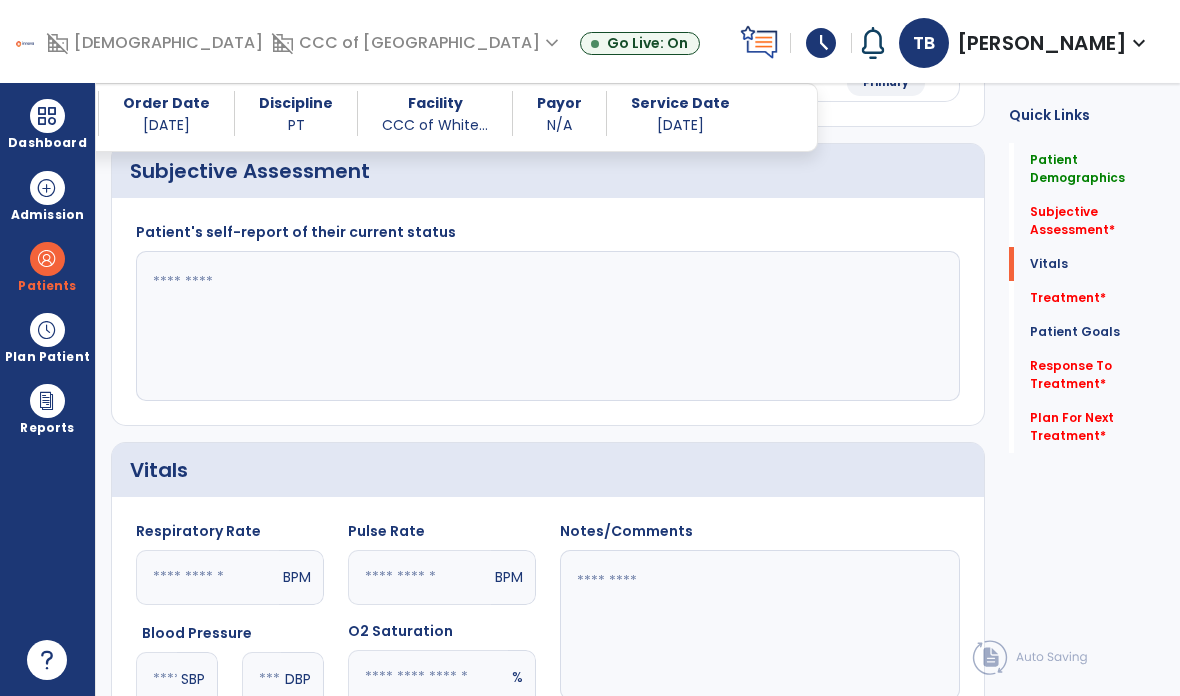 click 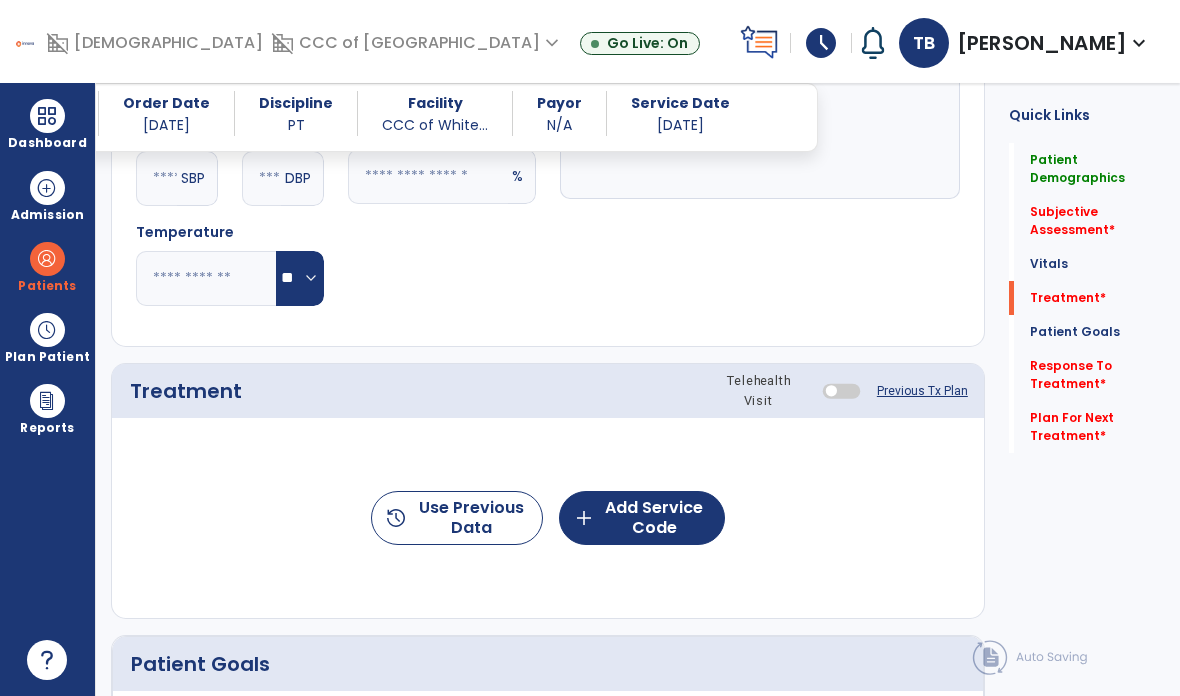 scroll, scrollTop: 994, scrollLeft: 0, axis: vertical 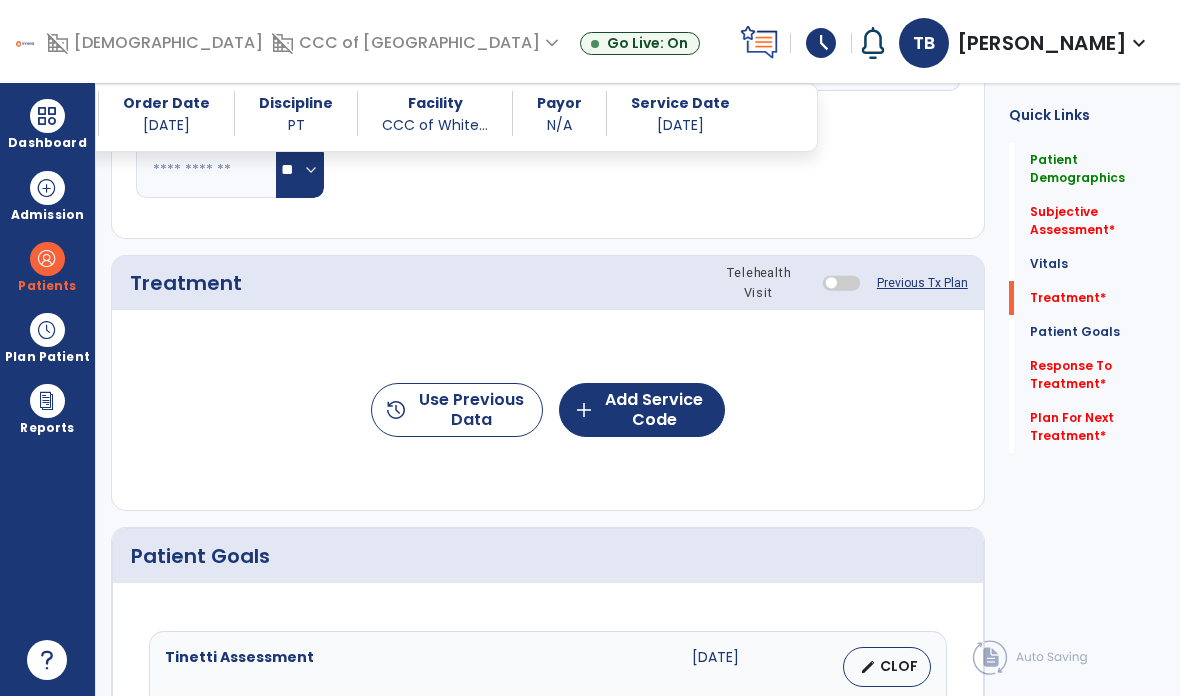 type on "**********" 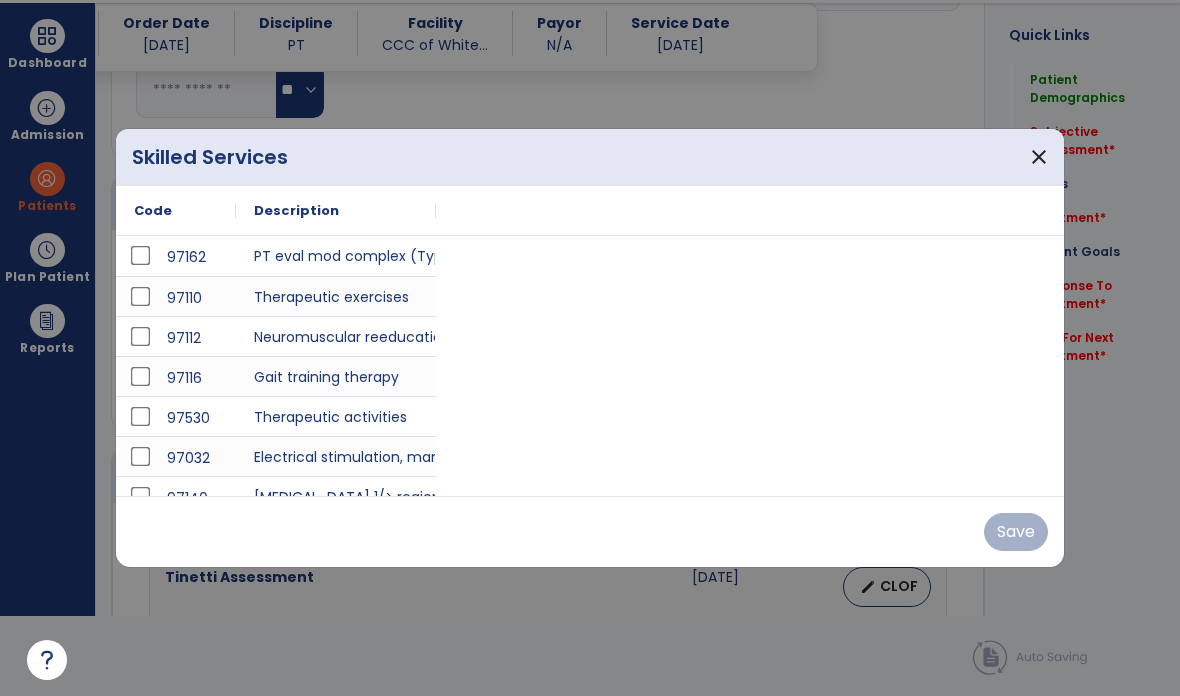 scroll, scrollTop: 0, scrollLeft: 0, axis: both 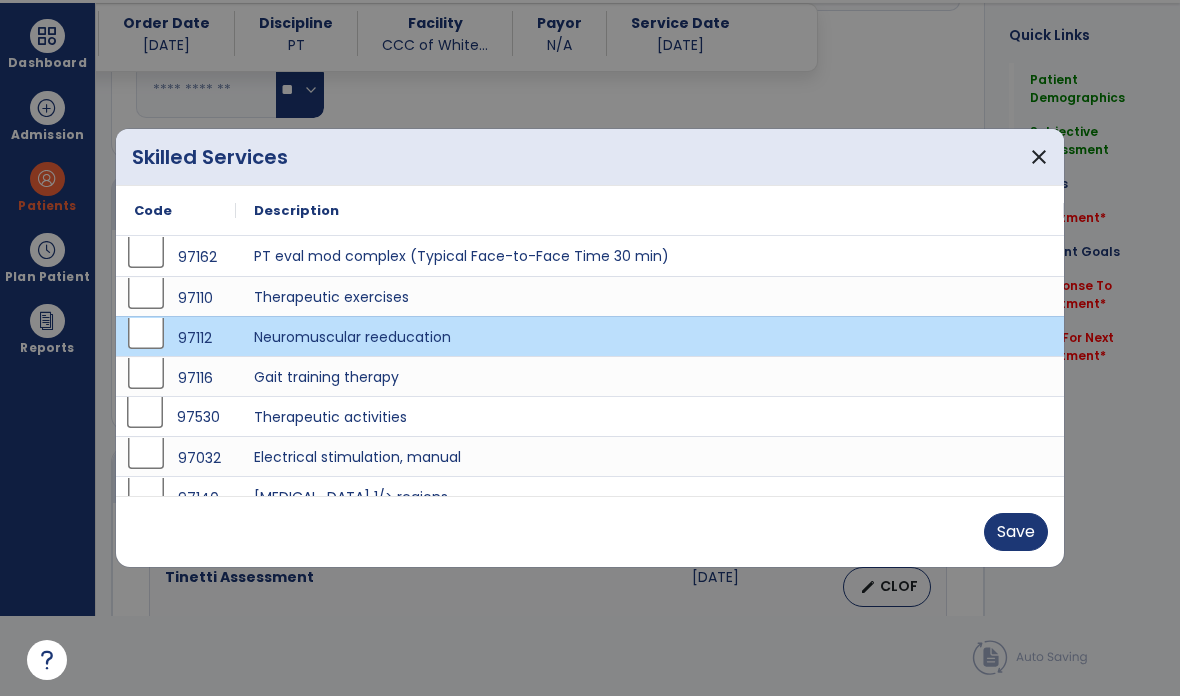 click on "97530" at bounding box center [176, 417] 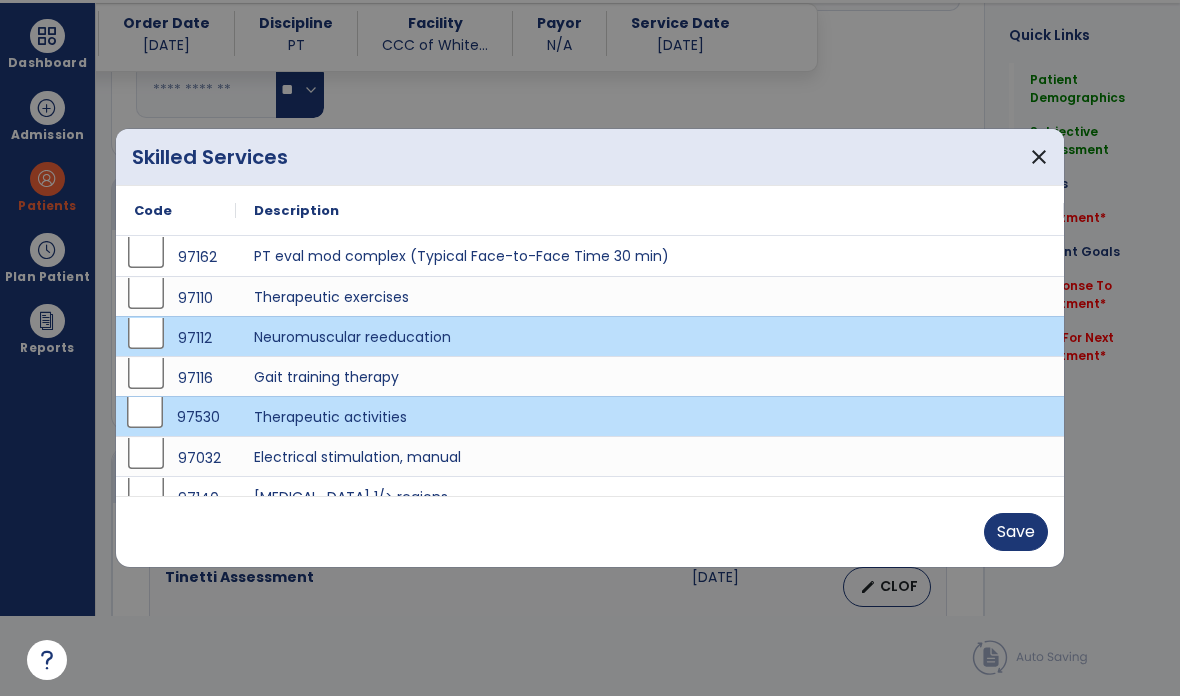 click on "Save" at bounding box center (1016, 532) 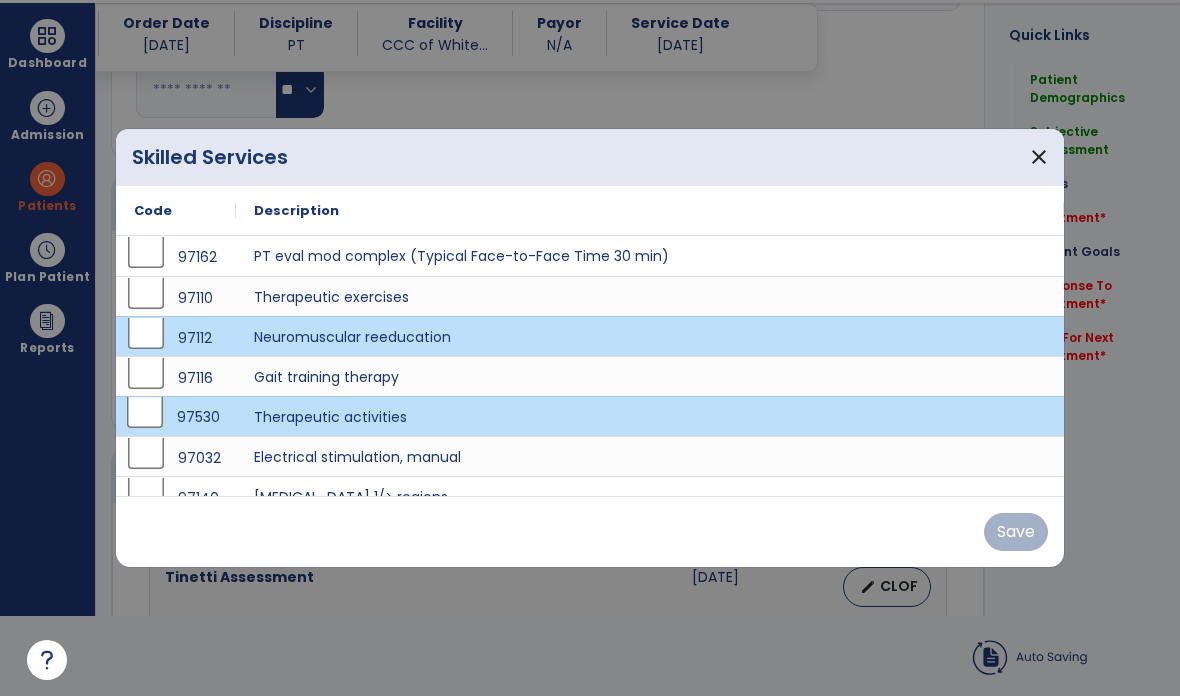 scroll, scrollTop: 80, scrollLeft: 0, axis: vertical 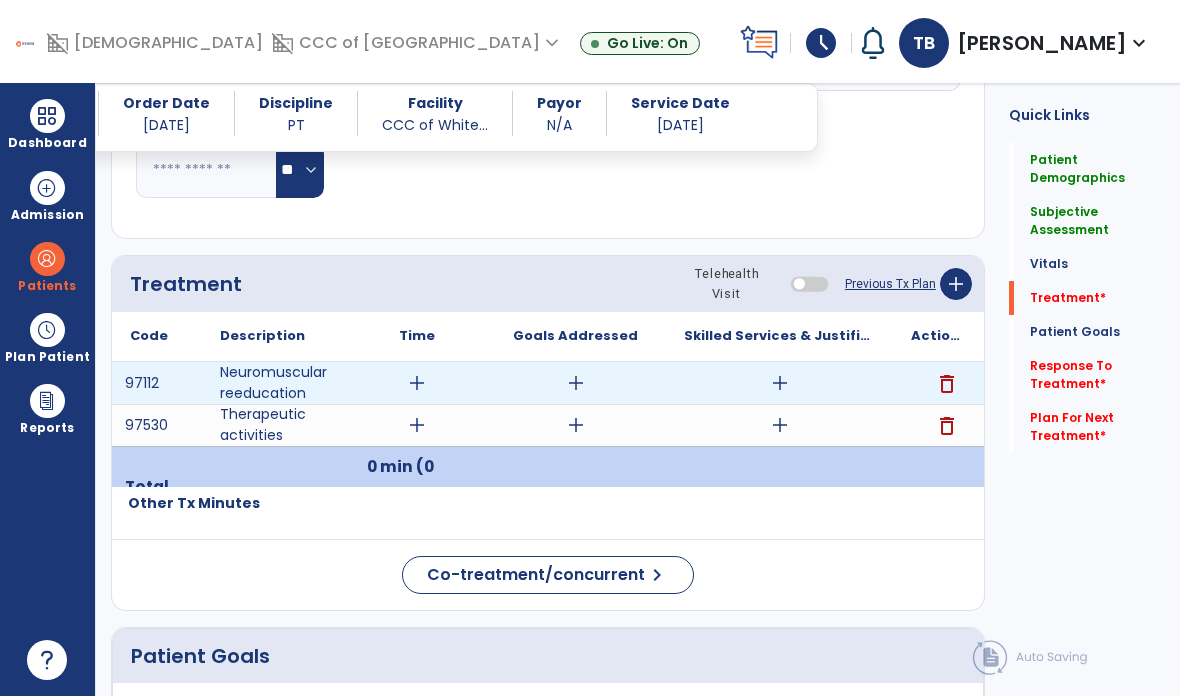 click on "add" at bounding box center (779, 383) 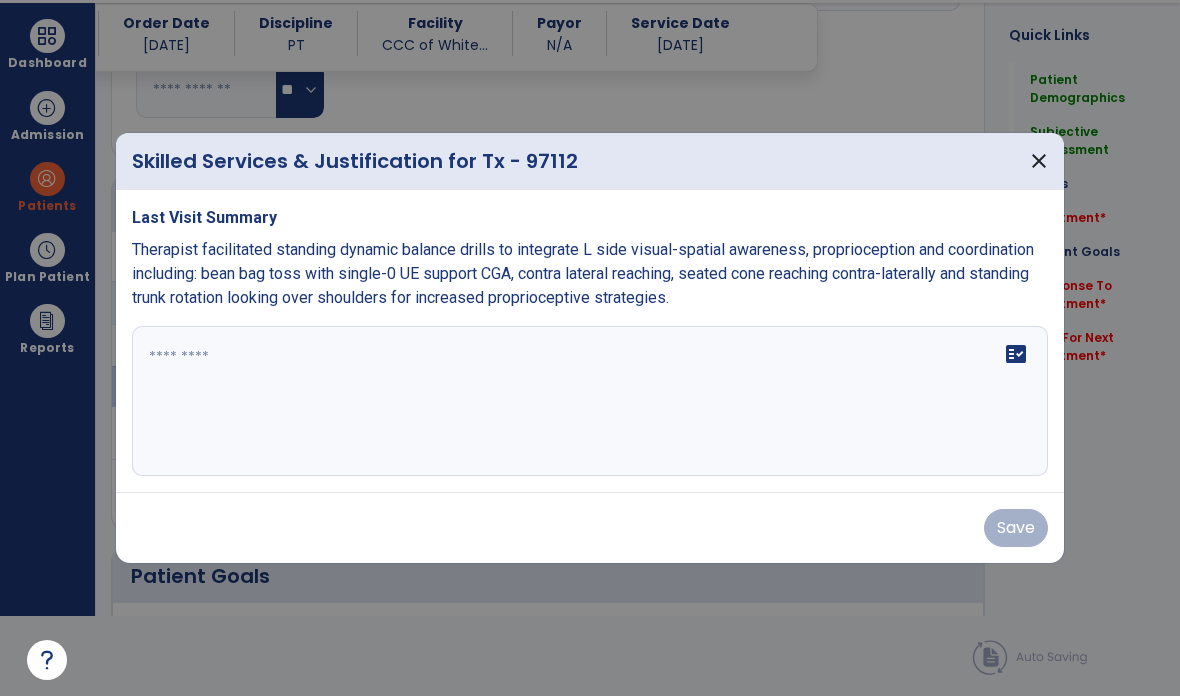scroll, scrollTop: 0, scrollLeft: 0, axis: both 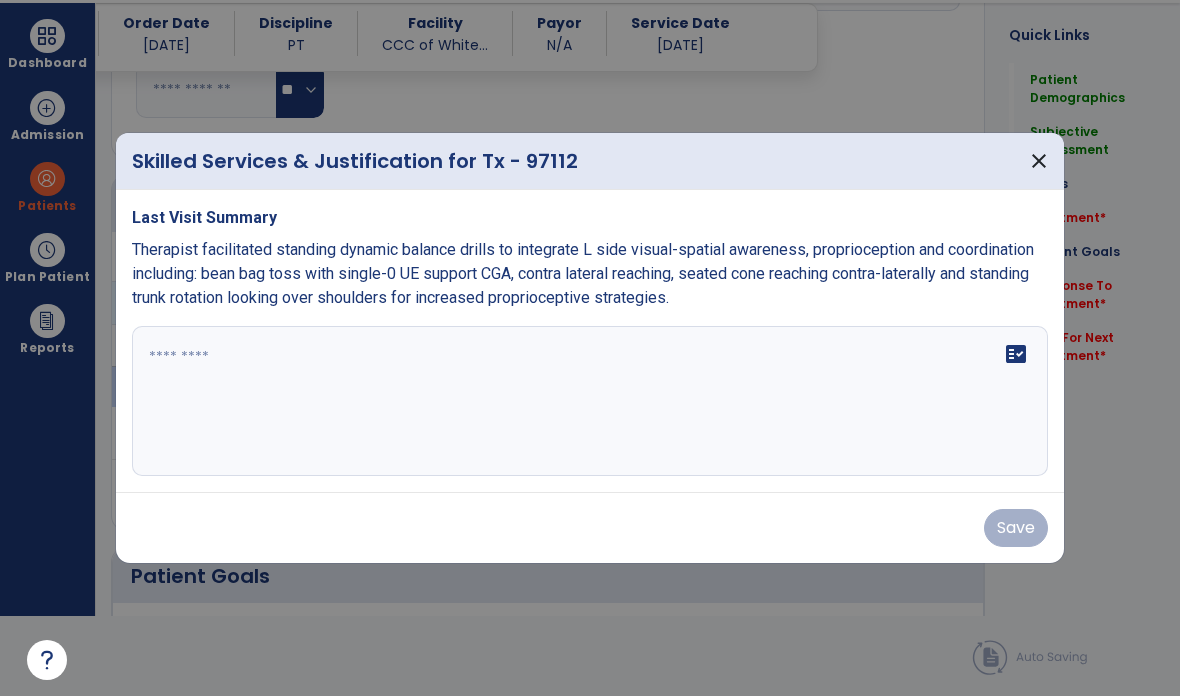 click on "fact_check" at bounding box center [590, 401] 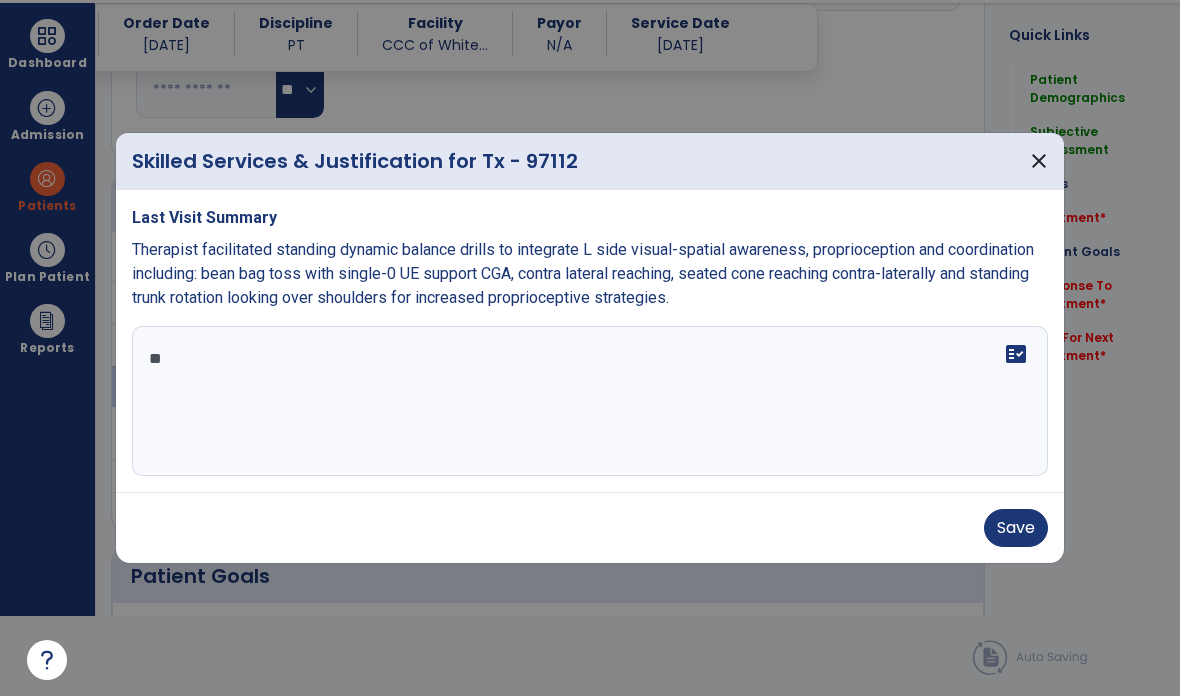 type on "*" 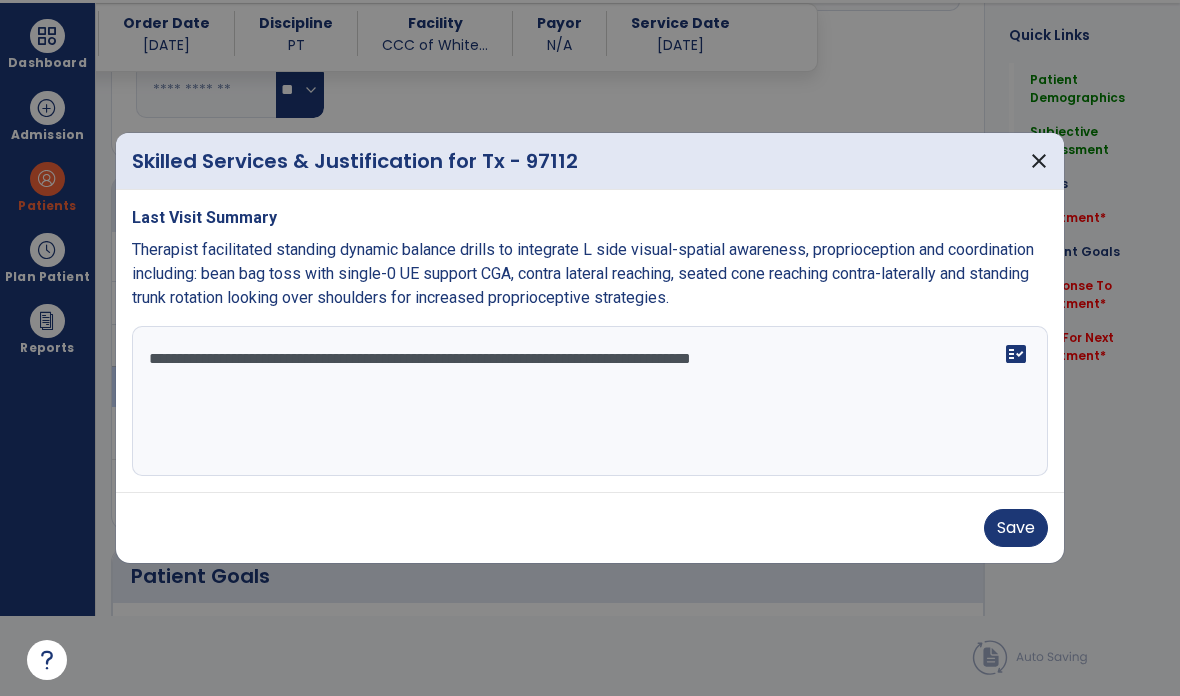 type on "**********" 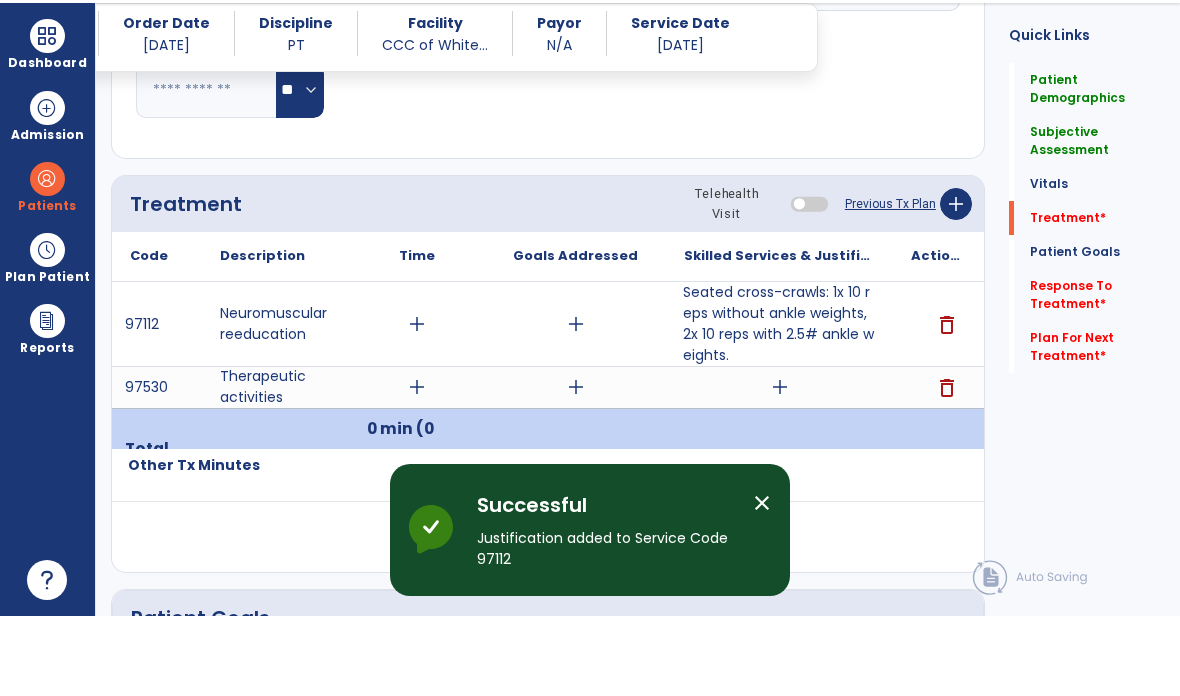 scroll, scrollTop: 80, scrollLeft: 0, axis: vertical 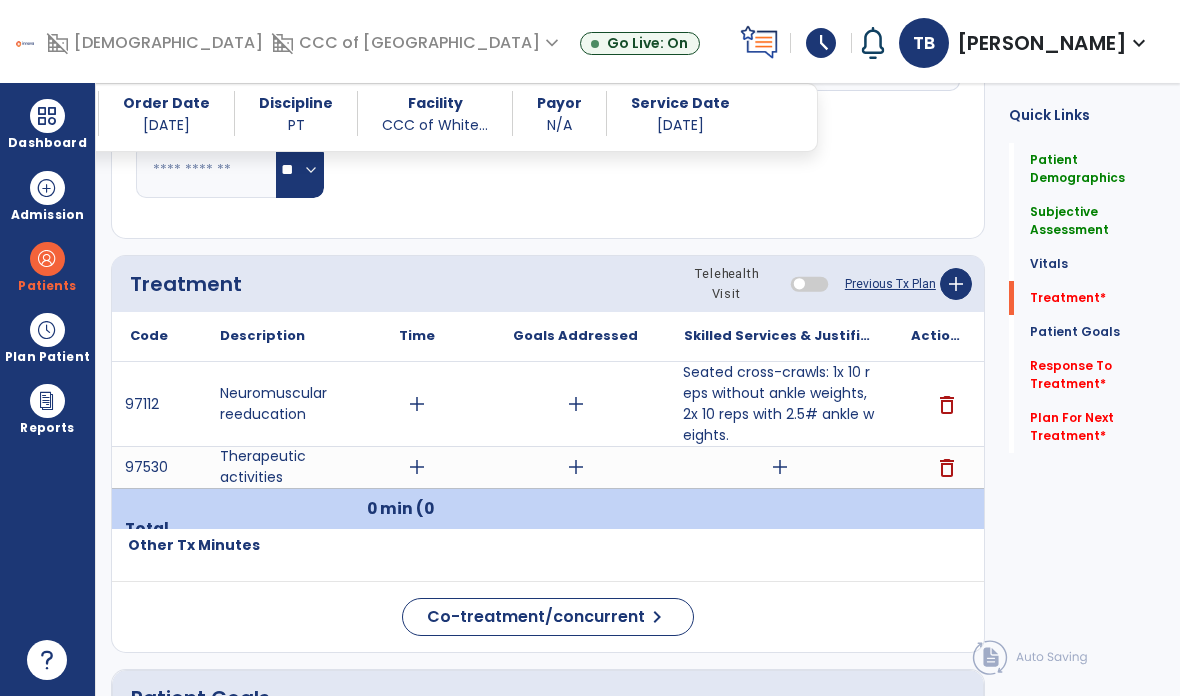 click on "Seated cross-crawls: 1x 10 reps without ankle weights, 2x 10 reps with 2.5# ankle weights." at bounding box center [779, 404] 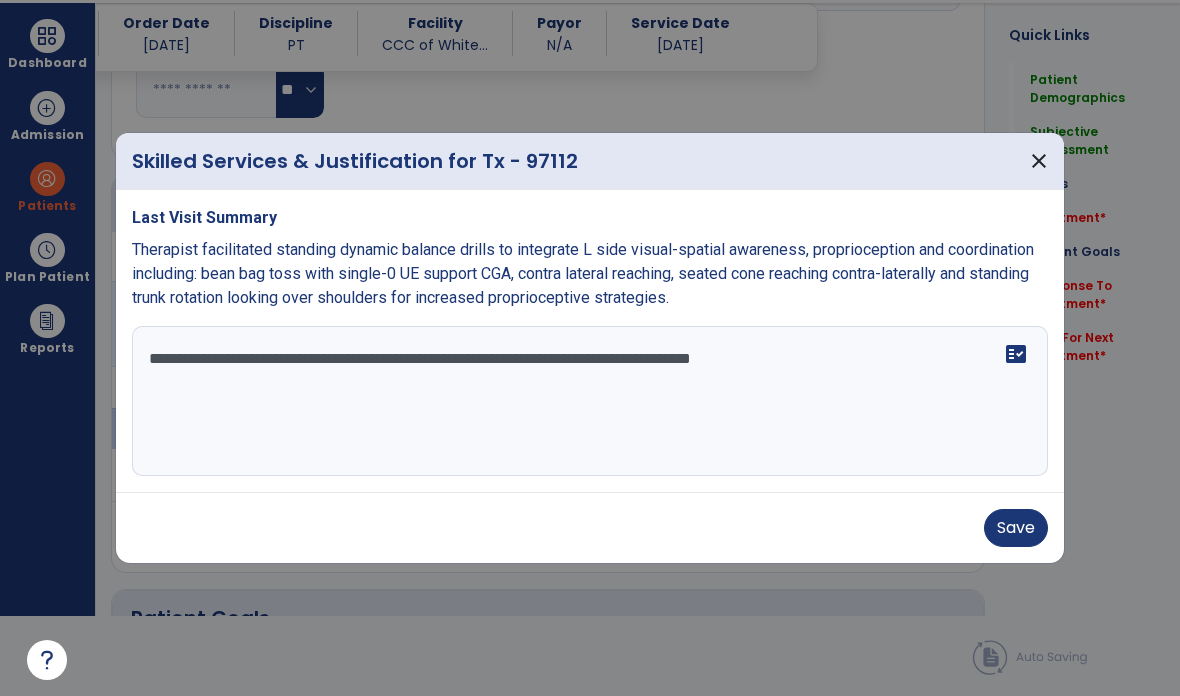 scroll, scrollTop: 0, scrollLeft: 0, axis: both 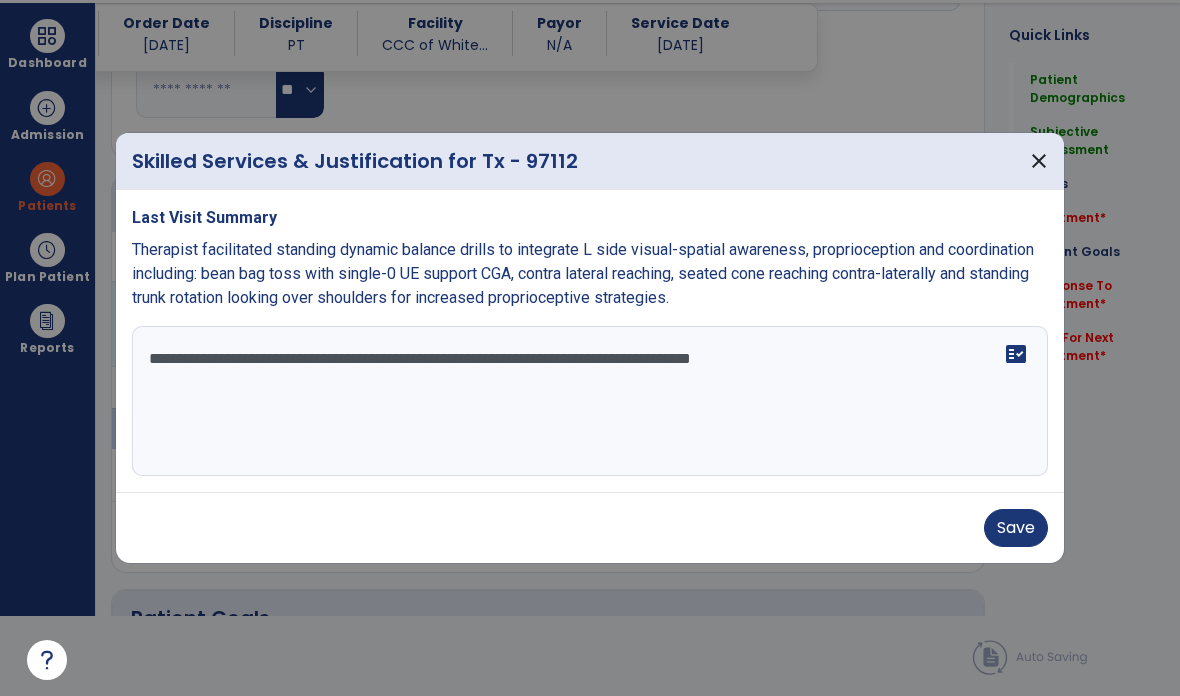 click on "**********" at bounding box center [590, 401] 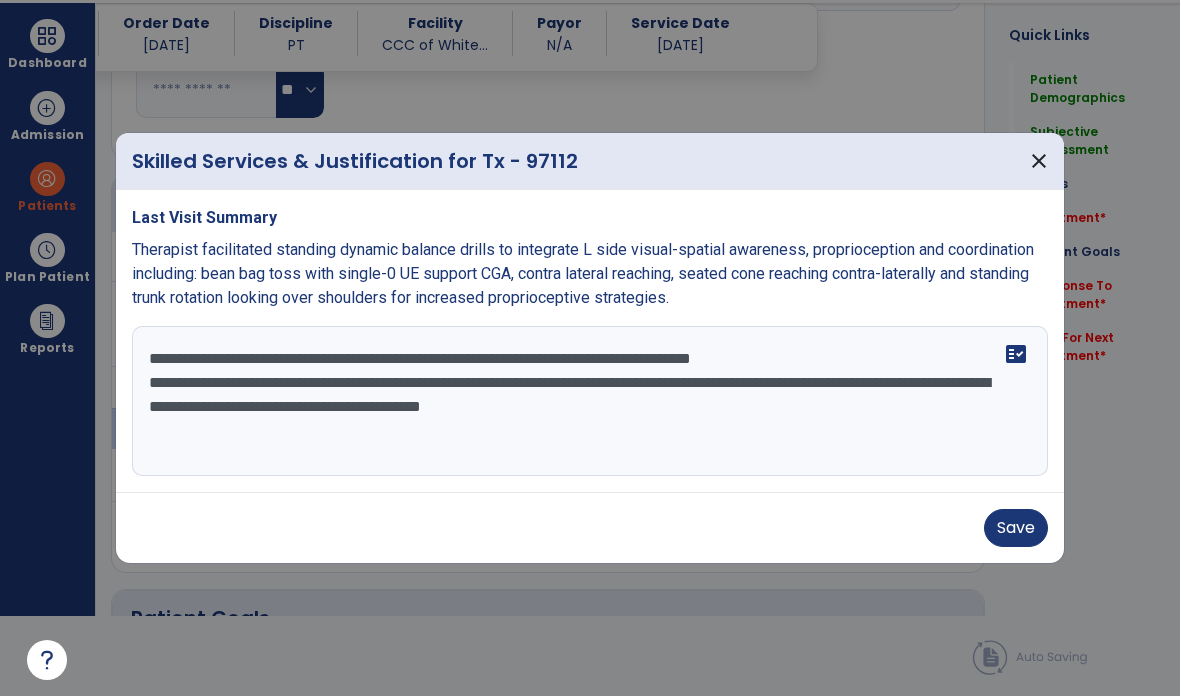 type on "**********" 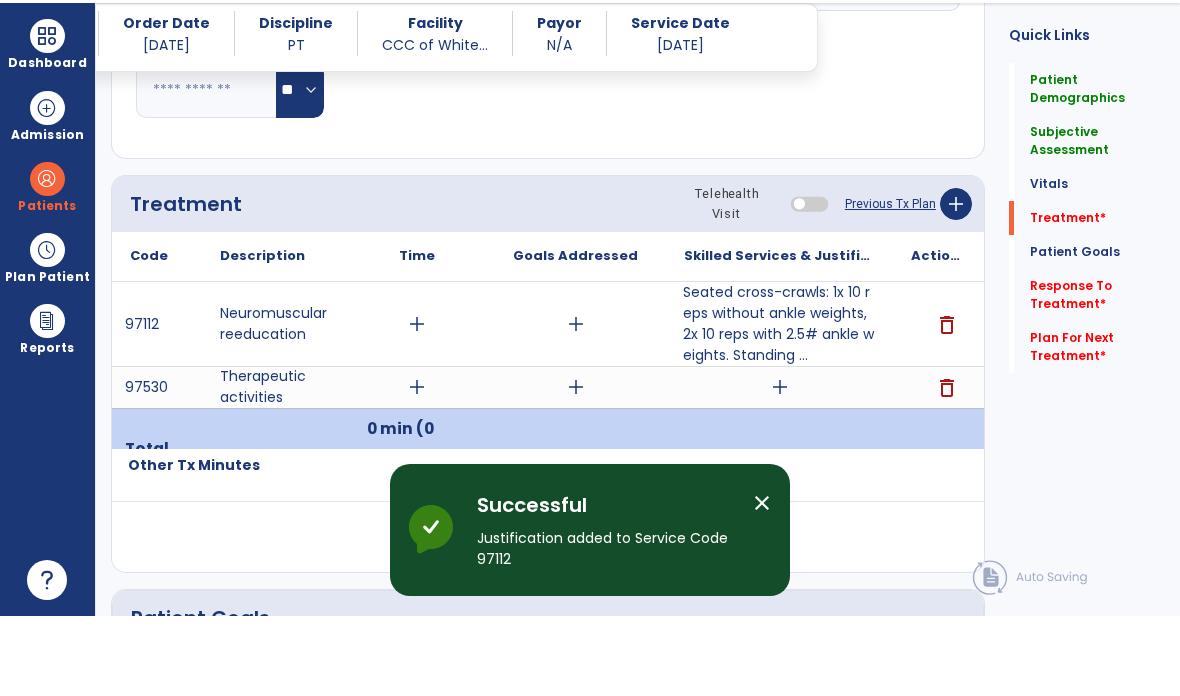 scroll, scrollTop: 80, scrollLeft: 0, axis: vertical 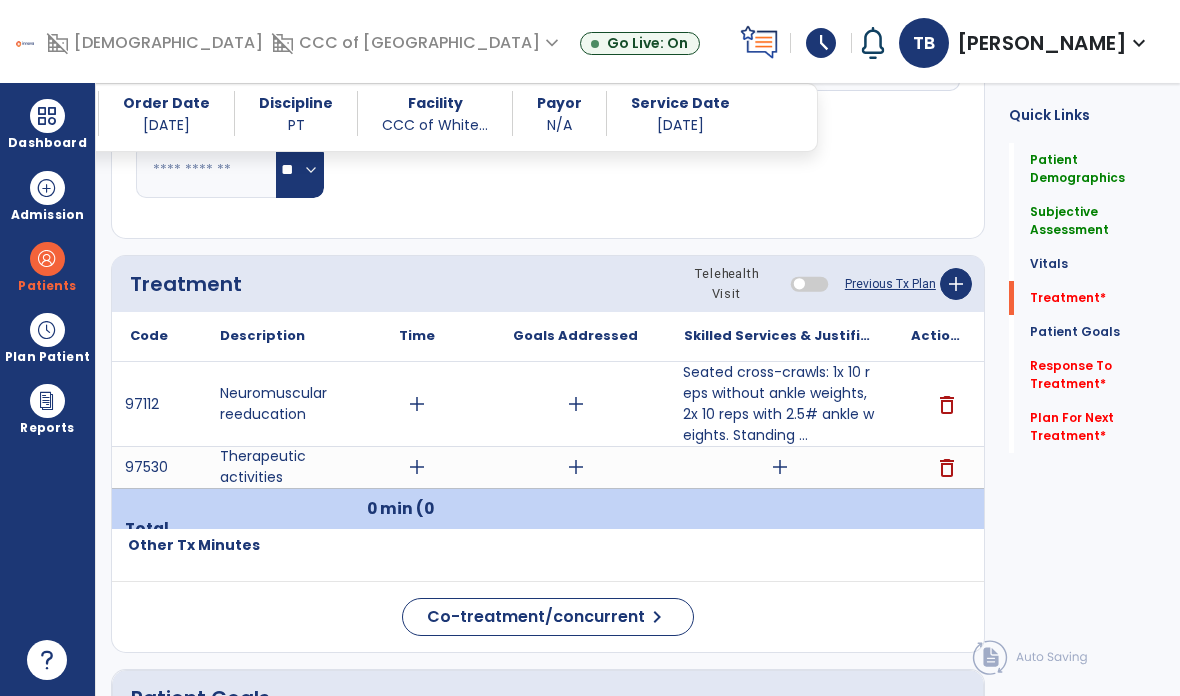 click on "add" 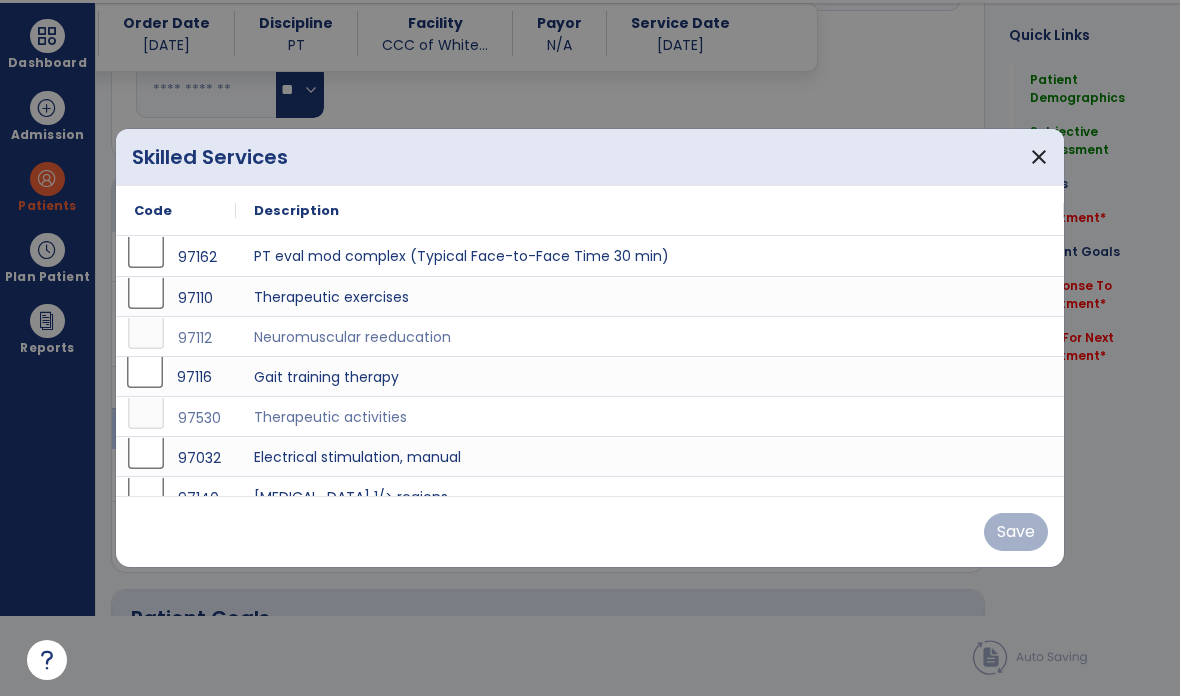 click on "97116" at bounding box center [176, 376] 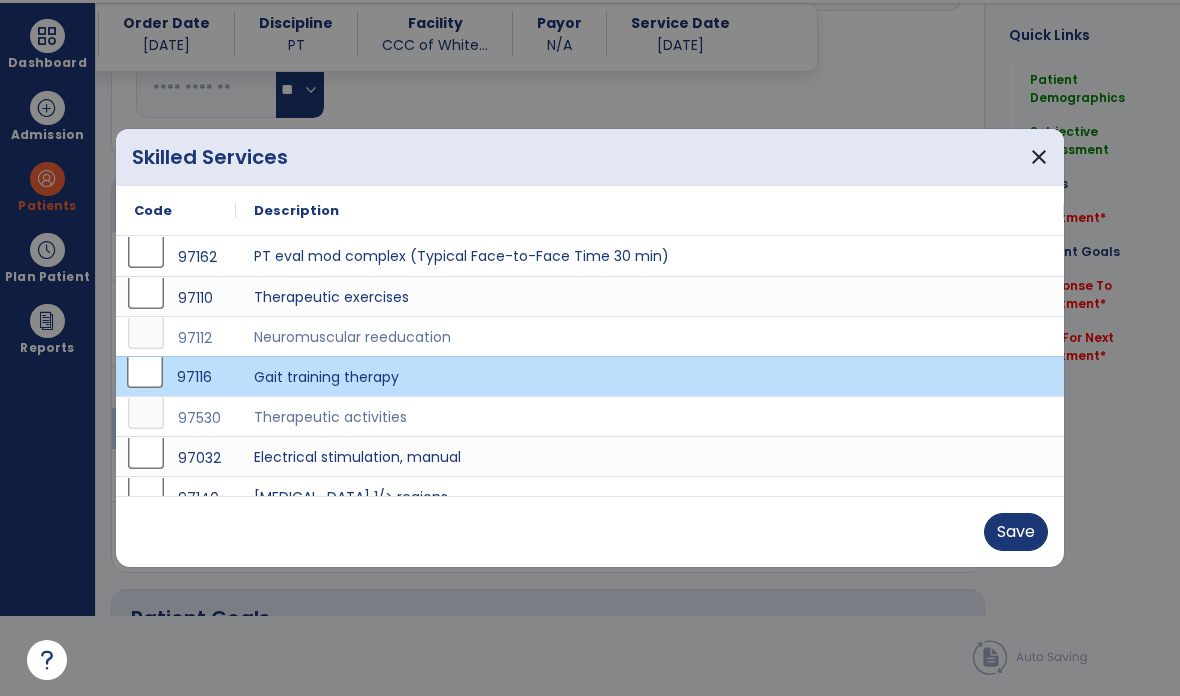 click at bounding box center [590, 348] 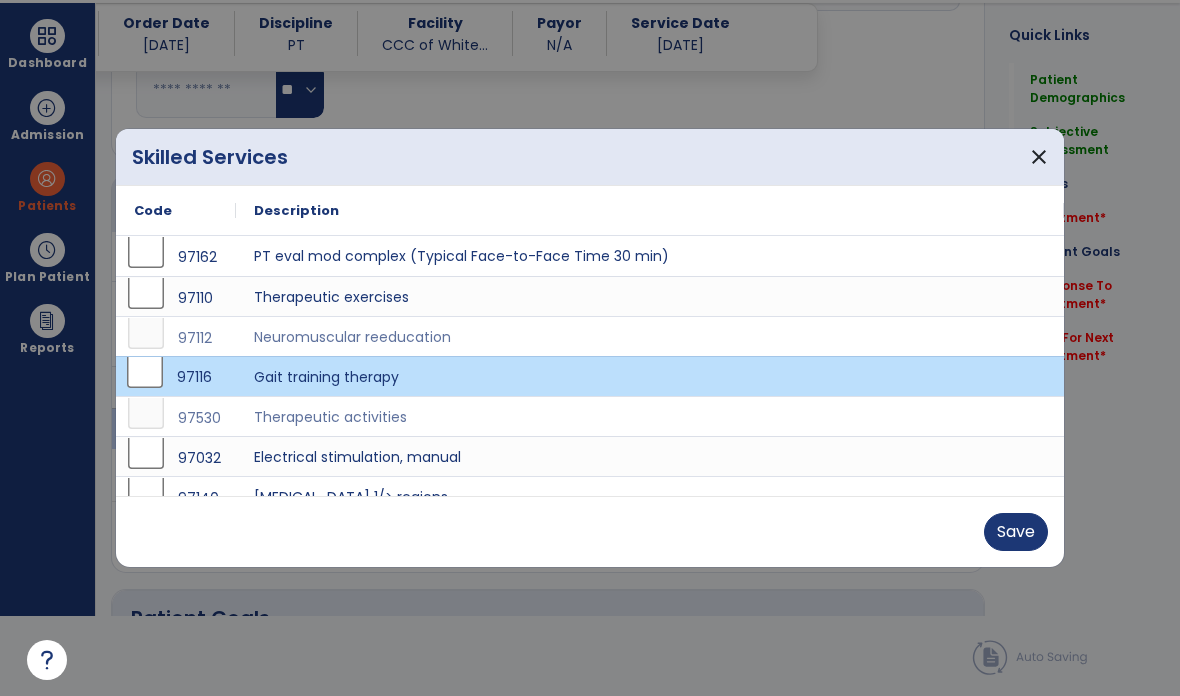 click on "Save" at bounding box center (1016, 532) 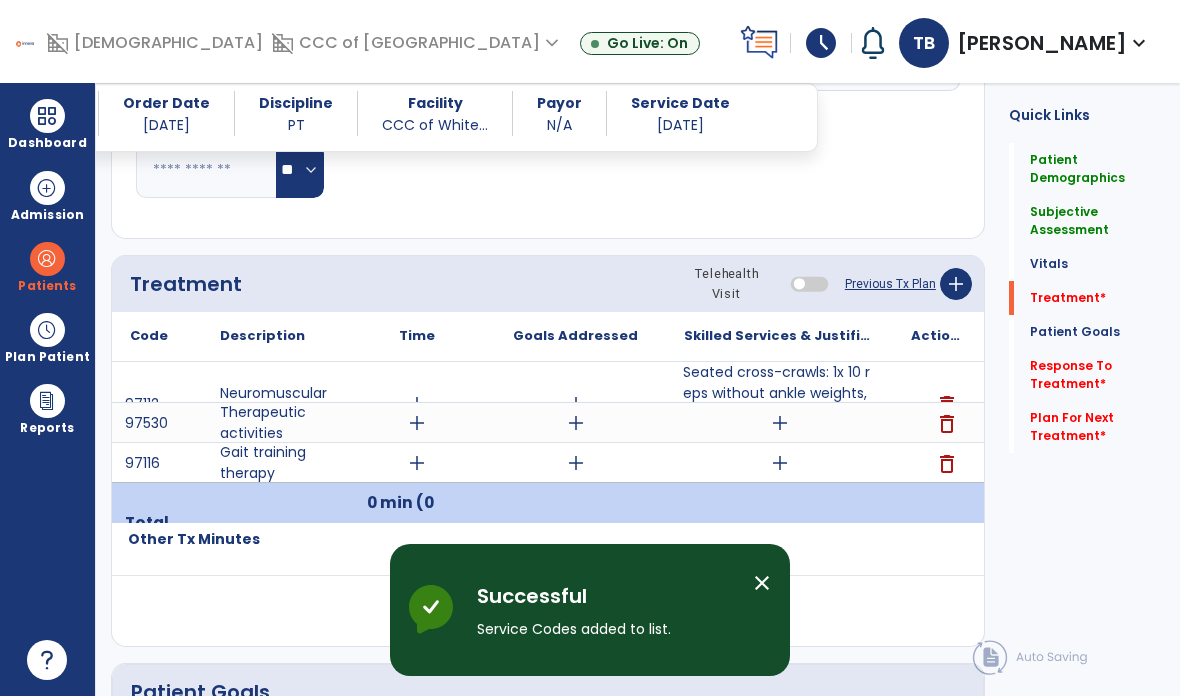 scroll, scrollTop: 80, scrollLeft: 0, axis: vertical 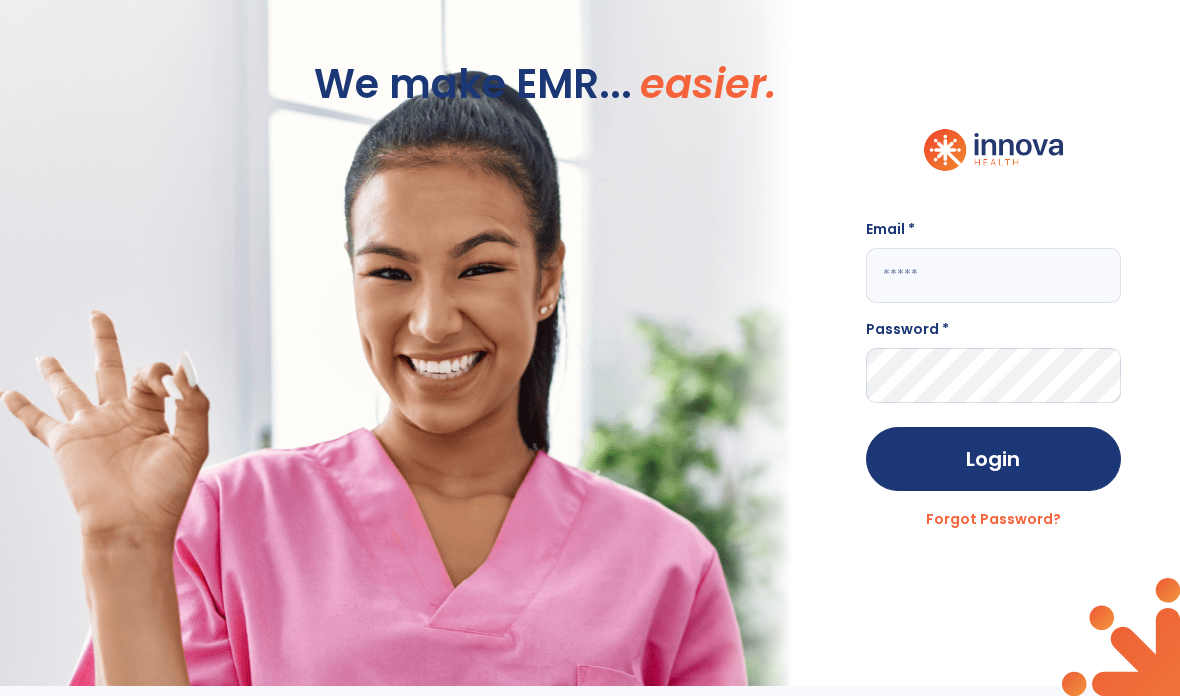 click 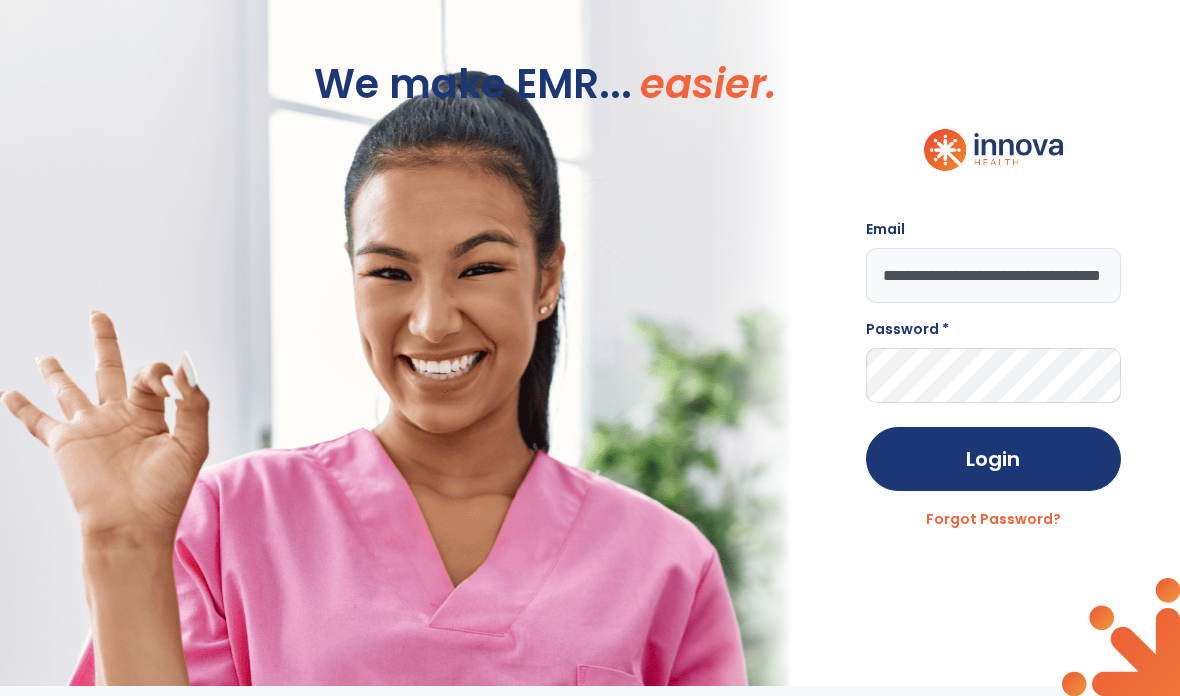 type on "**********" 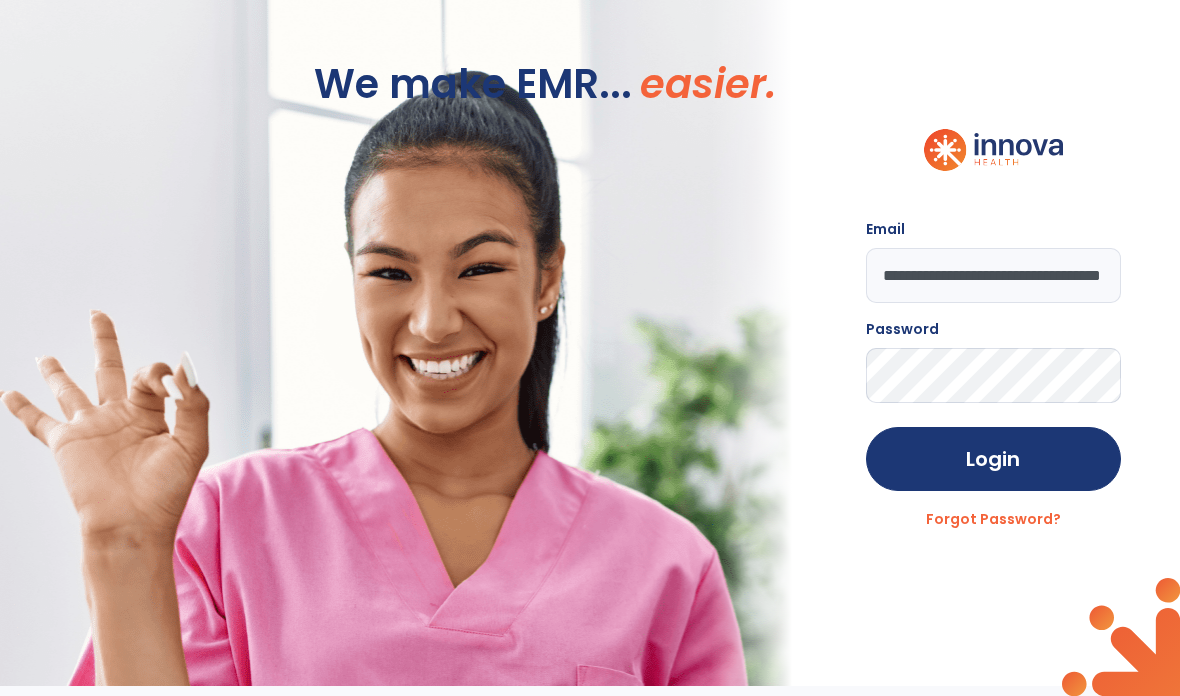 click on "Login" 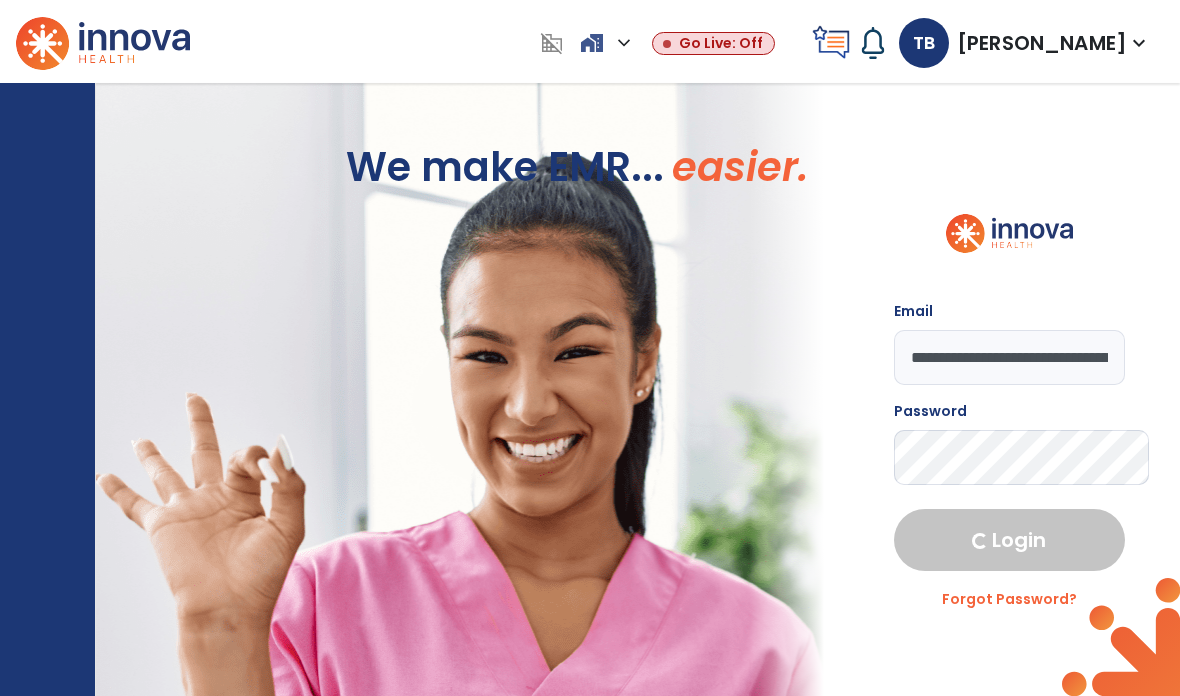 select on "****" 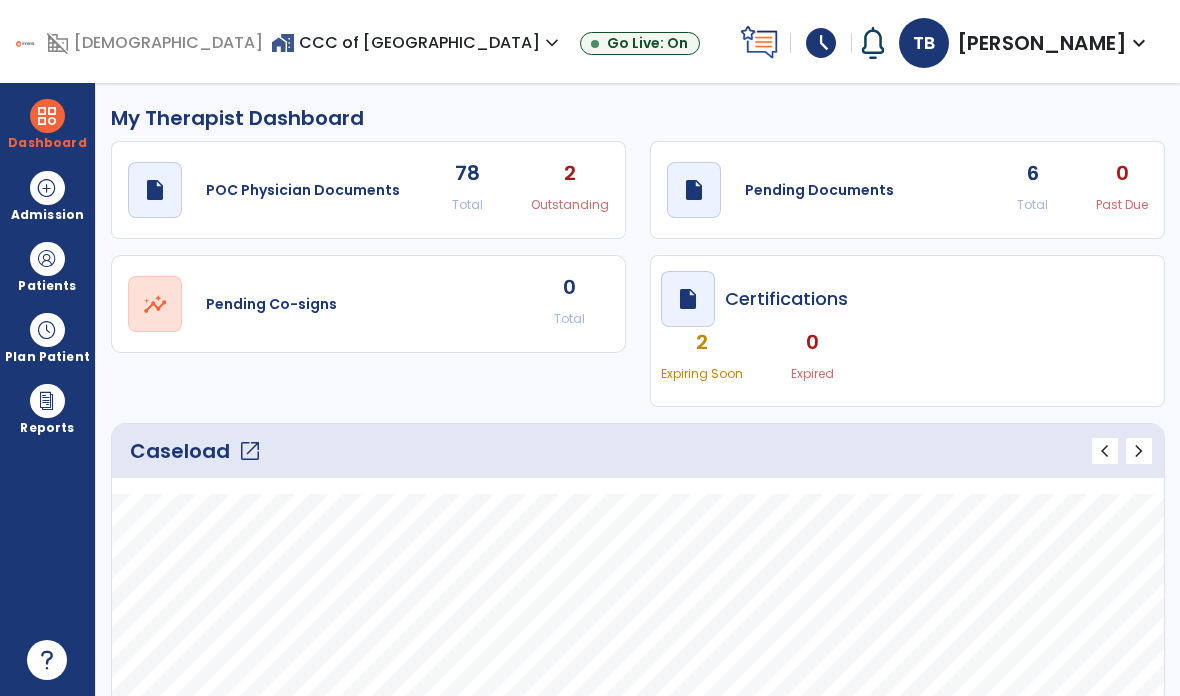 click on "open_in_new" 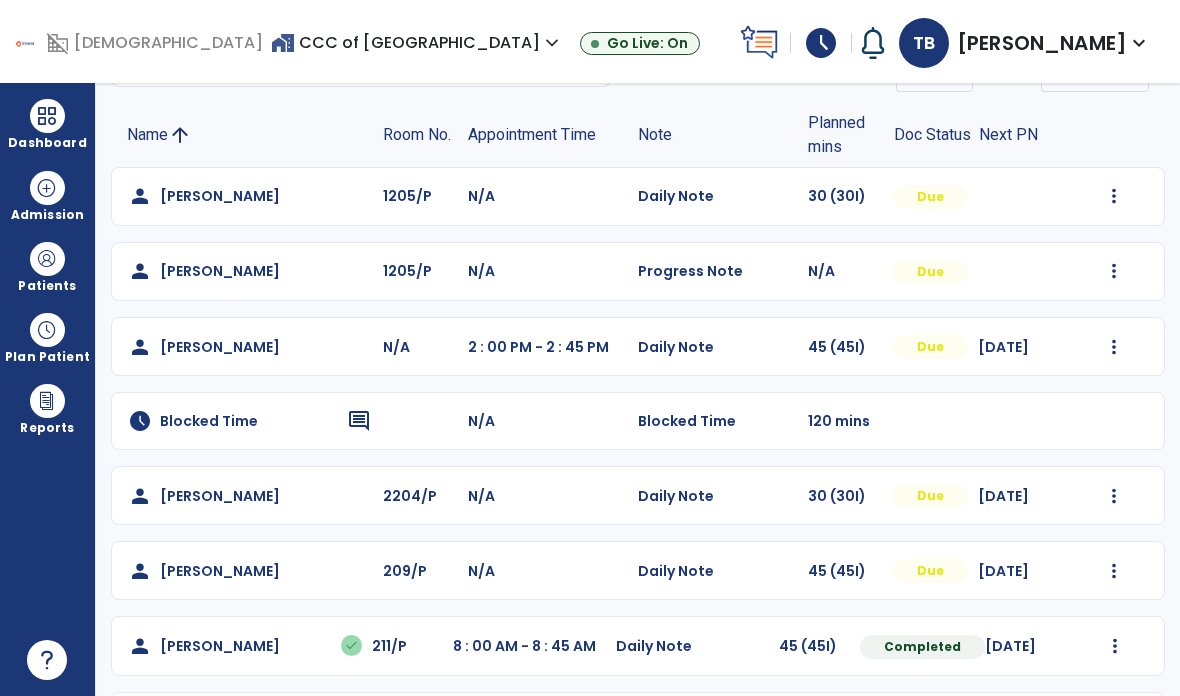 scroll, scrollTop: 115, scrollLeft: 0, axis: vertical 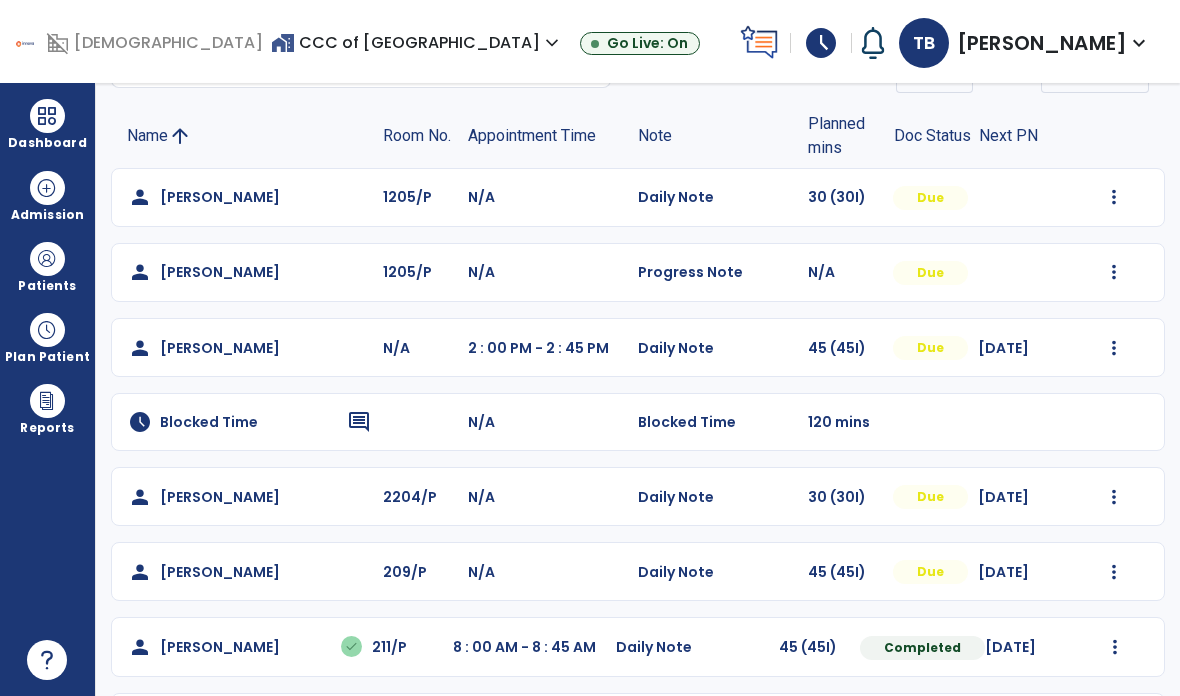 click on "person   [PERSON_NAME]  N/A 9 : 30 AM - 10 : 15 AM  Daily Note   45 (45I)  Incomplete [DATE]  Mark Visit As Complete   Reset Note   Open Document   G + C Mins" 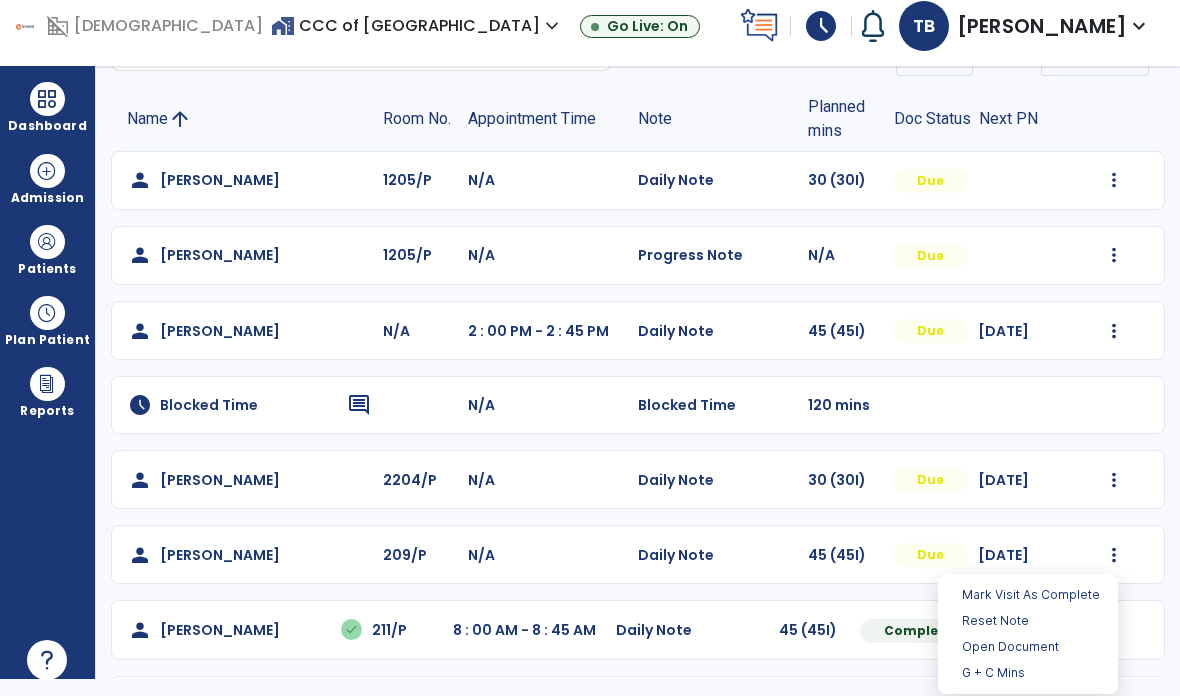click on "Open Document" at bounding box center (1028, 647) 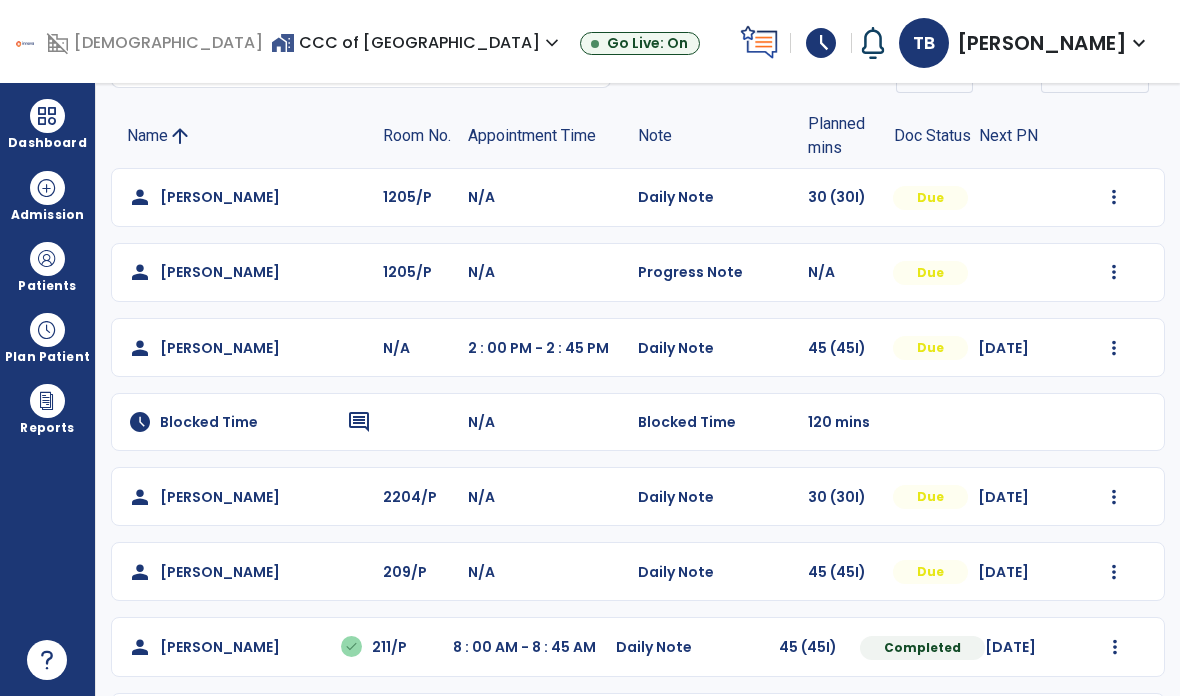 select on "*" 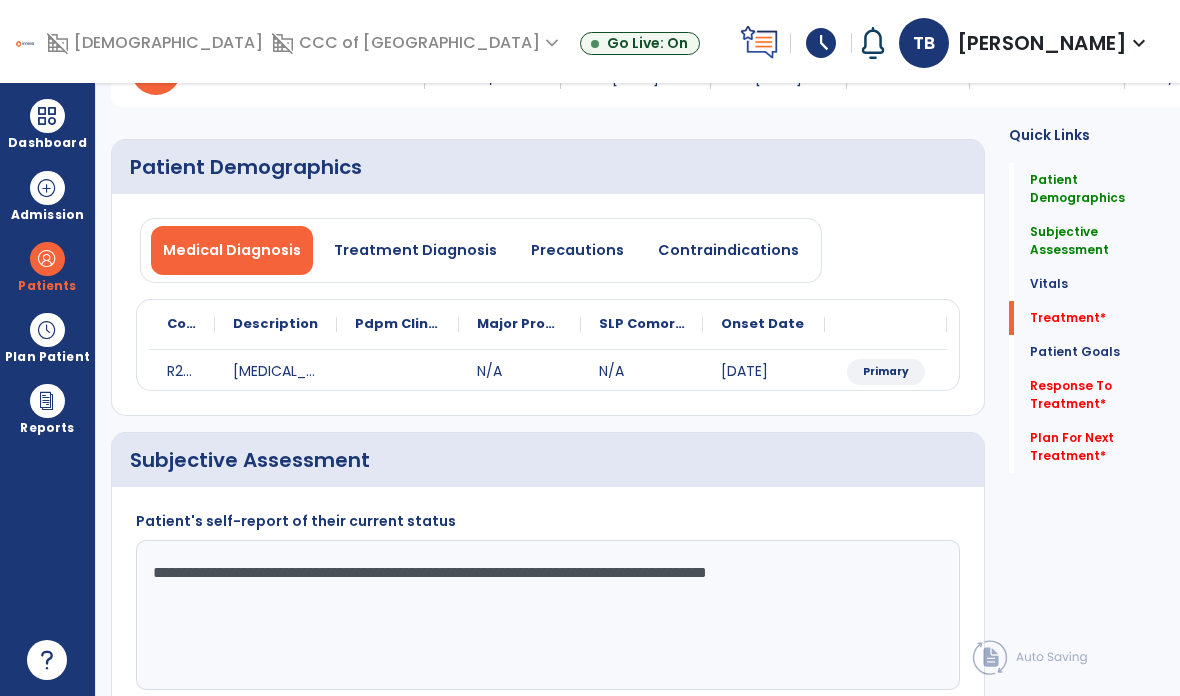 click on "Patient Goals   Patient Goals" 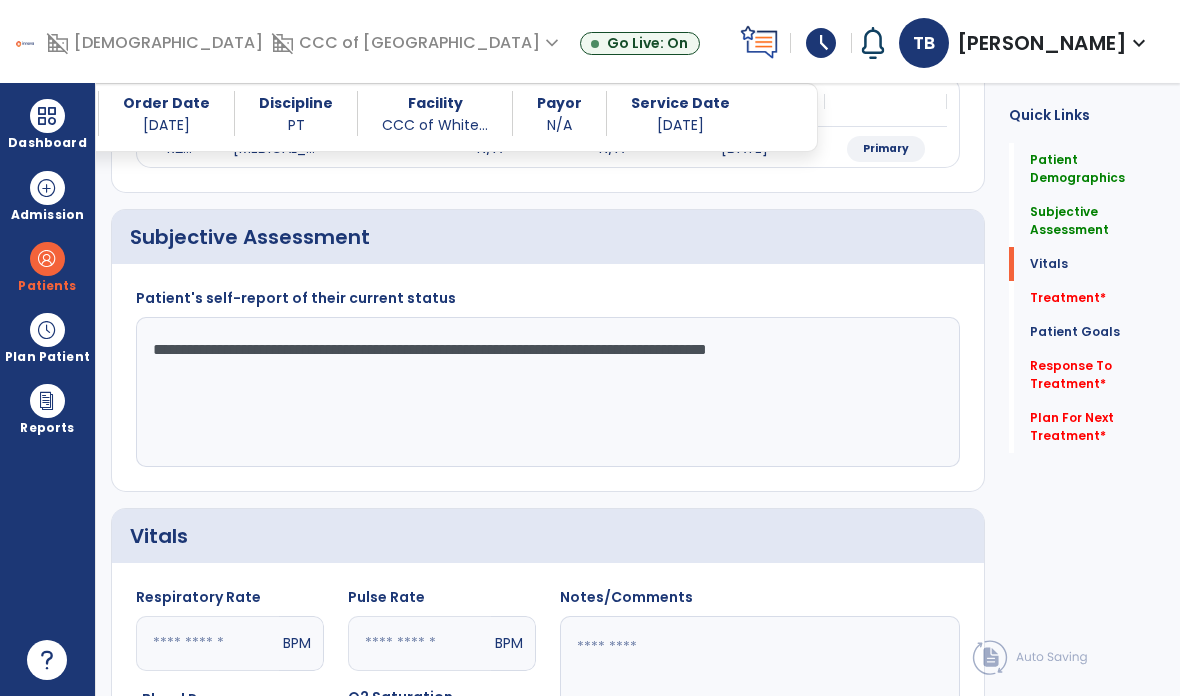 scroll, scrollTop: 76, scrollLeft: 0, axis: vertical 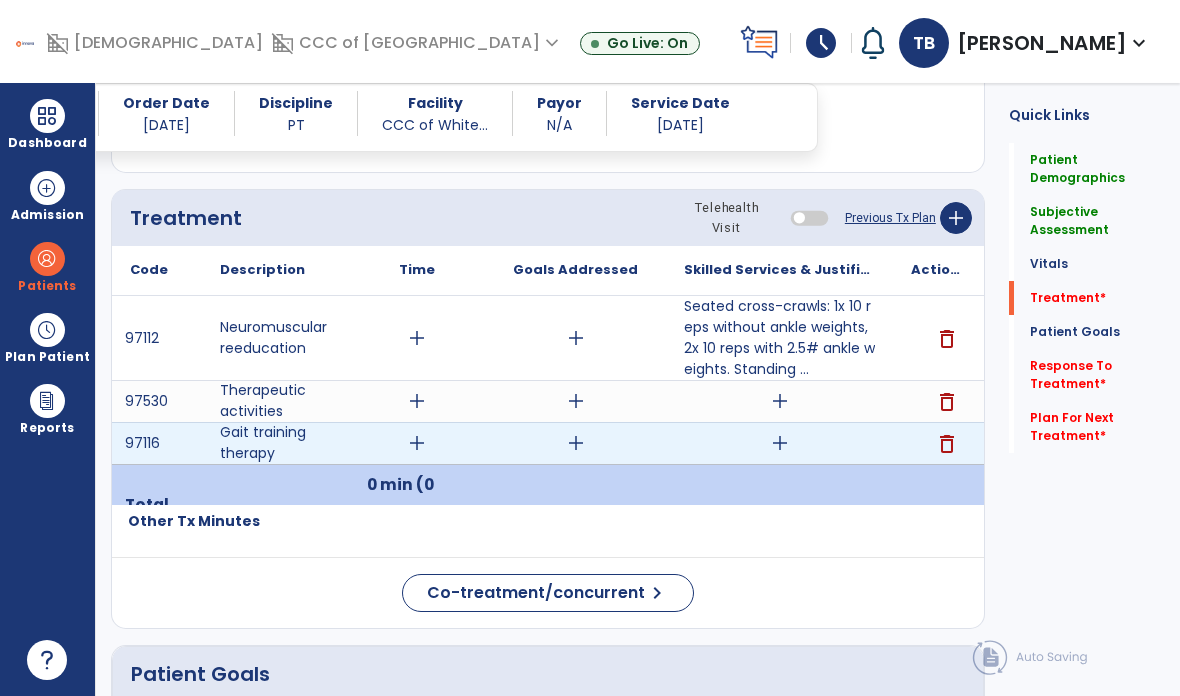 click on "add" at bounding box center (780, 443) 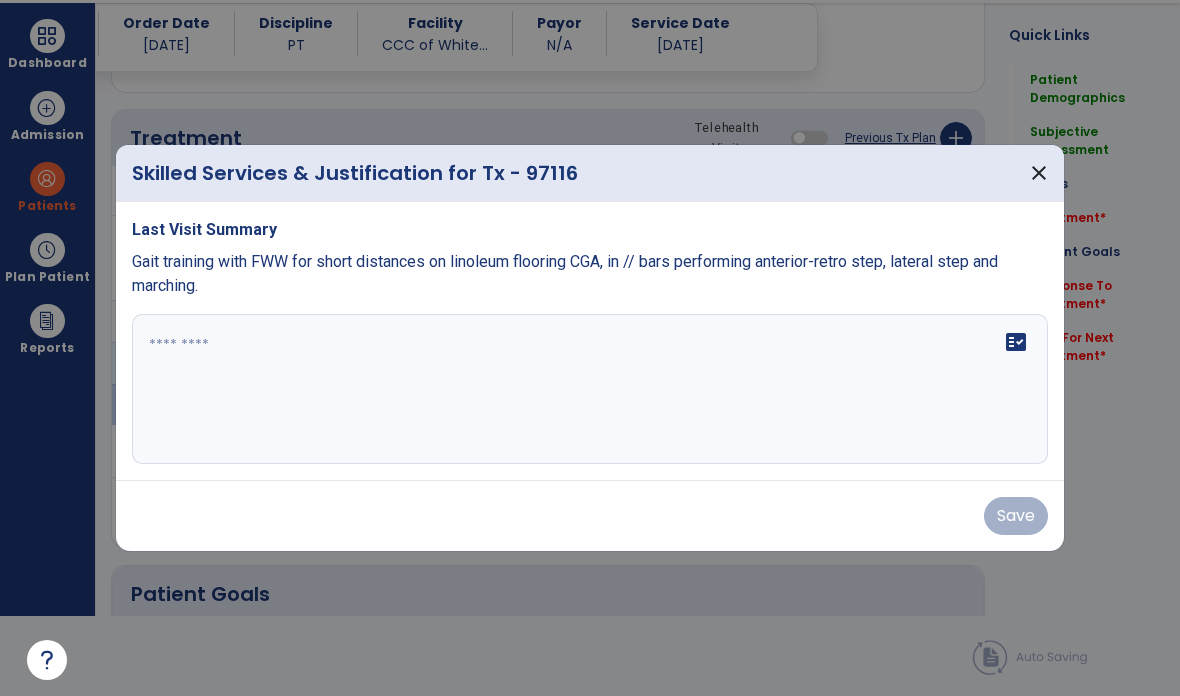 click on "fact_check" at bounding box center [590, 389] 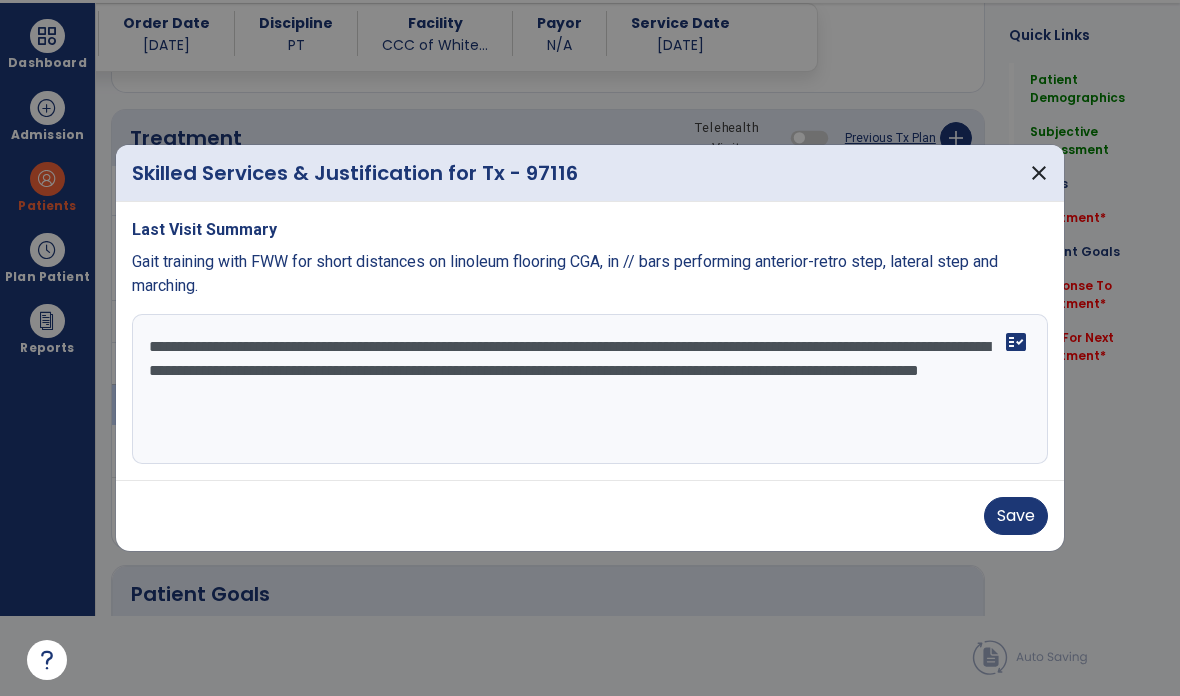 type on "**********" 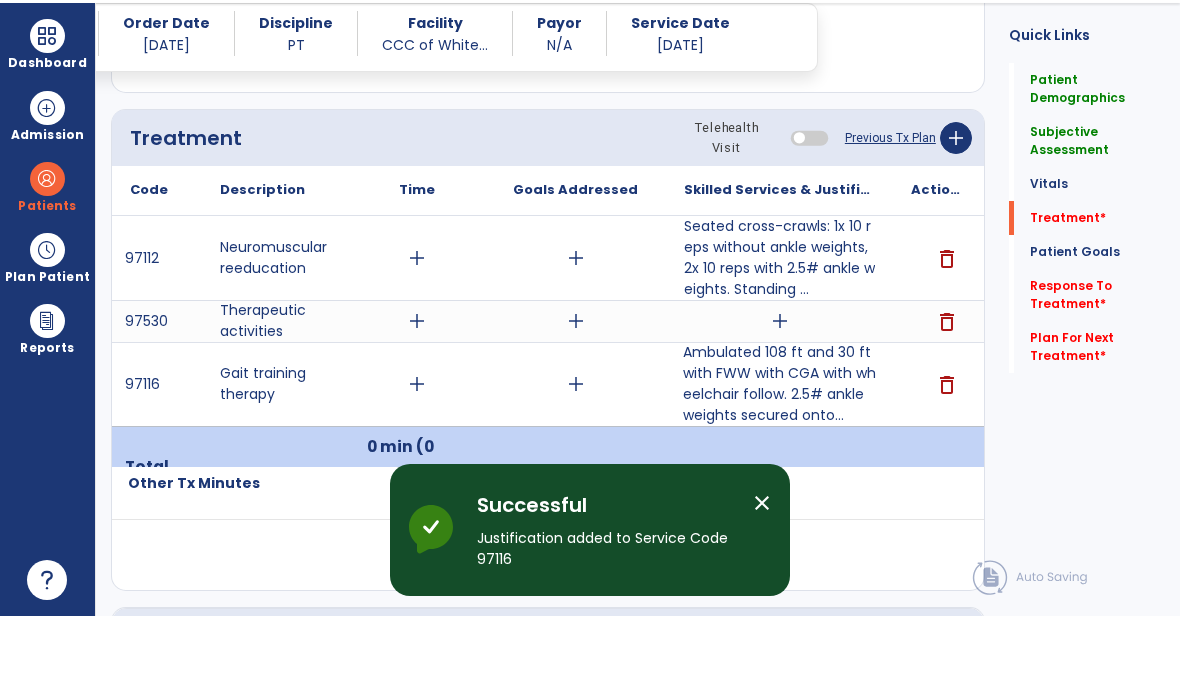scroll, scrollTop: 80, scrollLeft: 0, axis: vertical 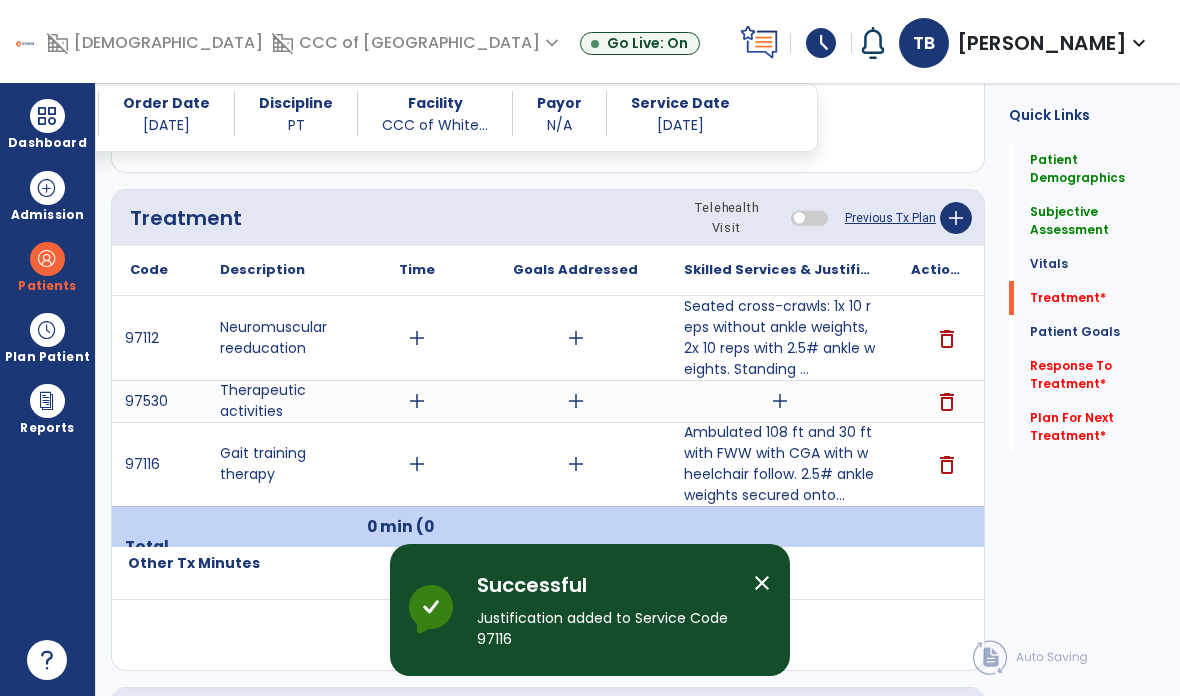 click on "add" at bounding box center (780, 401) 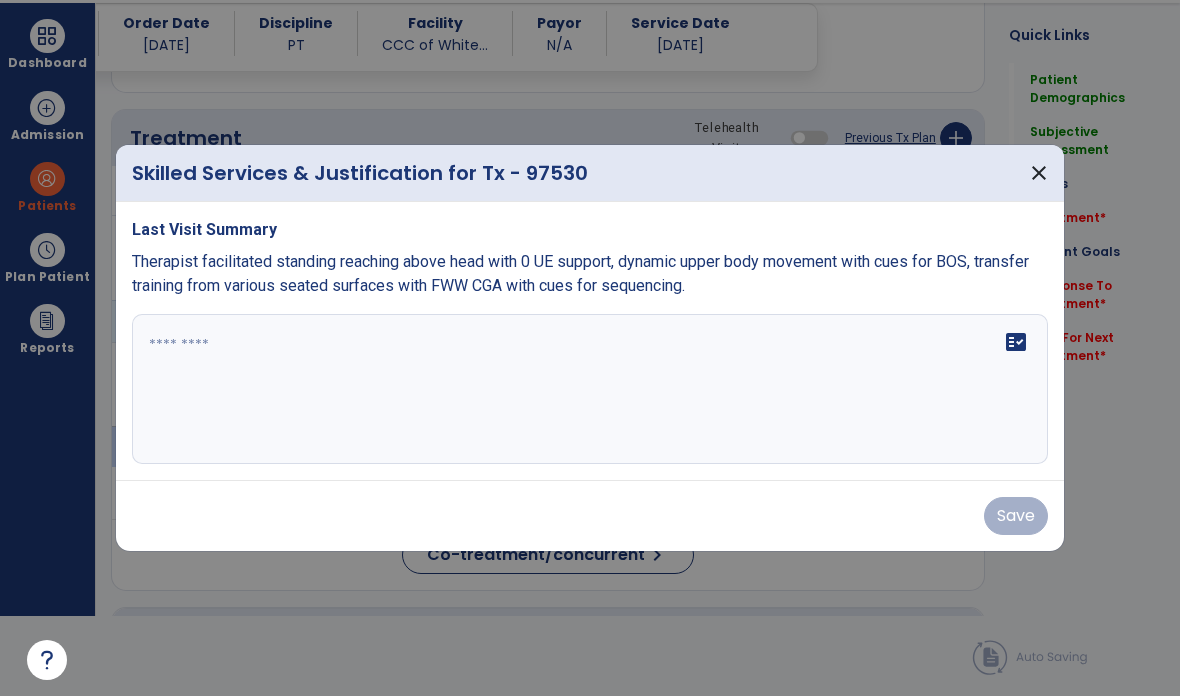 scroll, scrollTop: 0, scrollLeft: 0, axis: both 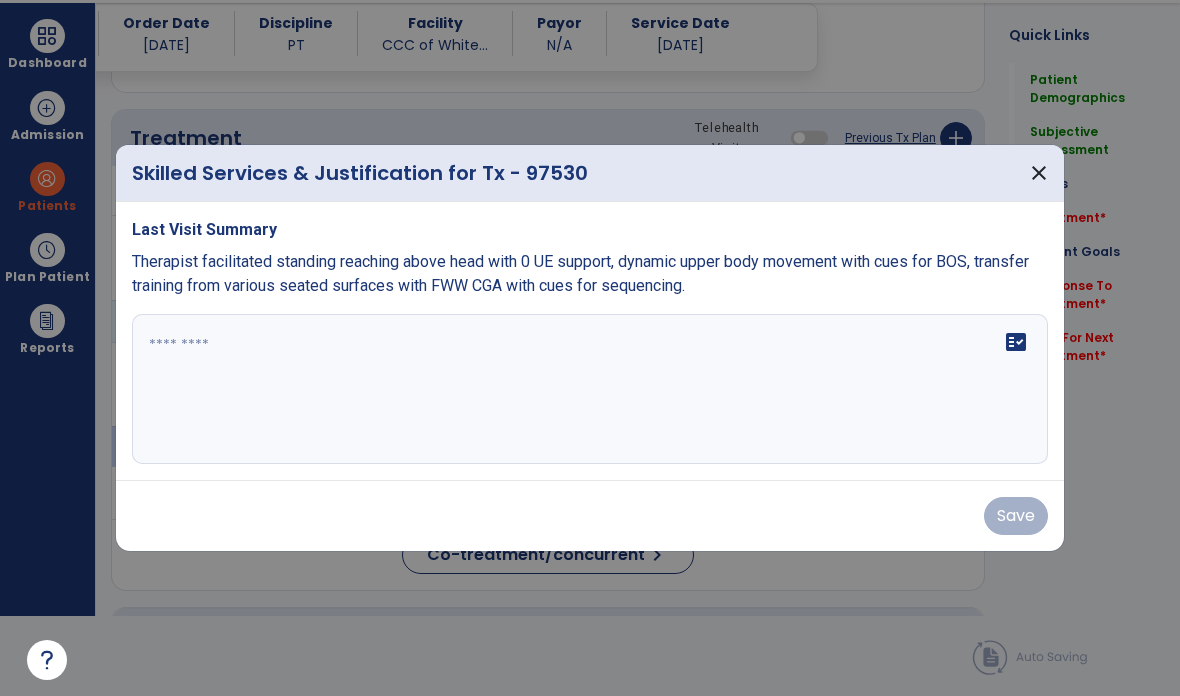 click at bounding box center [590, 348] 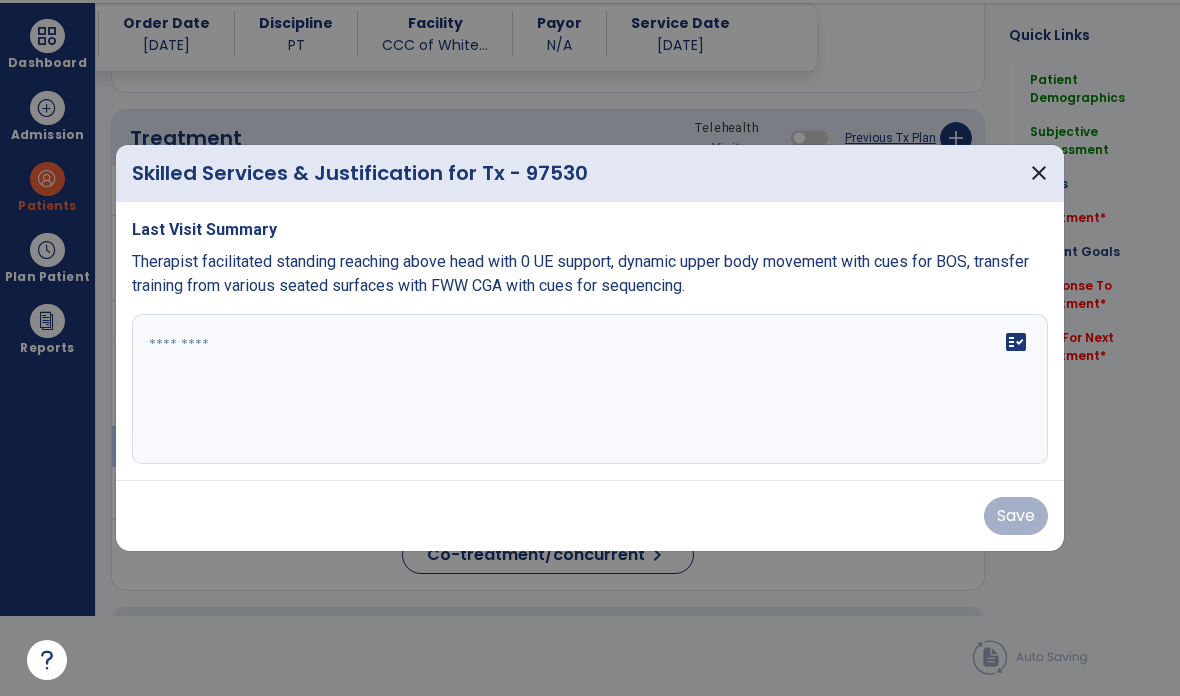 click on "close" at bounding box center [1039, 173] 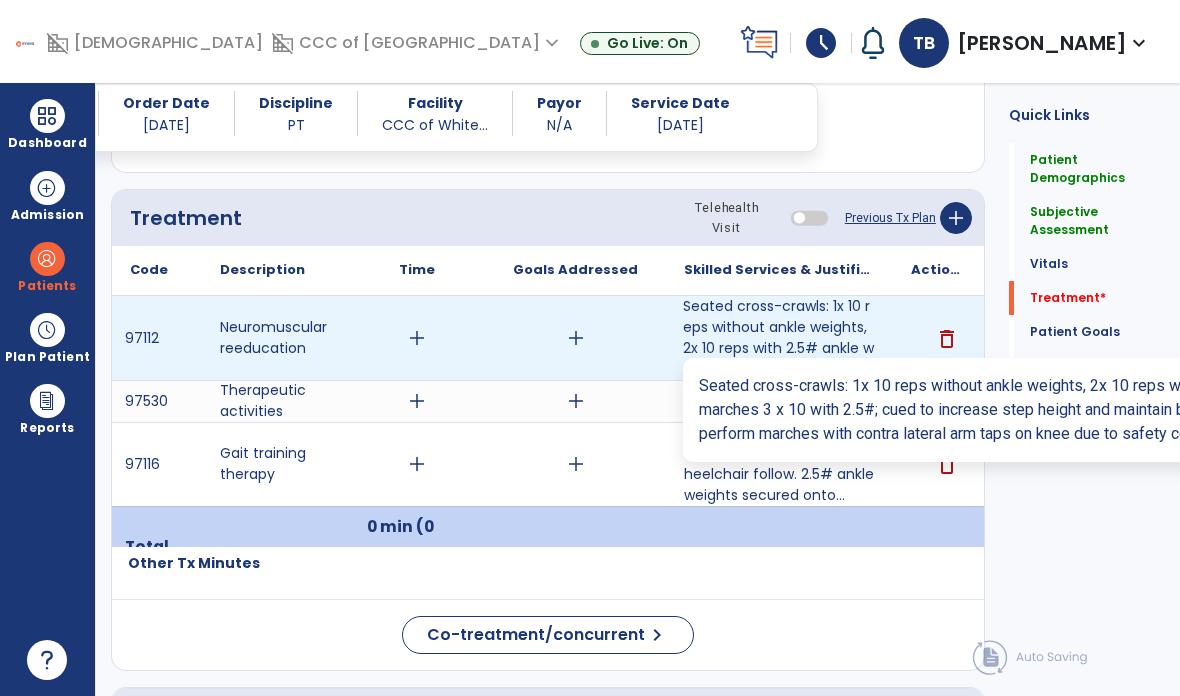 click on "Seated cross-crawls: 1x 10 reps without ankle weights, 2x 10 reps with 2.5# ankle weights.
Standing ..." at bounding box center (779, 338) 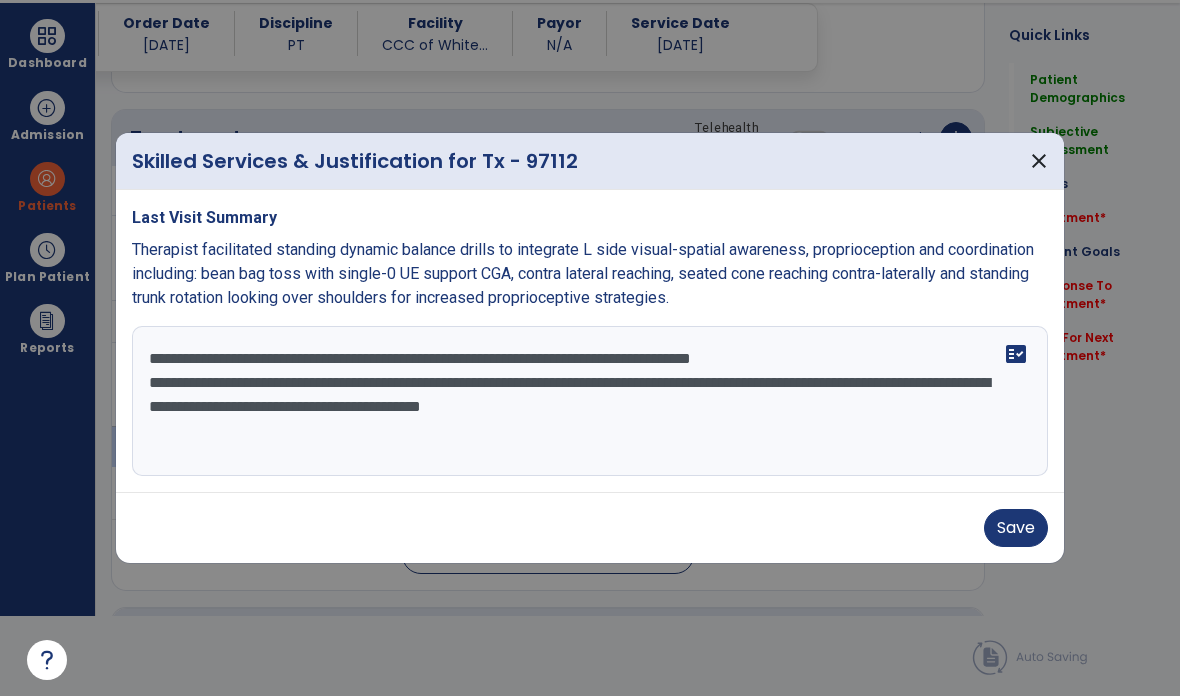 click on "**********" at bounding box center (590, 401) 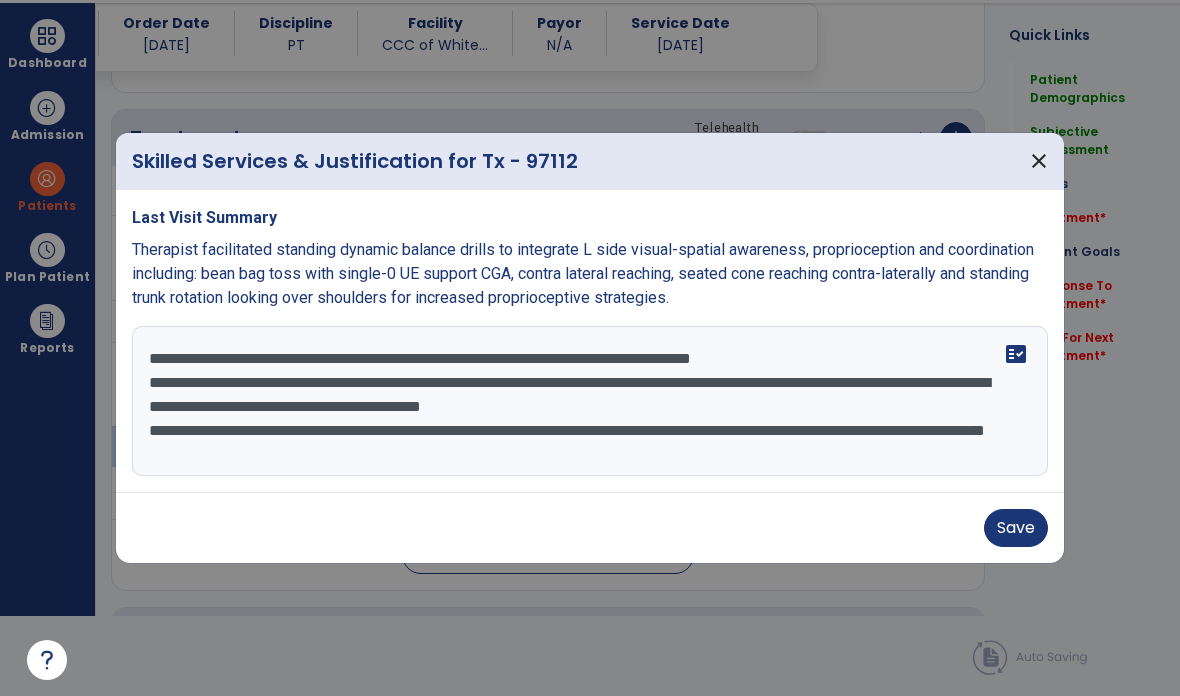 type on "**********" 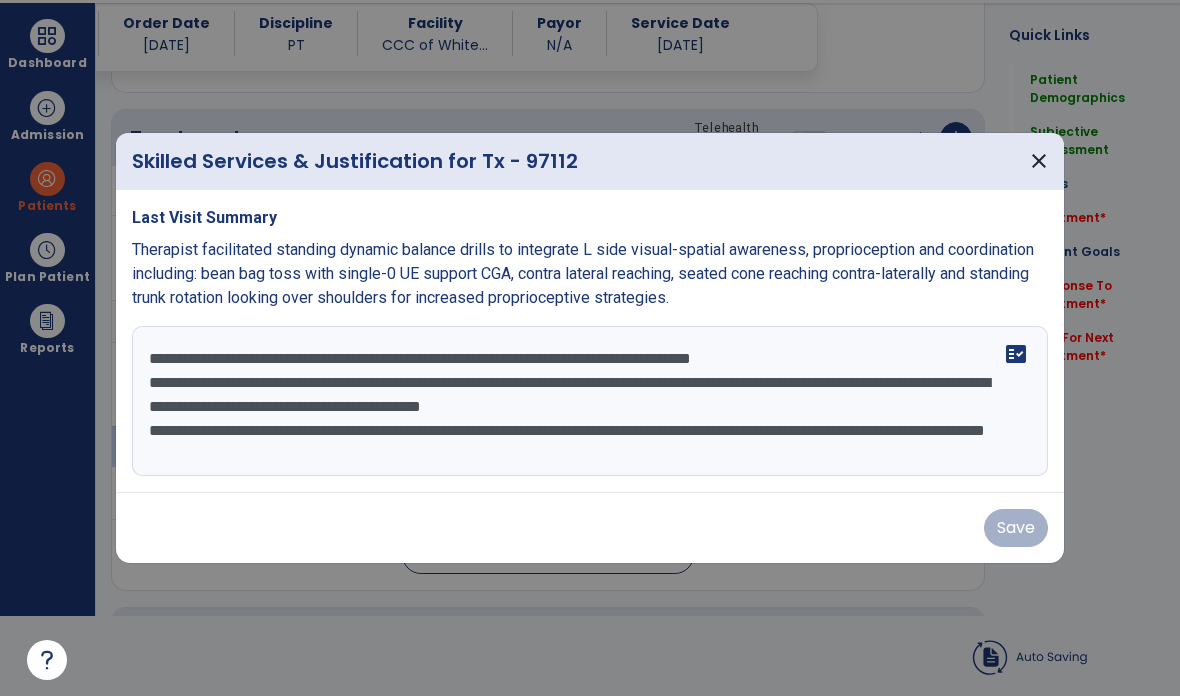 scroll, scrollTop: 80, scrollLeft: 0, axis: vertical 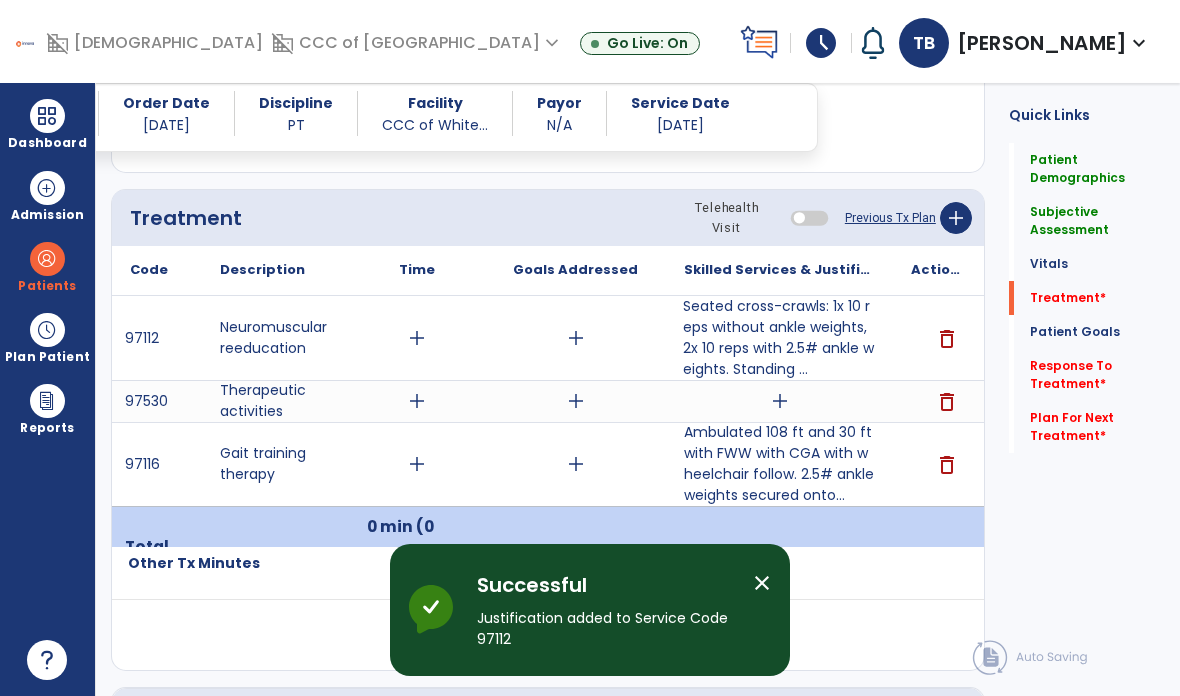 click on "add" at bounding box center [780, 401] 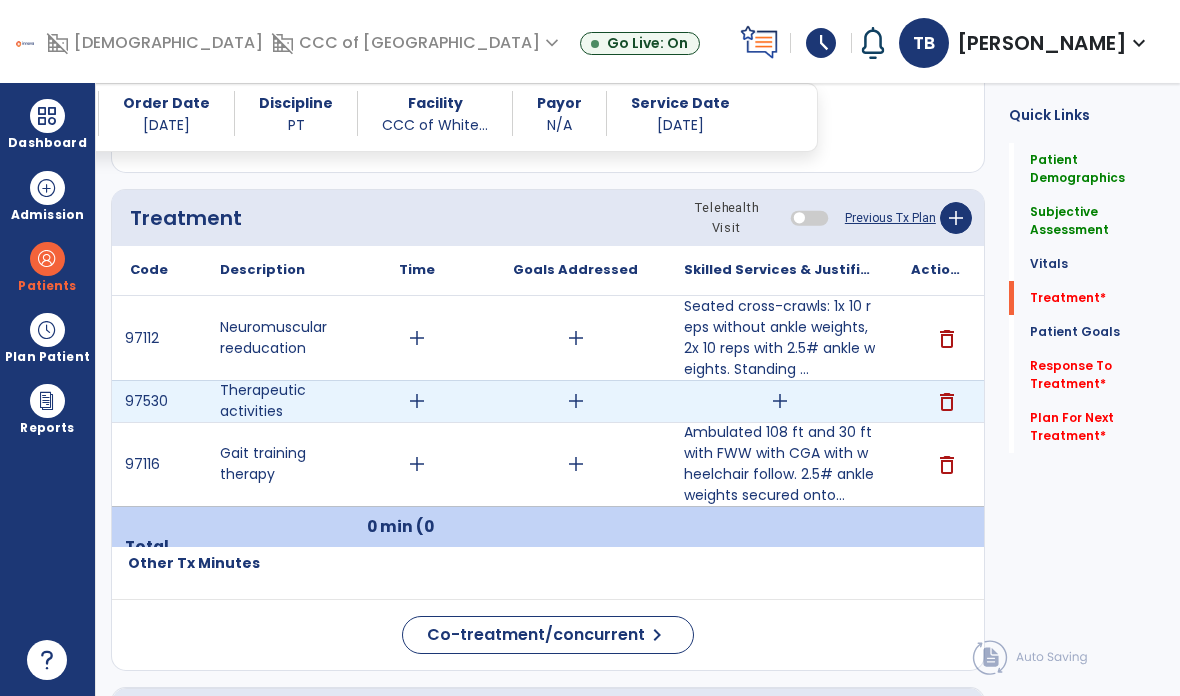 scroll, scrollTop: 0, scrollLeft: 0, axis: both 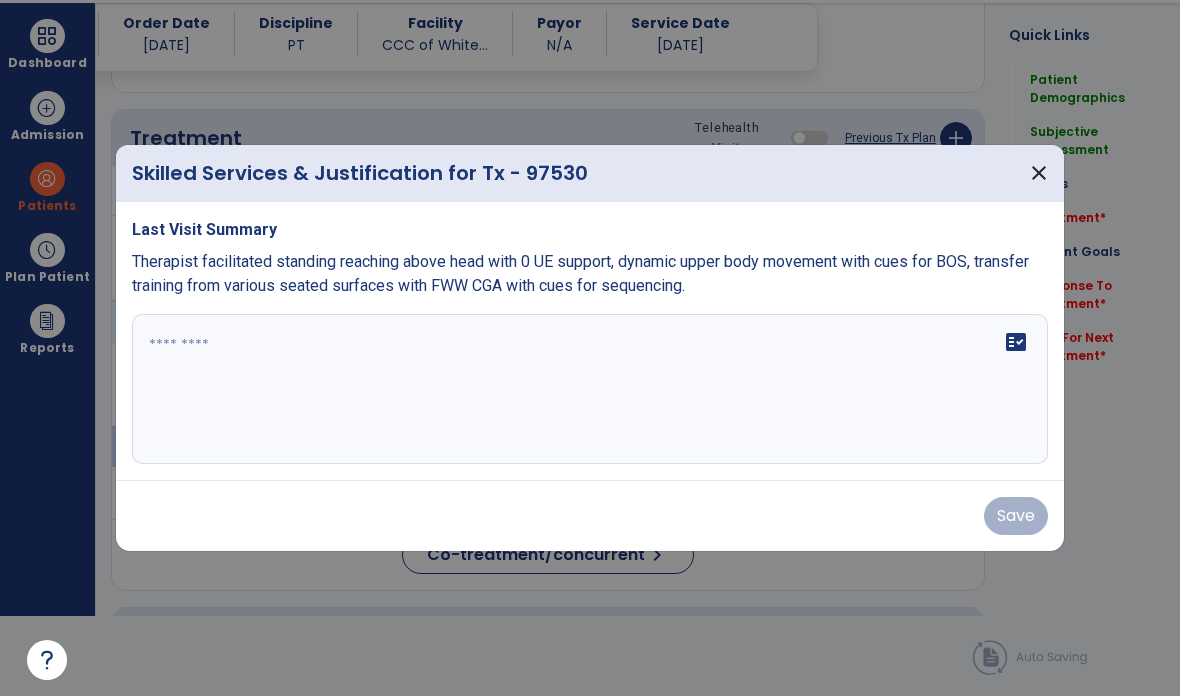 click on "close" at bounding box center [1039, 173] 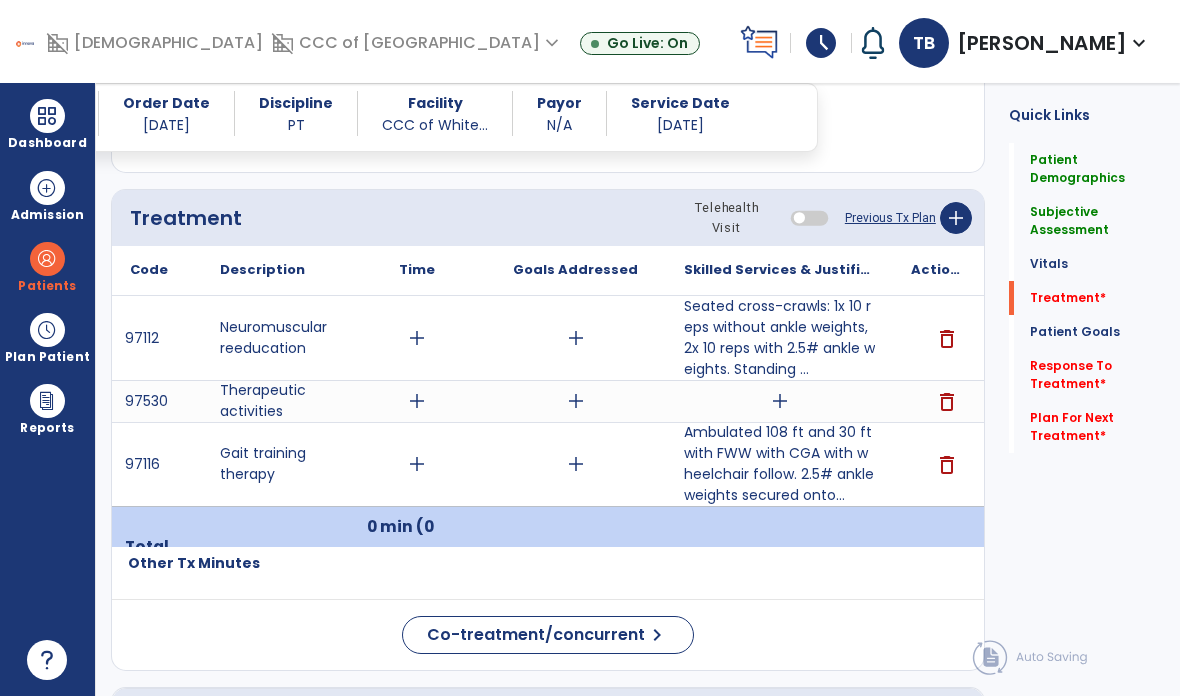 click on "add" at bounding box center (780, 401) 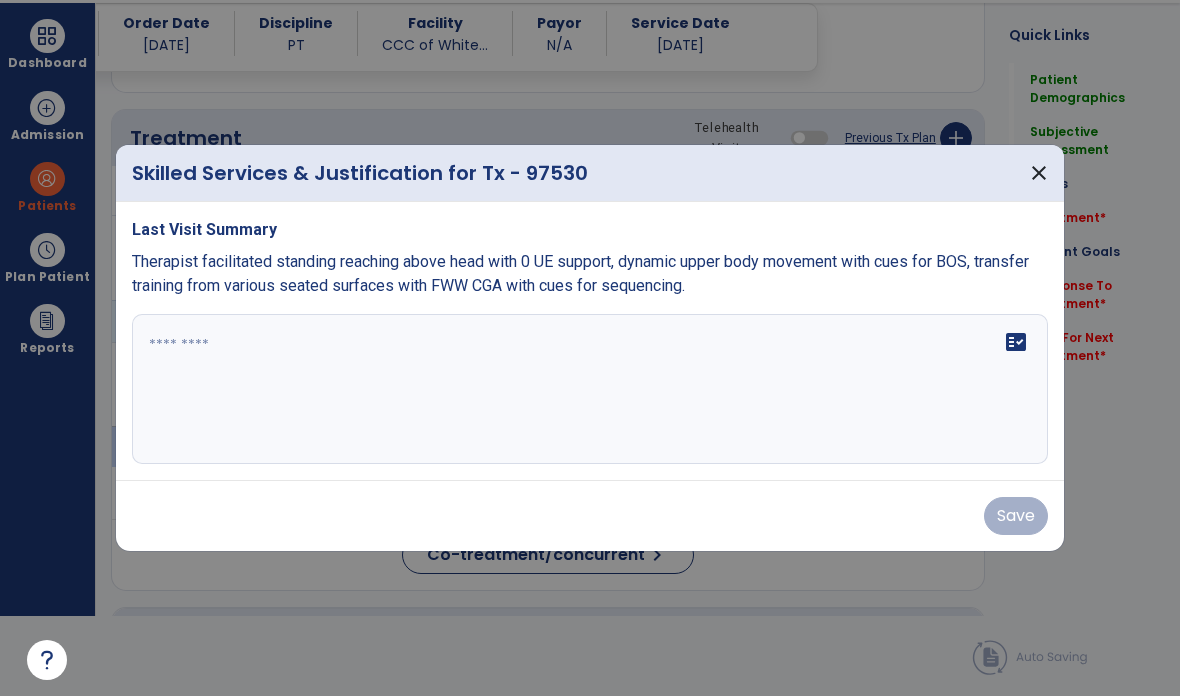 scroll, scrollTop: 0, scrollLeft: 0, axis: both 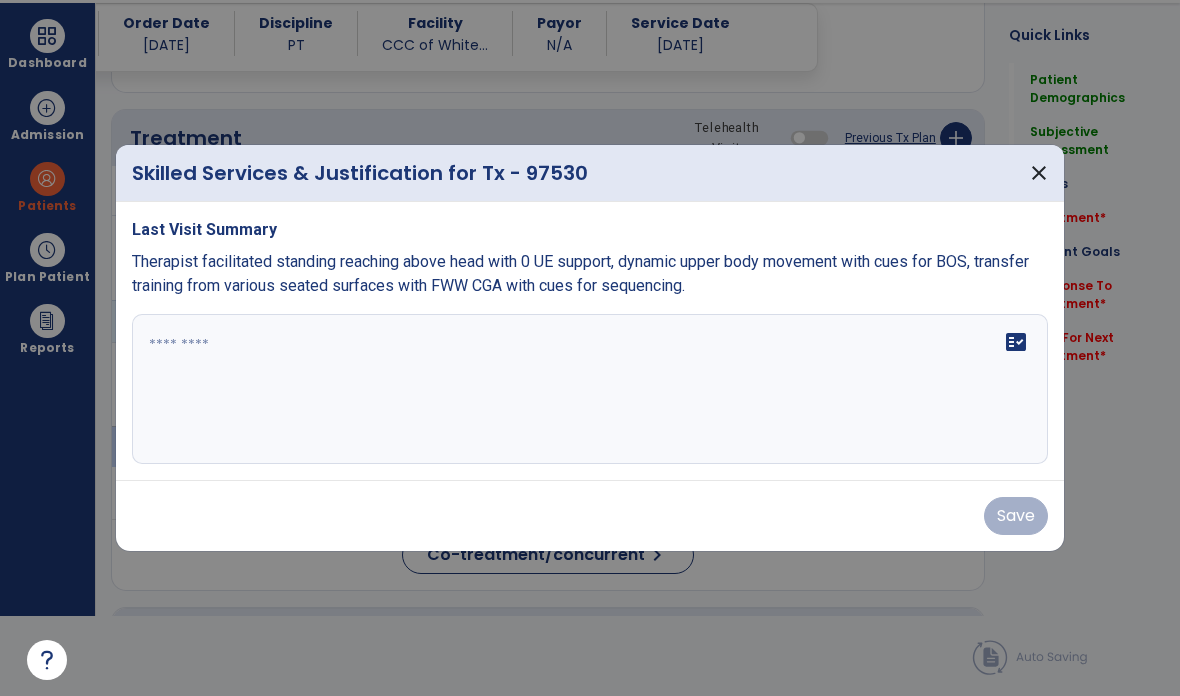 click at bounding box center [590, 389] 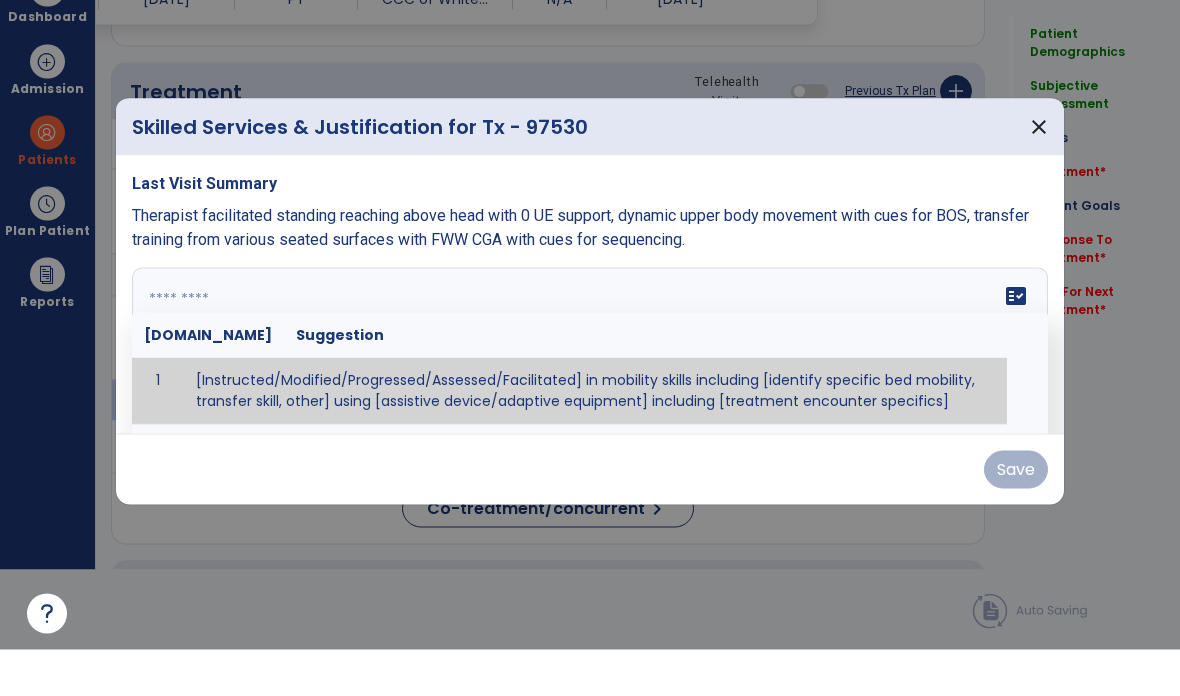 click on "close" at bounding box center (1039, 173) 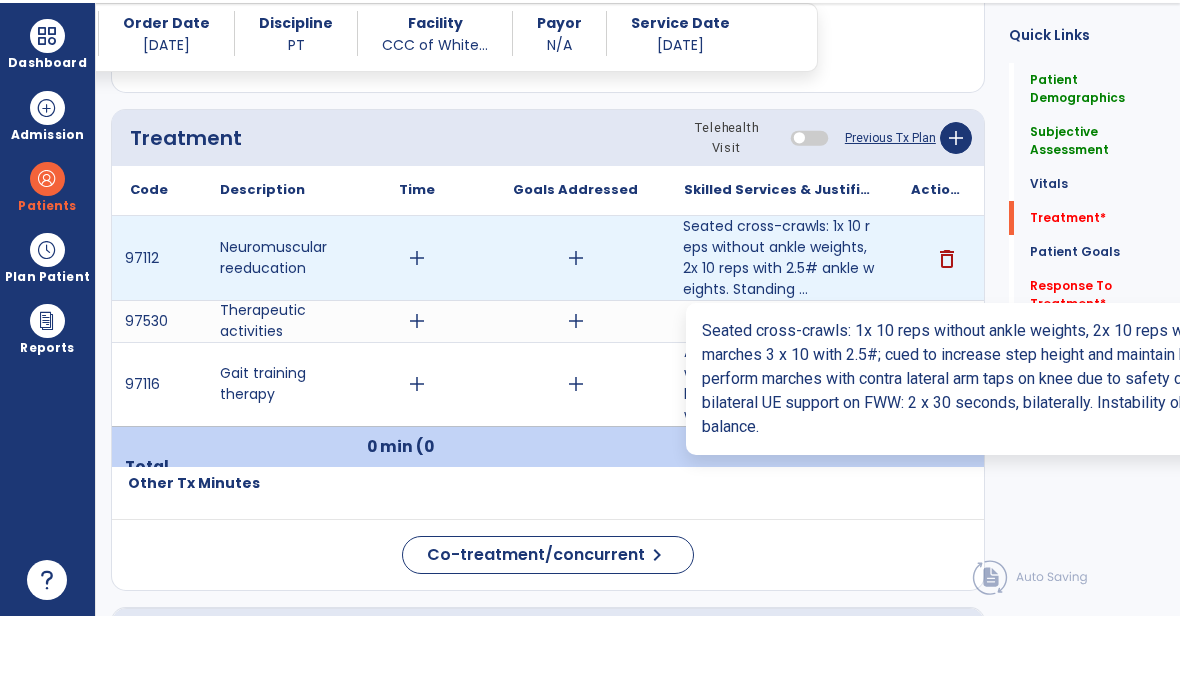 scroll, scrollTop: 80, scrollLeft: 0, axis: vertical 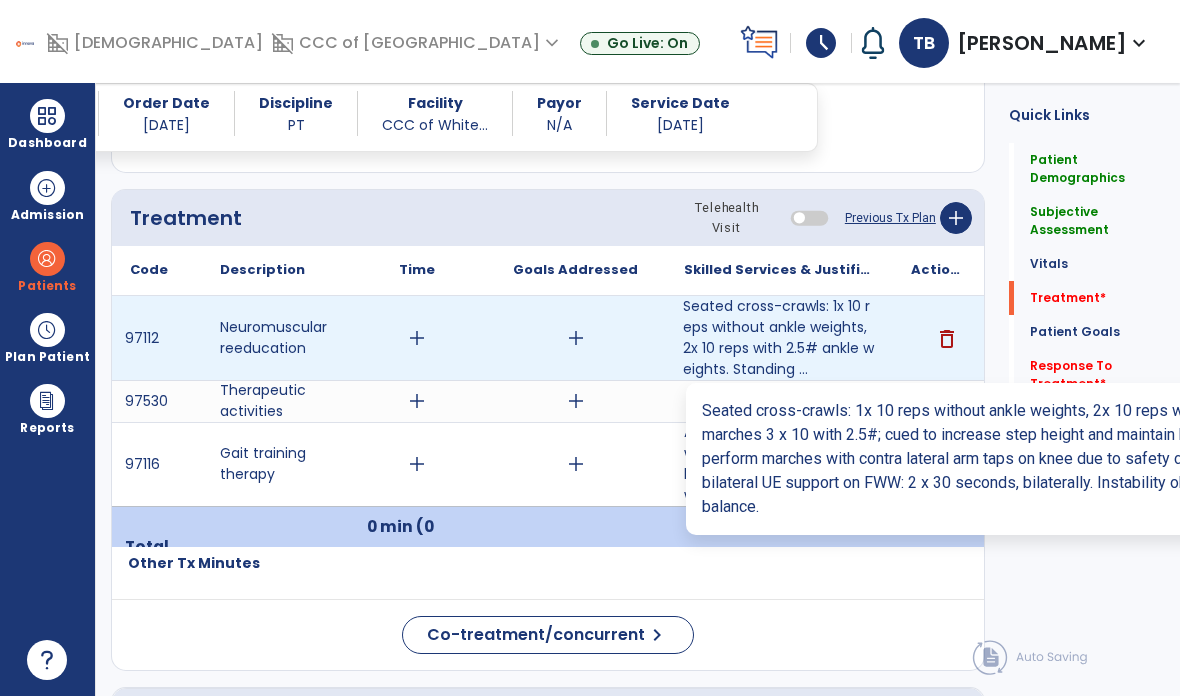 click on "Seated cross-crawls: 1x 10 reps without ankle weights, 2x 10 reps with 2.5# ankle weights.
Standing ..." at bounding box center [779, 338] 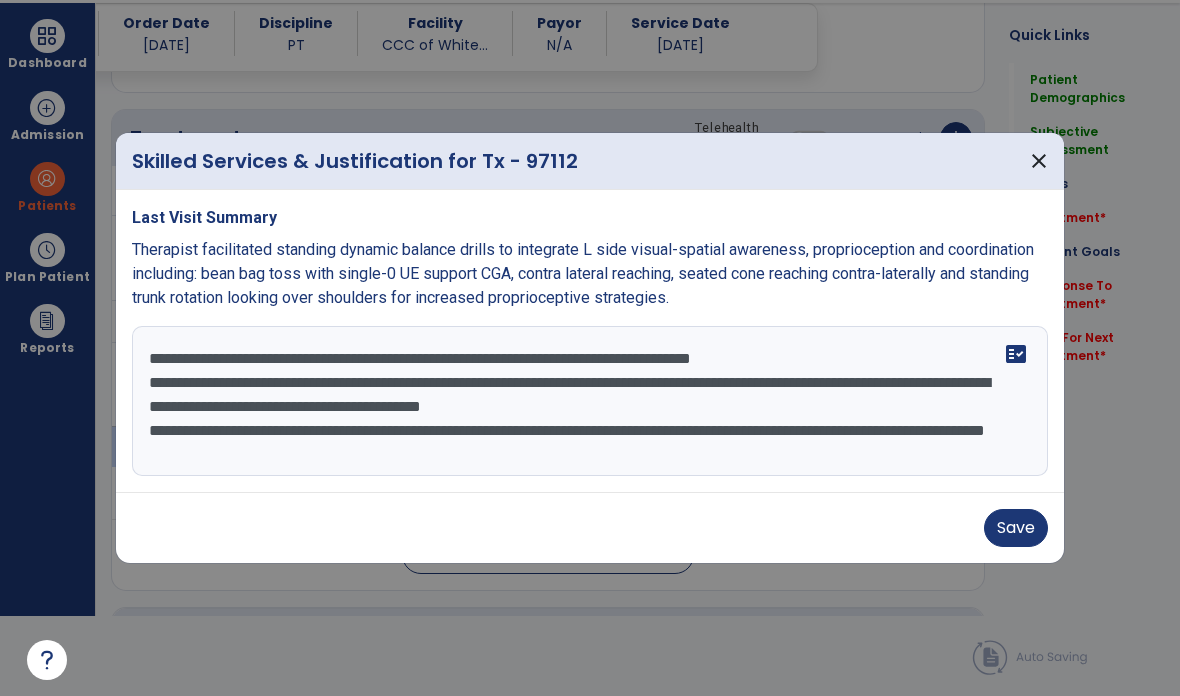 click on "Last Visit Summary Therapist facilitated standing dynamic balance drills to integrate L side visual-spatial awareness, proprioception and coordination including: bean bag toss with single-0 UE support CGA, contra lateral reaching, seated cone reaching contra-laterally  and standing trunk rotation looking over shoulders for increased proprioceptive strategies.   Seated cross-crawls: 1x 10 reps without ankle weights, 2x 10 reps with 2.5# ankle weights.
Standing marches 3 x 10 with 2.5#; cued to increase step height and maintain balance during task. Unable to perform marches with contra lateral arm taps on knee due to safety concerns.
Single leg standing with bilateral UE support on FWW: 2 x 30 seconds, bilaterally. Instability observed with task, but no loss of balance.   fact_check" at bounding box center [590, 341] 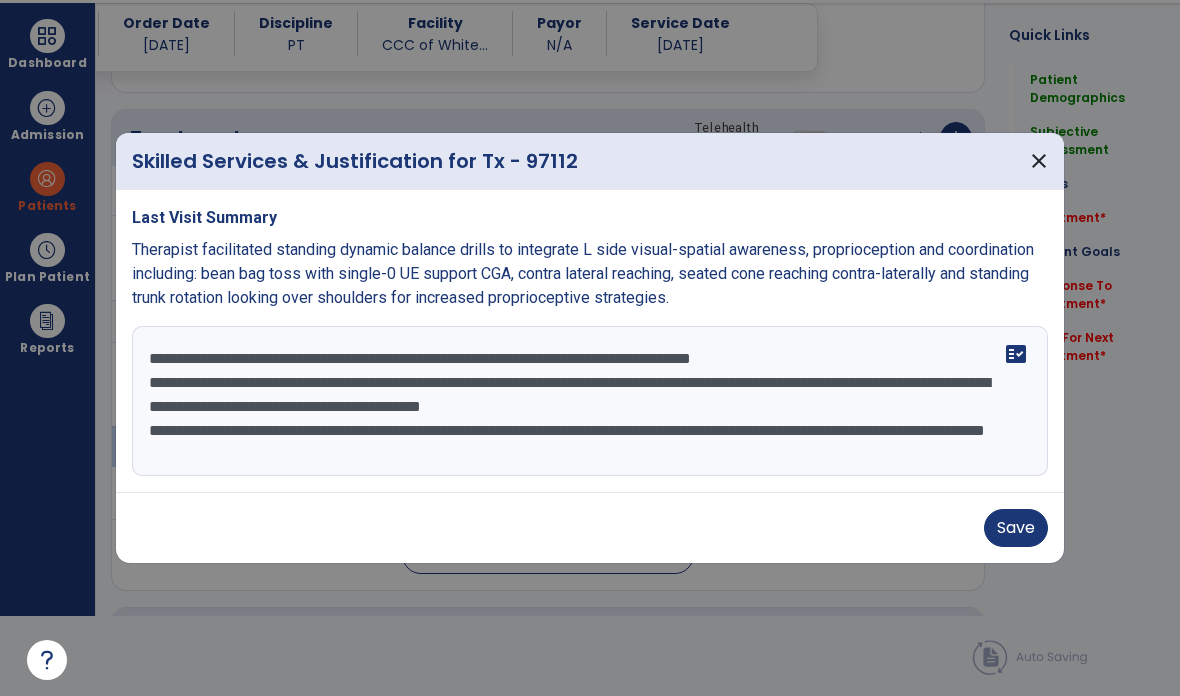 click on "close" at bounding box center (1039, 161) 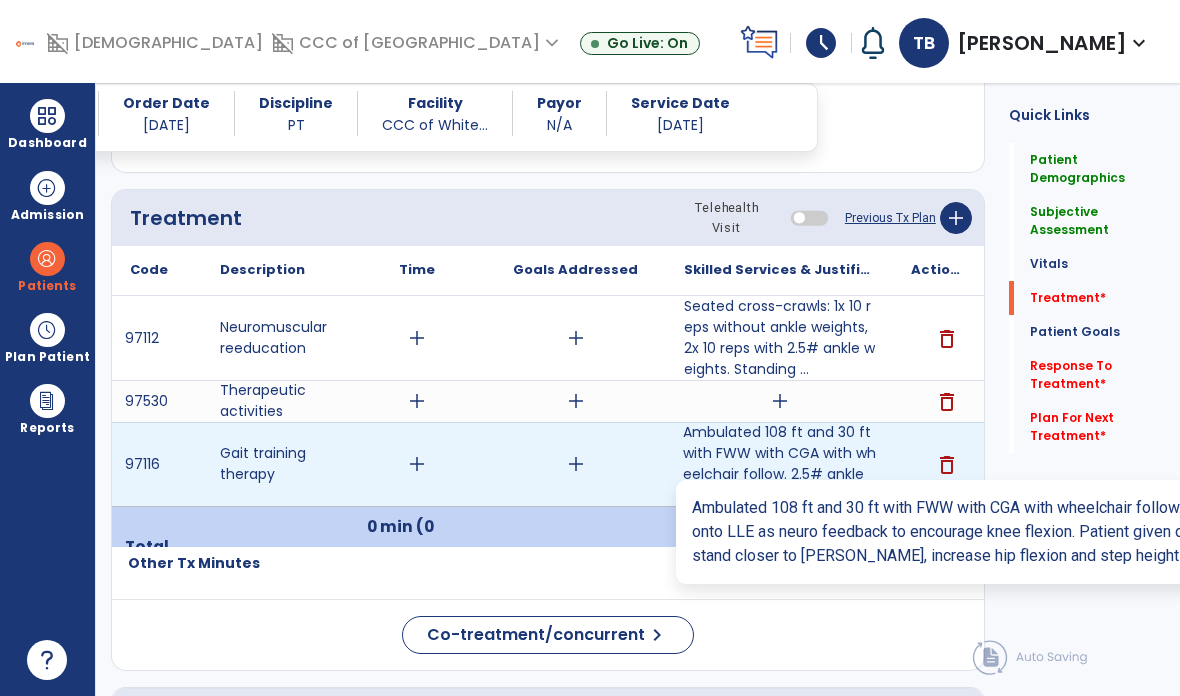click on "Ambulated 108 ft and 30 ft with FWW with CGA with wheelchair follow. 2.5# ankle weights secured onto..." at bounding box center [779, 464] 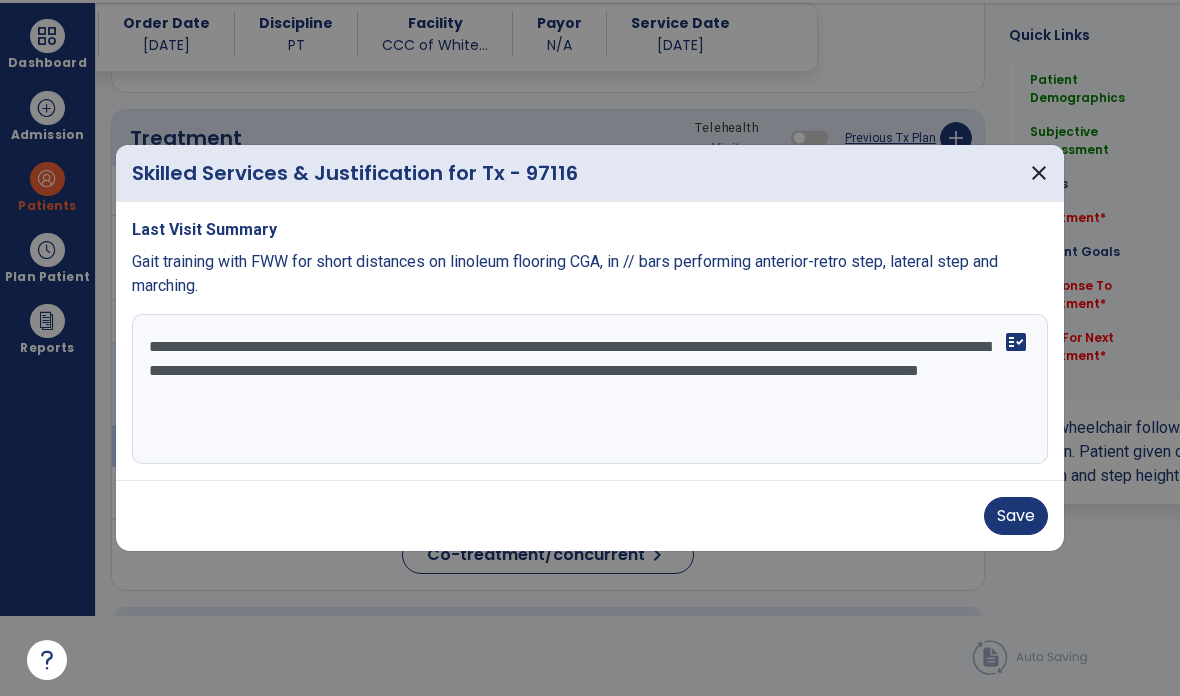 click on "close" at bounding box center (1039, 173) 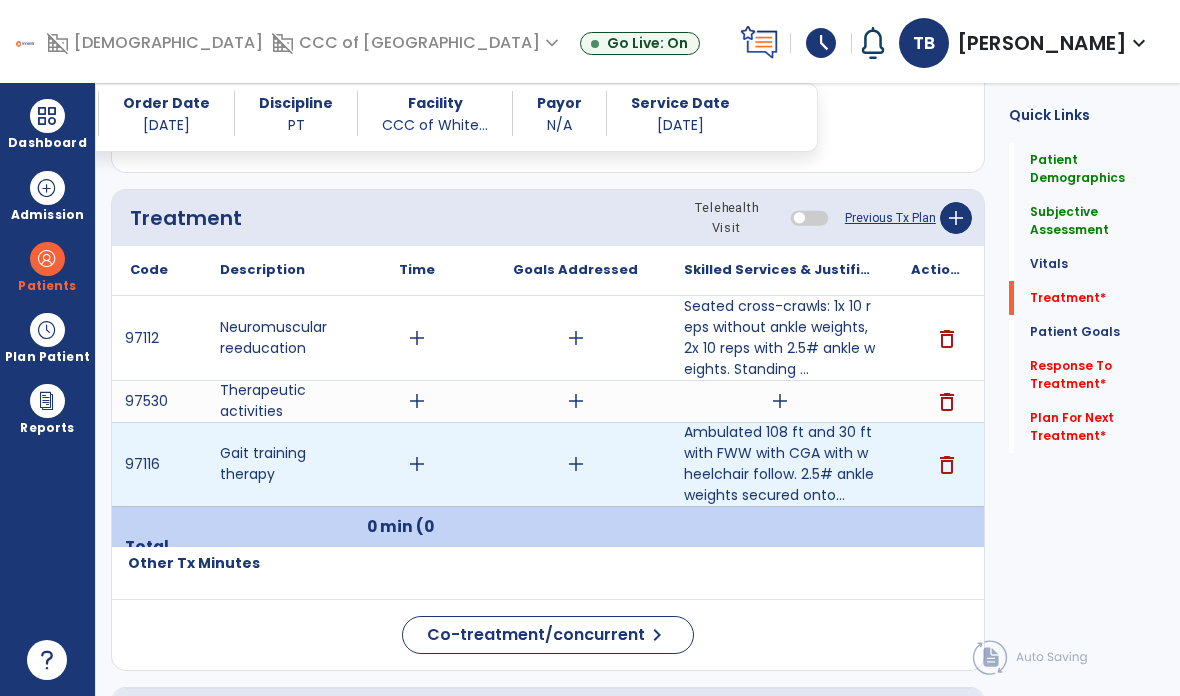 click on "add" at bounding box center (417, 464) 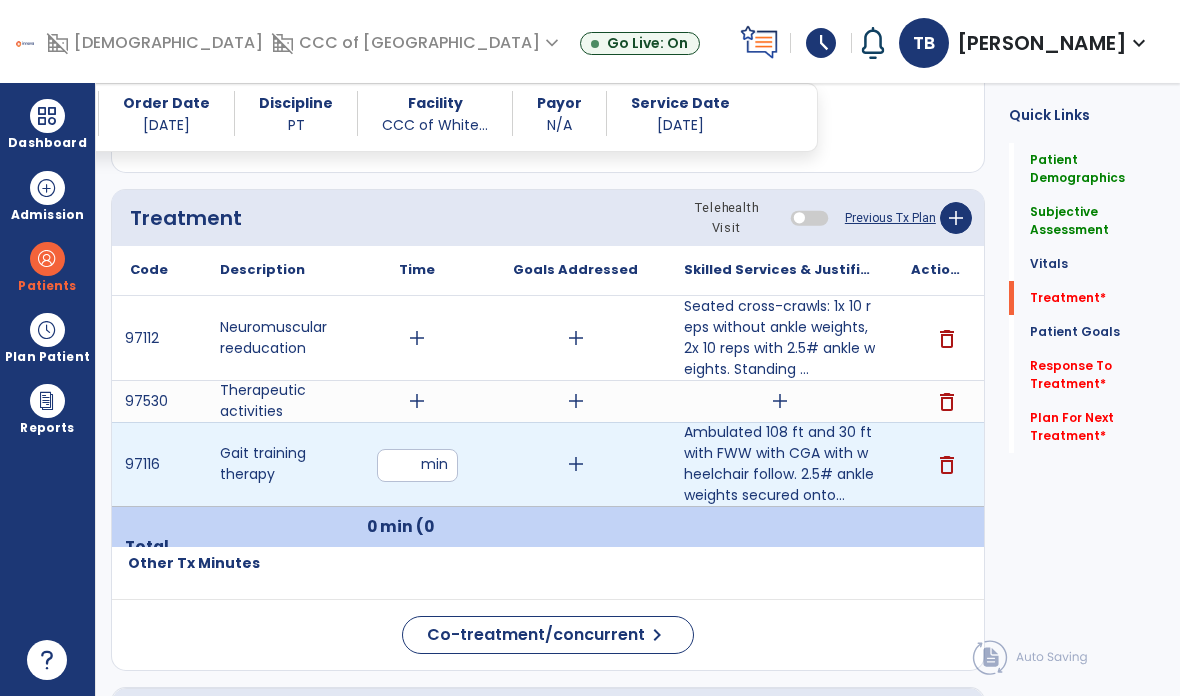 type on "**" 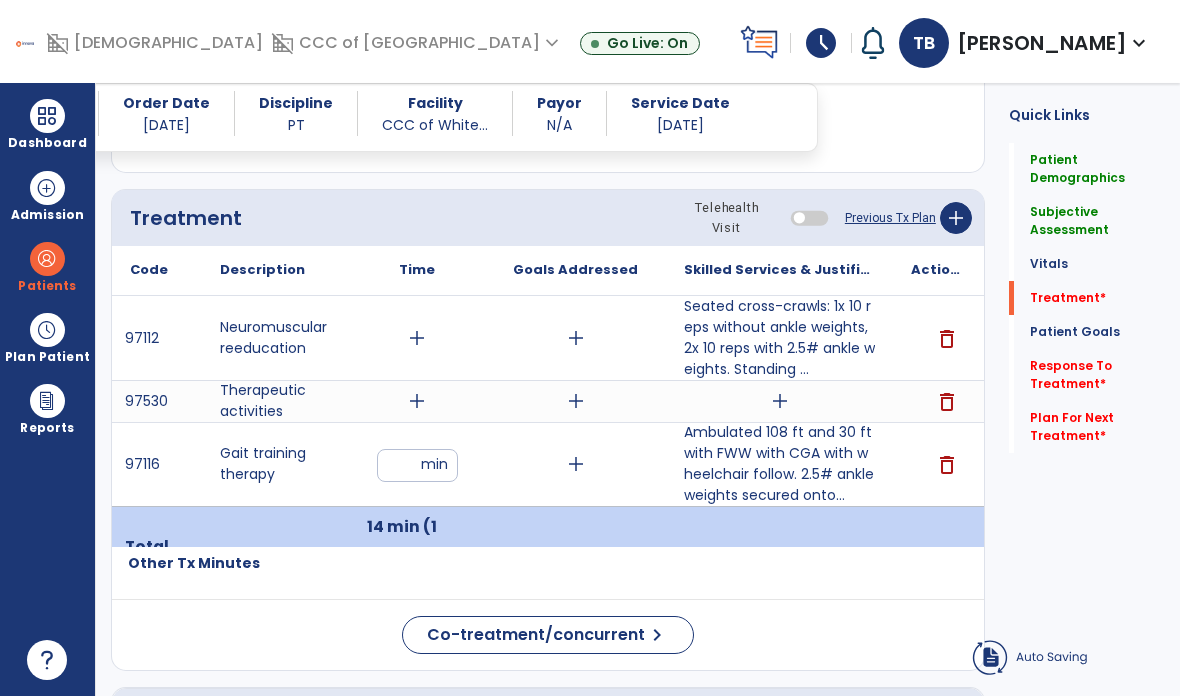 click on "add" at bounding box center (417, 338) 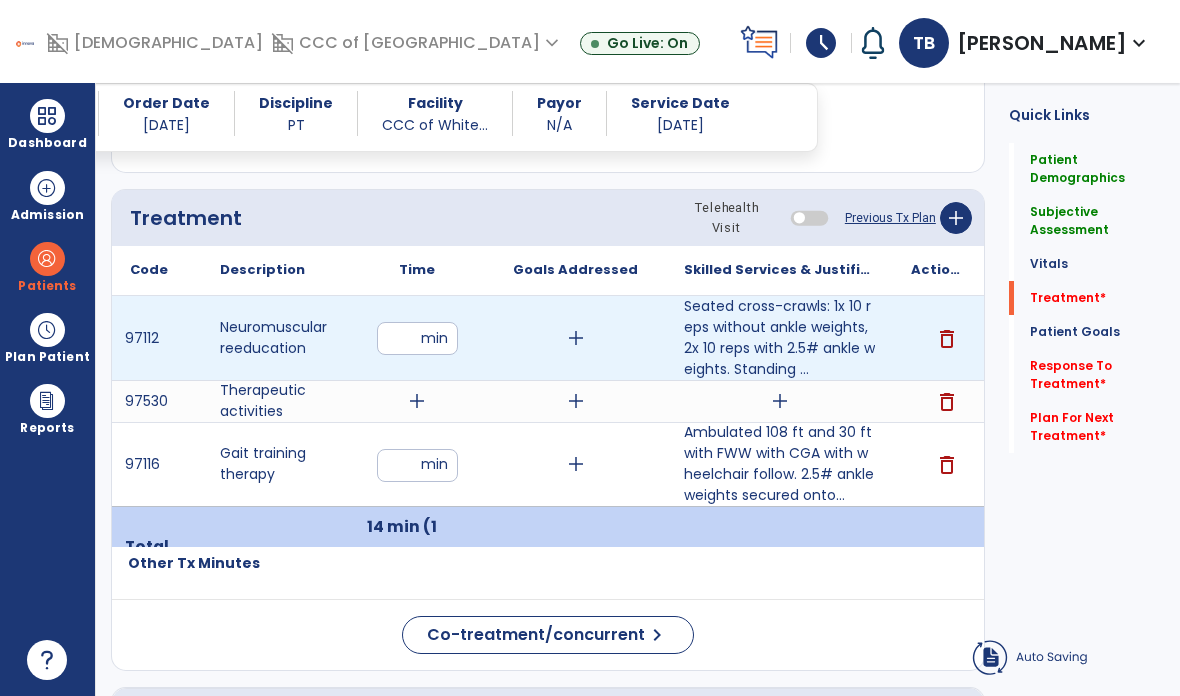 type on "**" 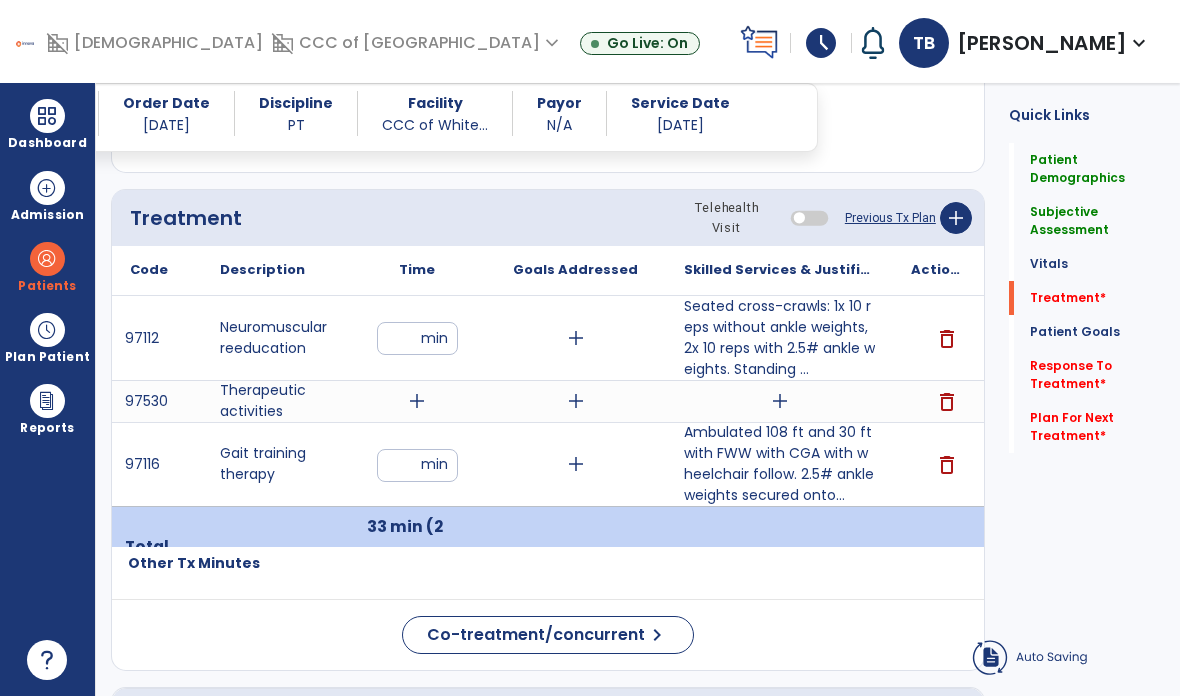 click on "add" 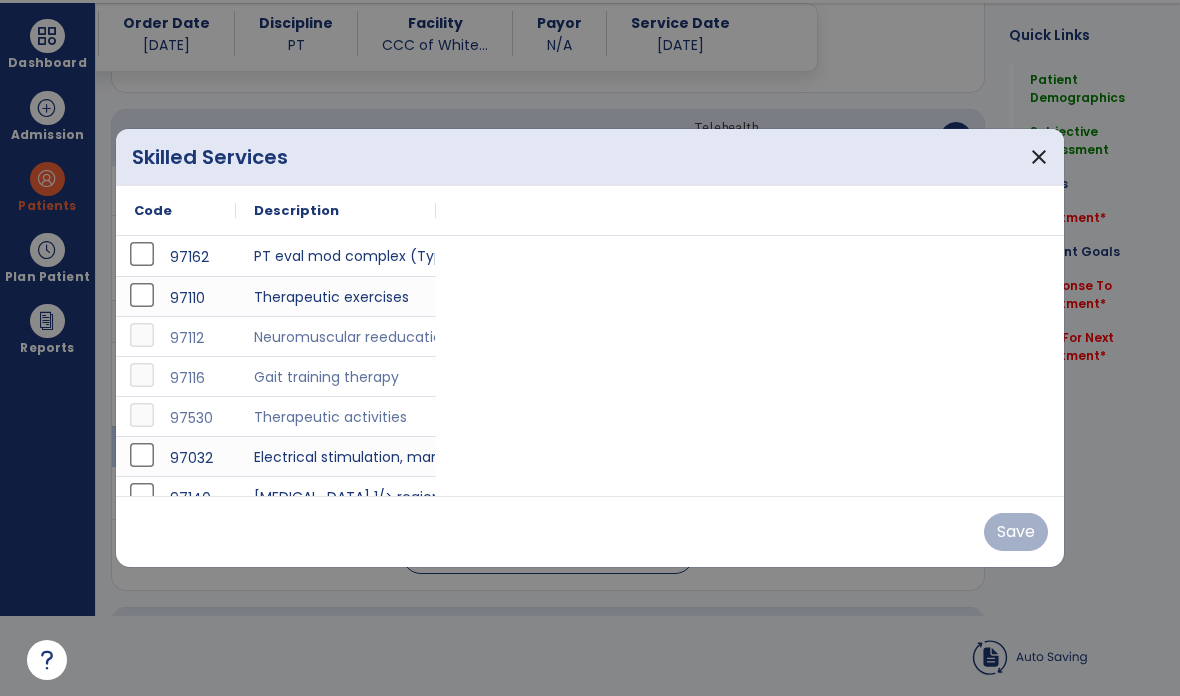 scroll, scrollTop: 0, scrollLeft: 0, axis: both 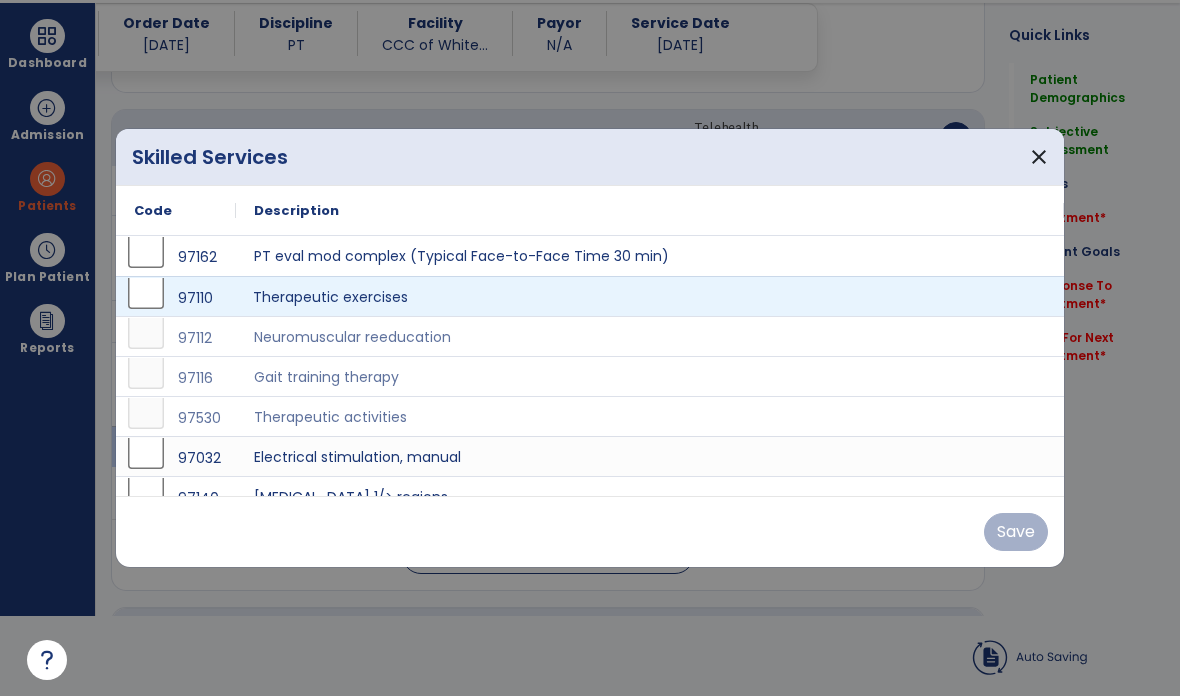 click on "Therapeutic exercises" at bounding box center (650, 296) 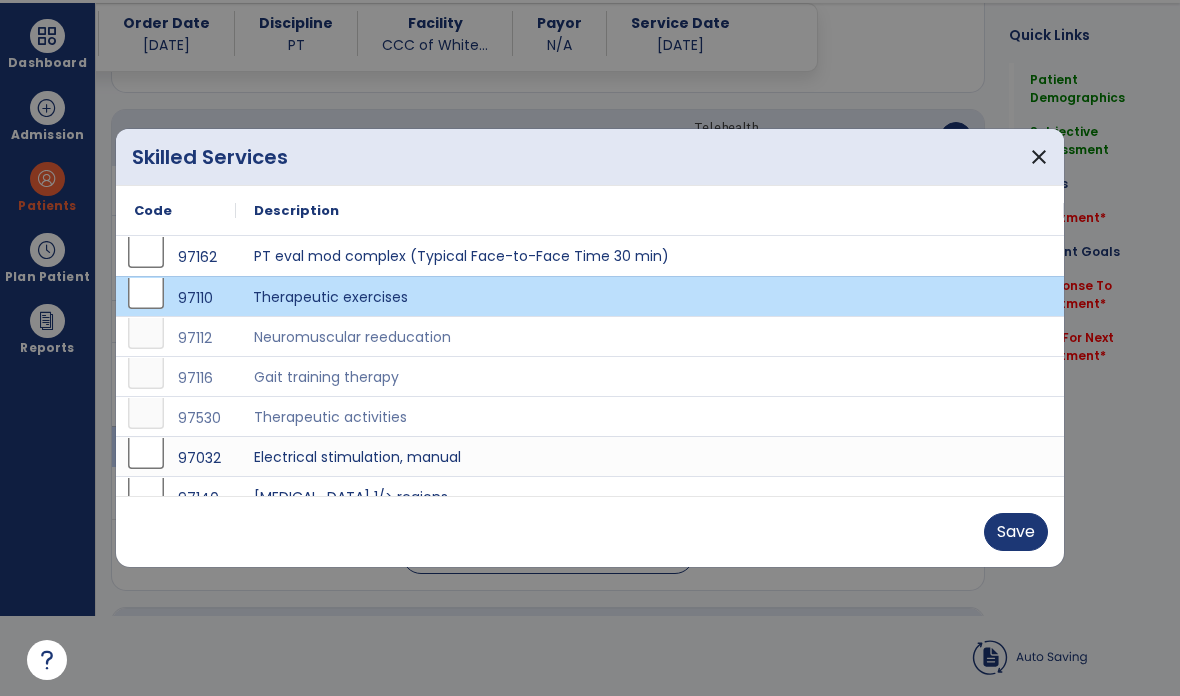 click on "Save" at bounding box center [1016, 532] 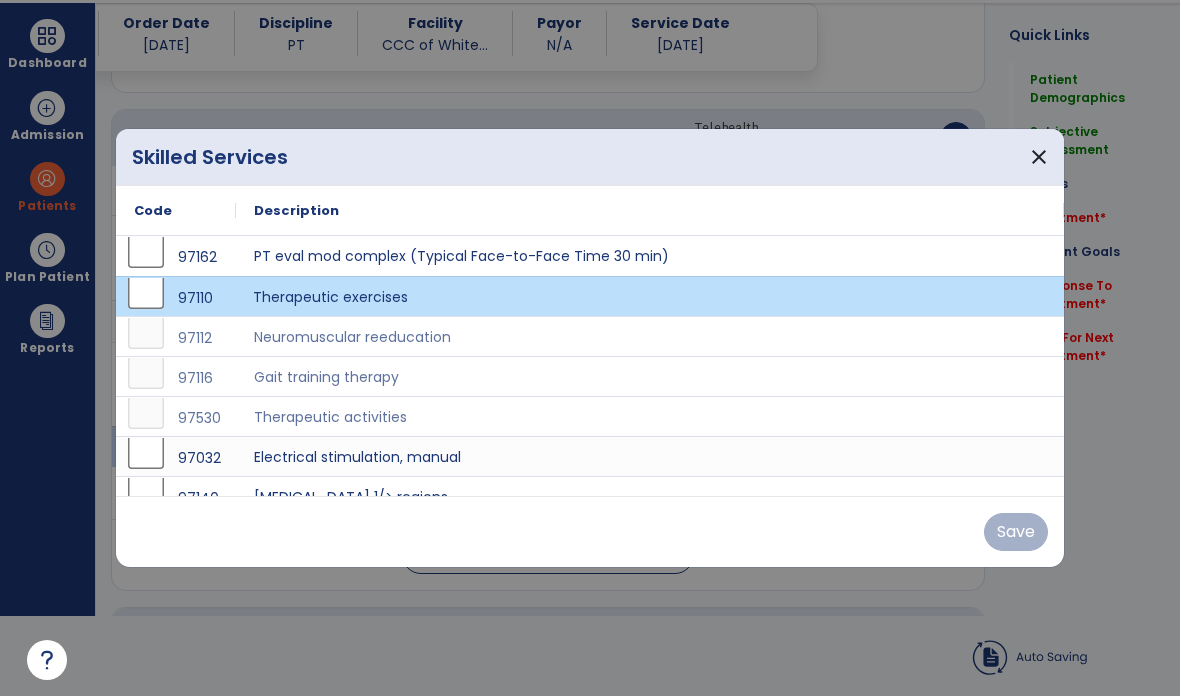 click on "Save" at bounding box center (590, 531) 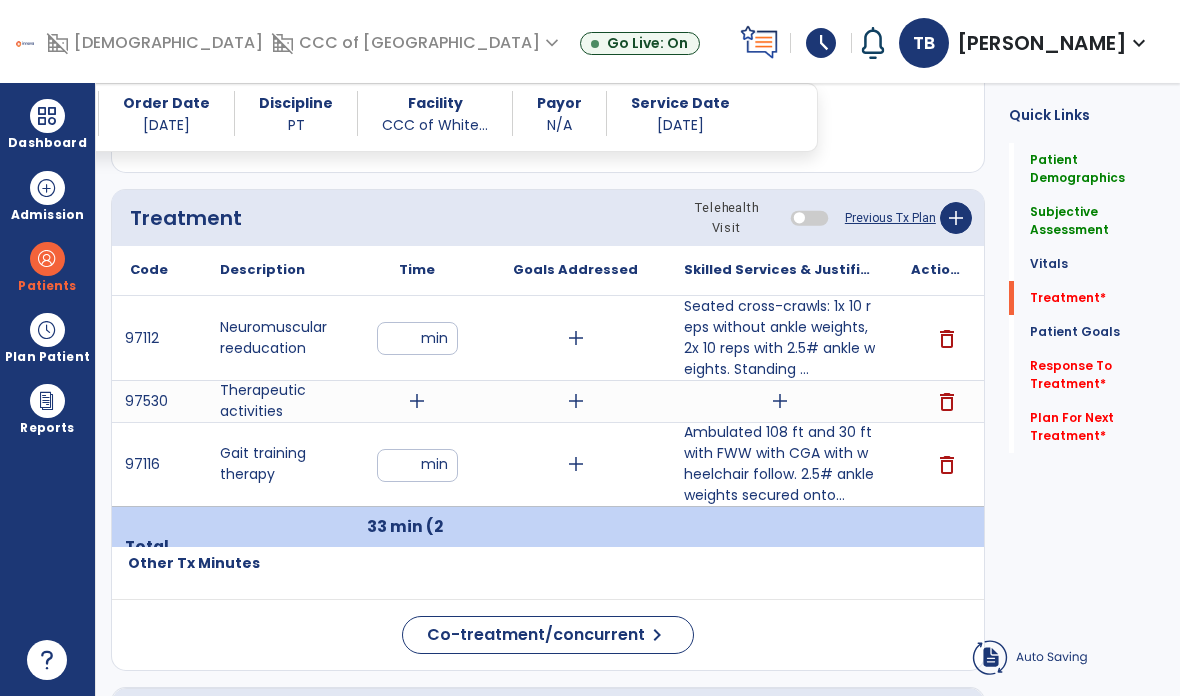 scroll, scrollTop: 1062, scrollLeft: 0, axis: vertical 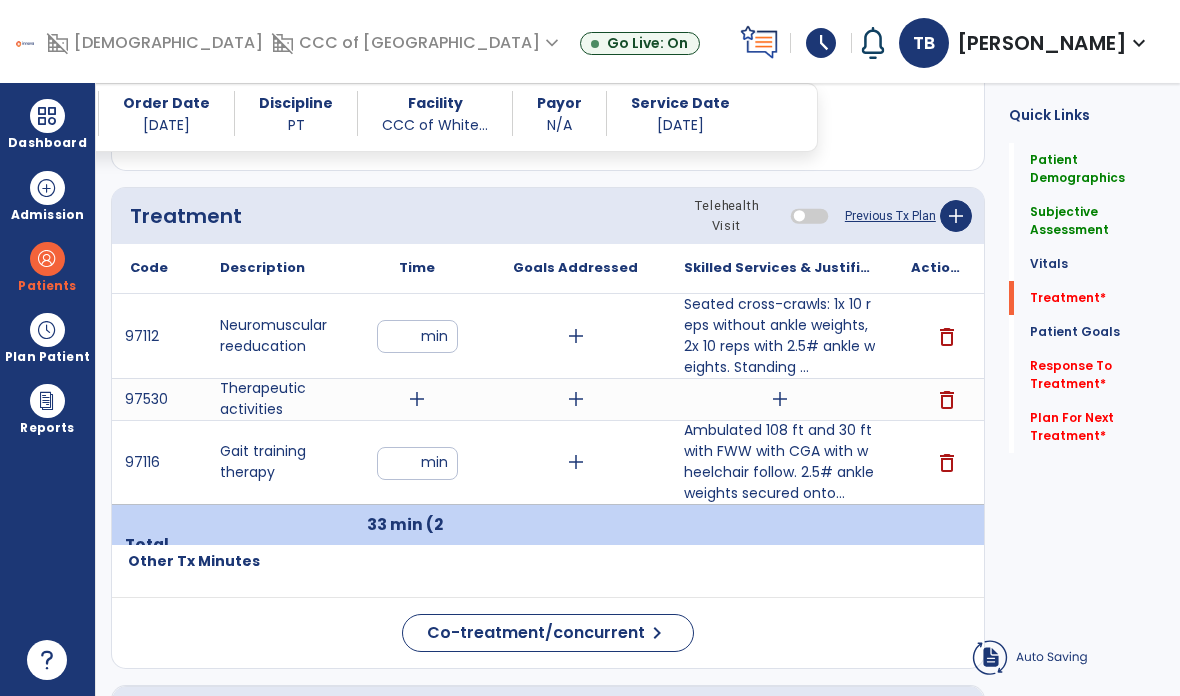 click on "delete" at bounding box center (947, 400) 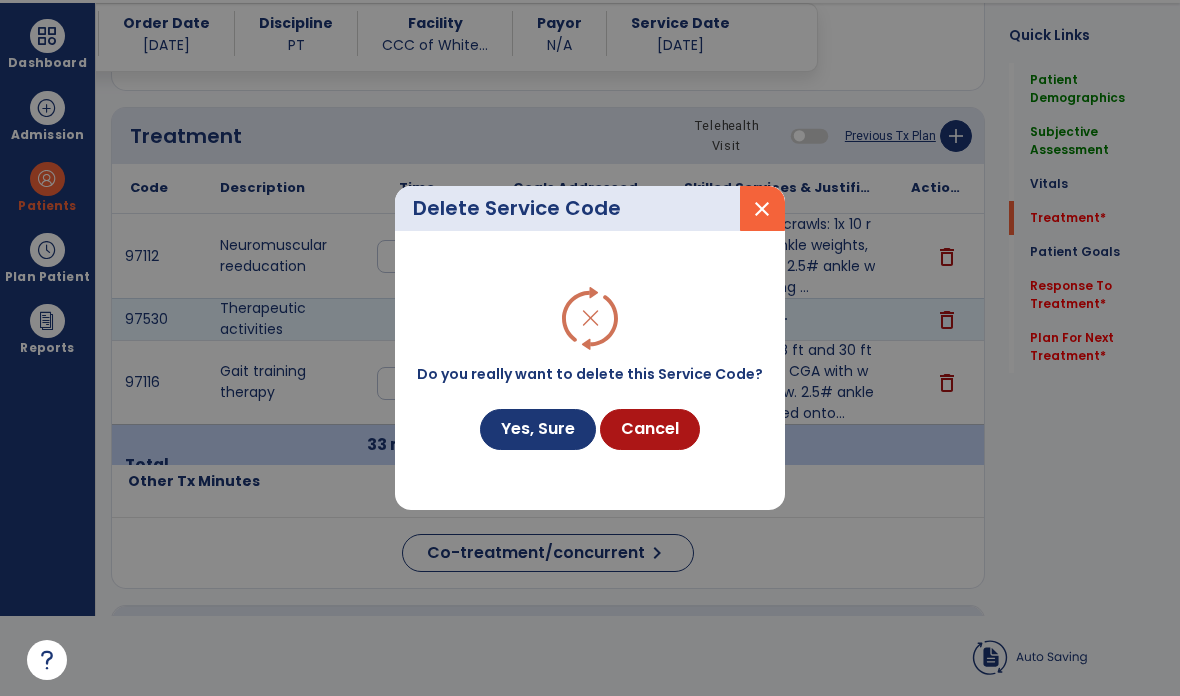 scroll, scrollTop: 0, scrollLeft: 0, axis: both 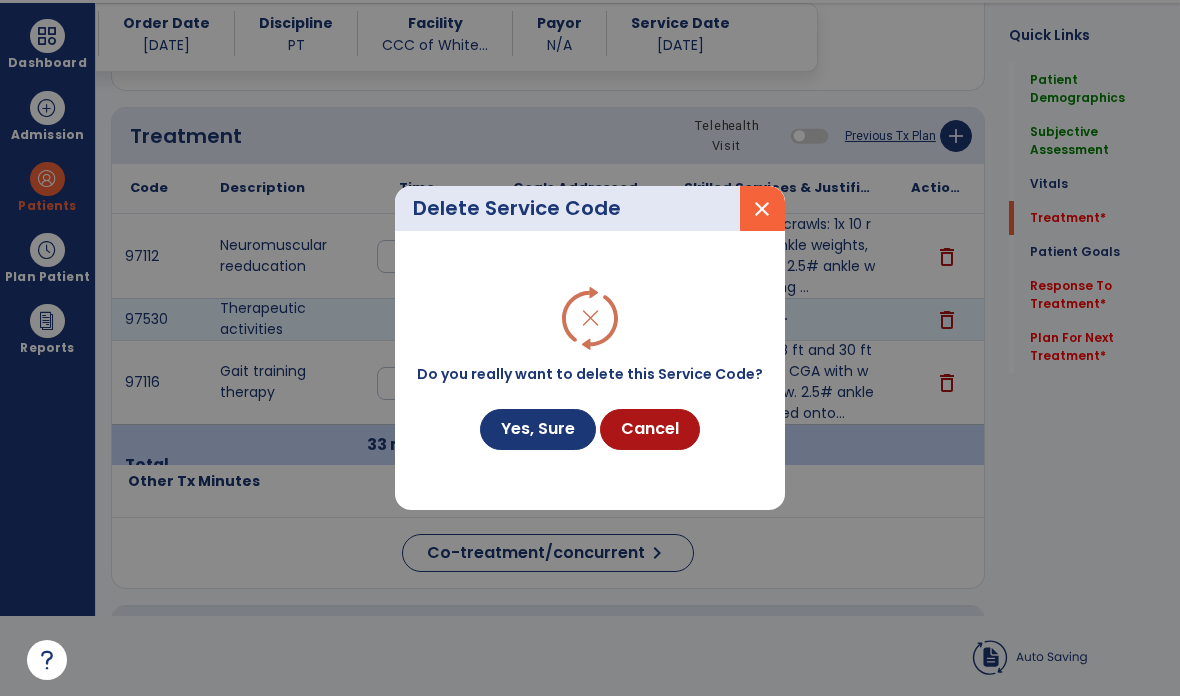click on "Yes, Sure" at bounding box center [538, 429] 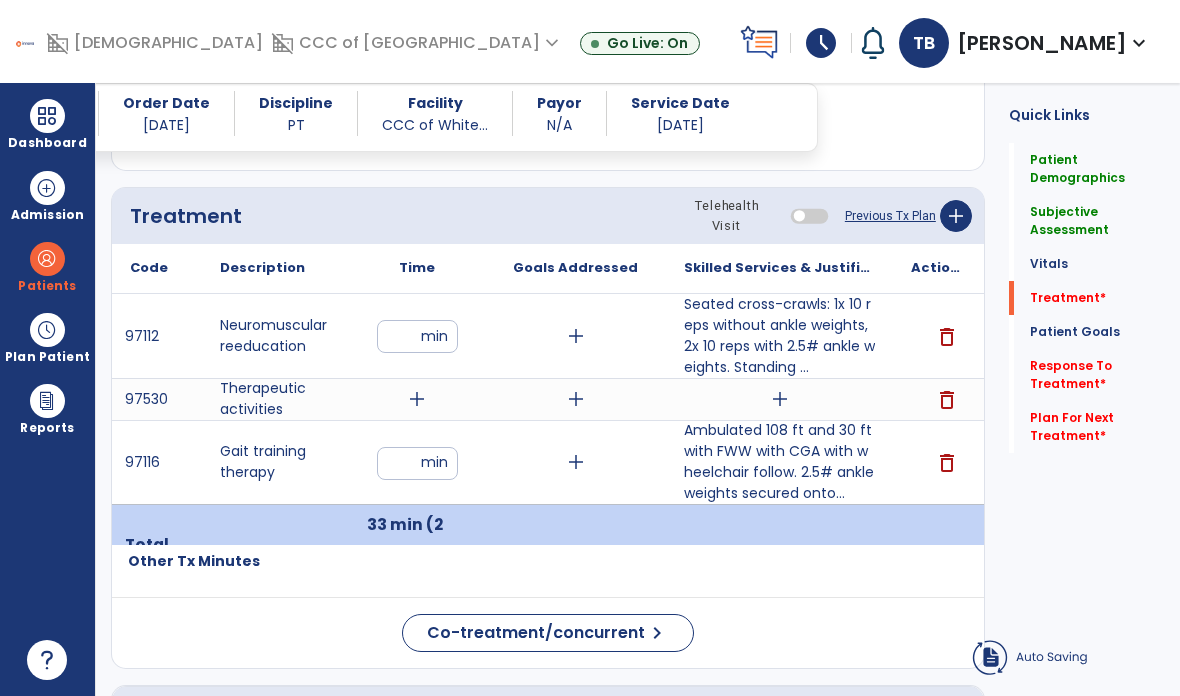 click on "add" 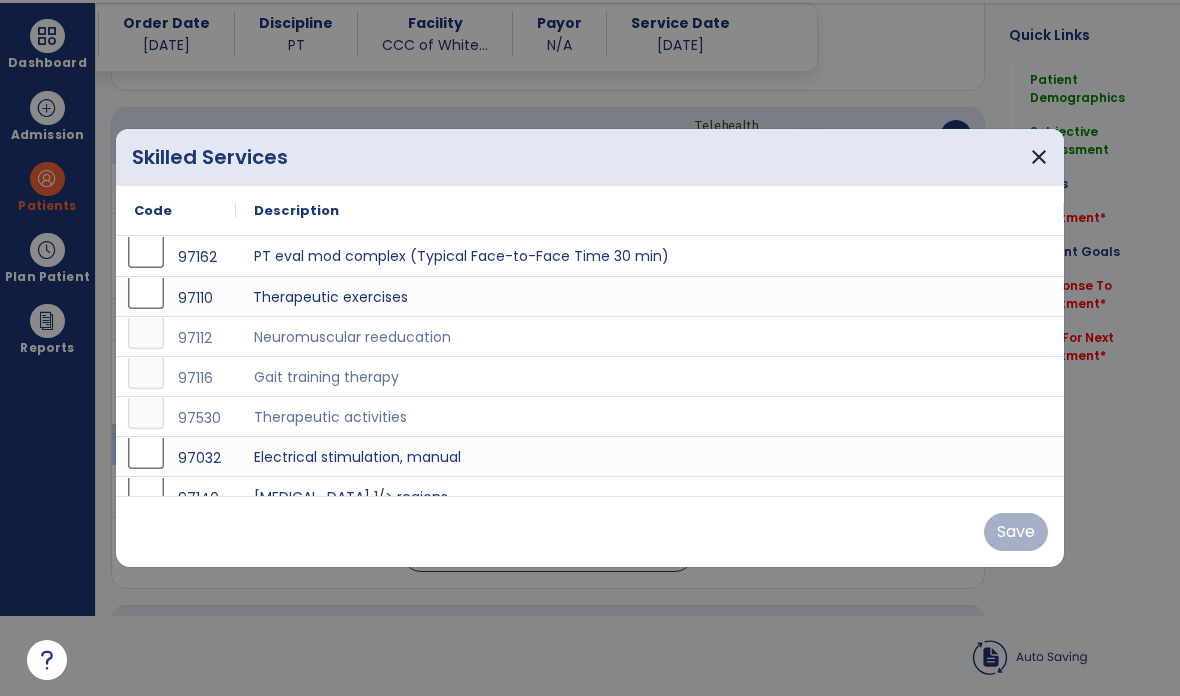 click on "Therapeutic exercises" at bounding box center [650, 296] 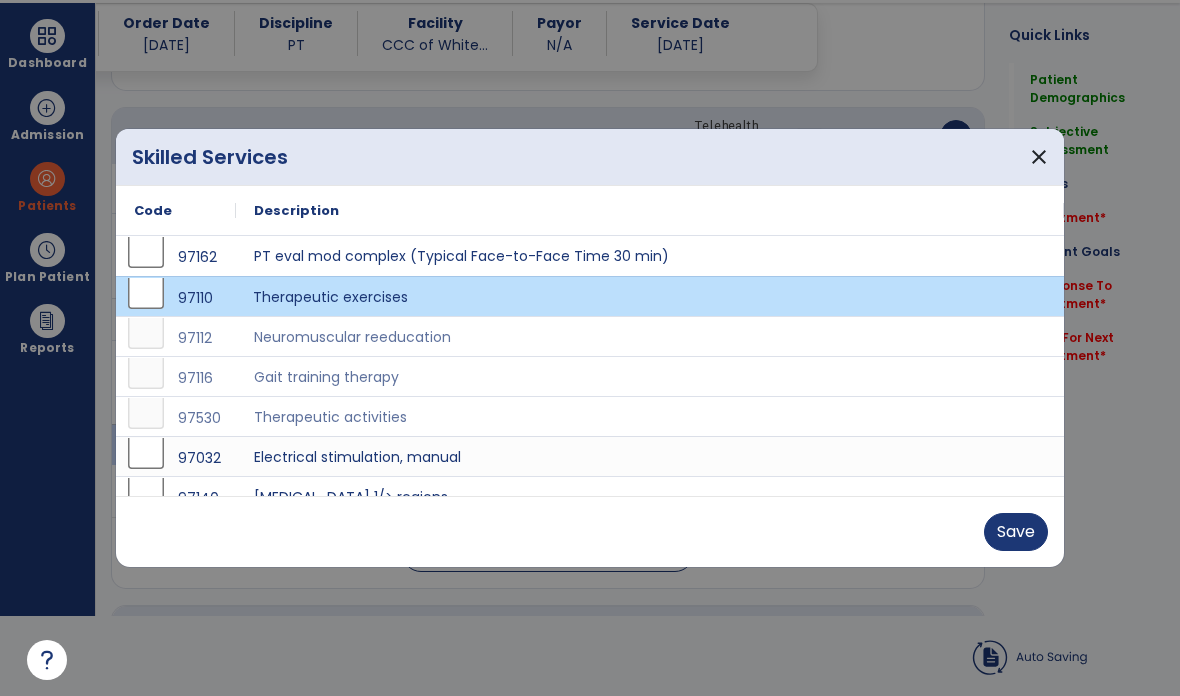 click on "Save" at bounding box center (1016, 532) 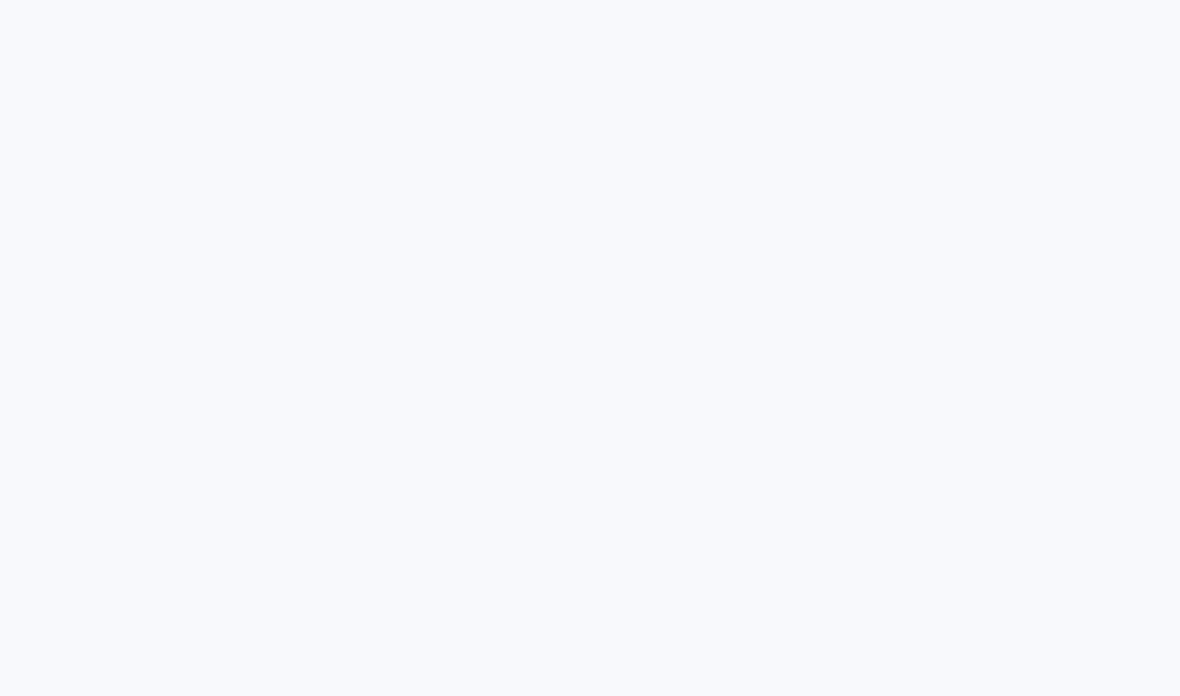 scroll, scrollTop: 0, scrollLeft: 0, axis: both 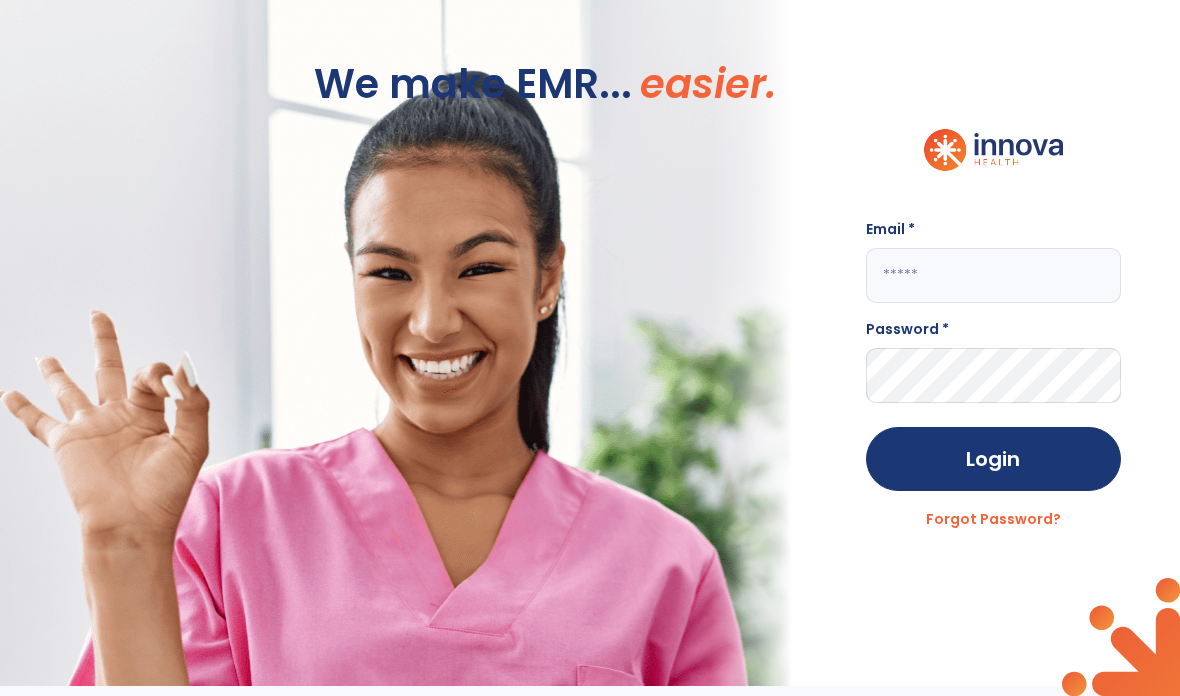 click 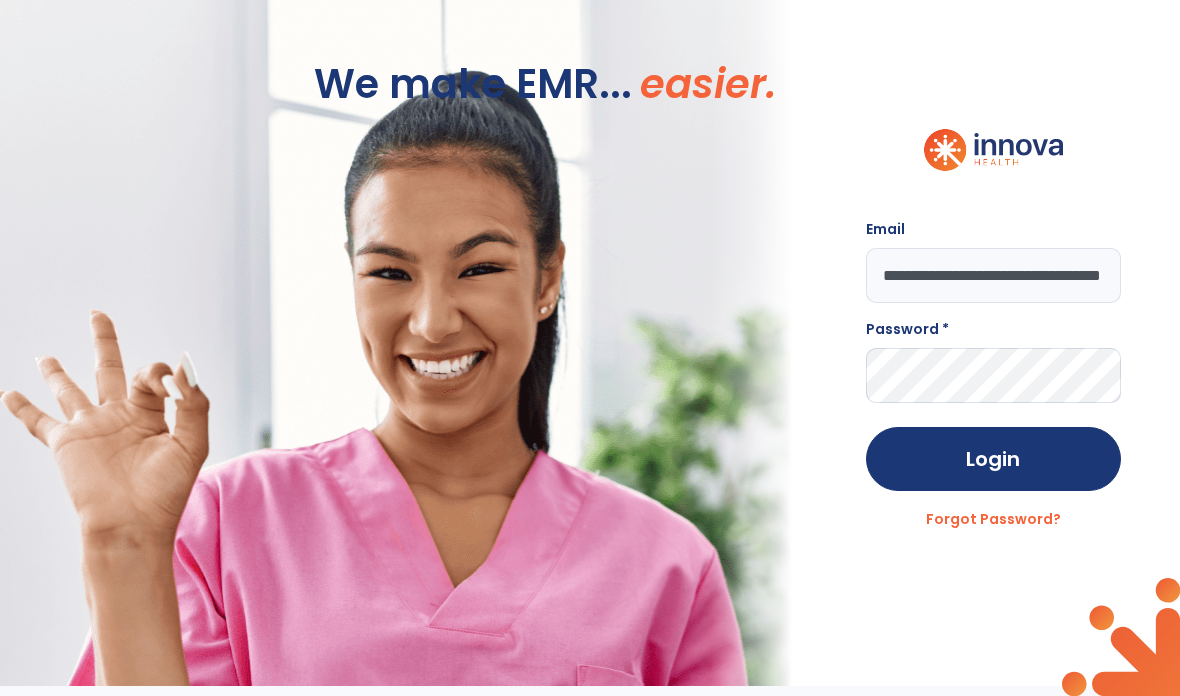 type on "**********" 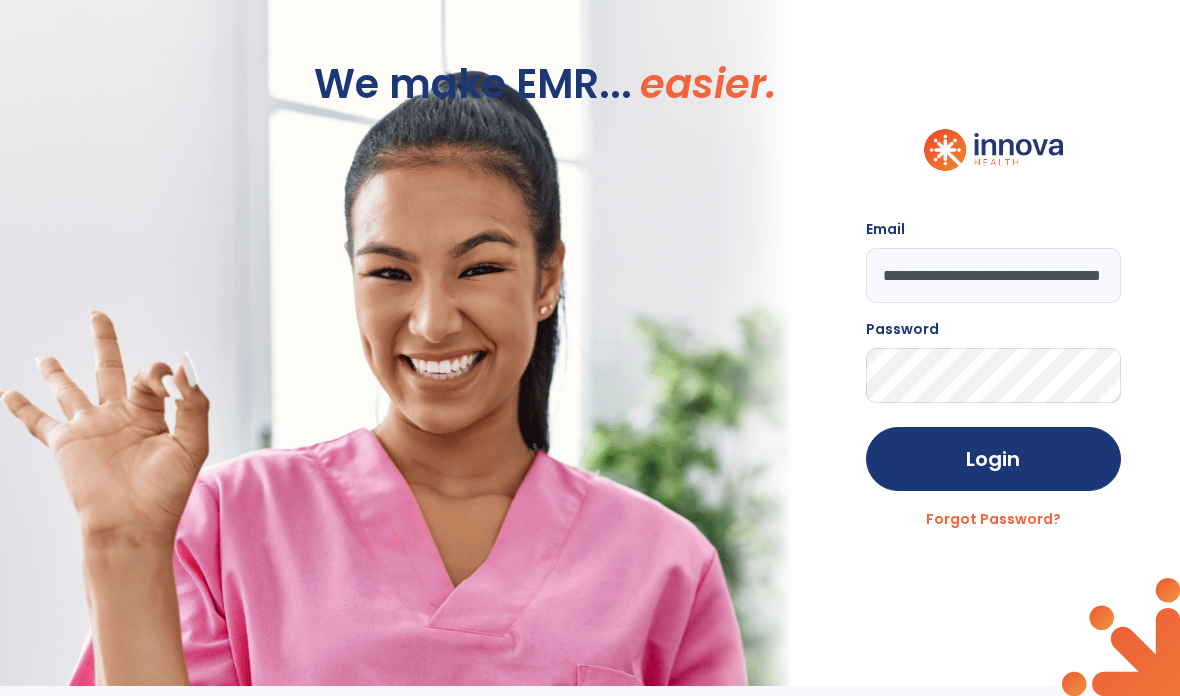 click on "Login" 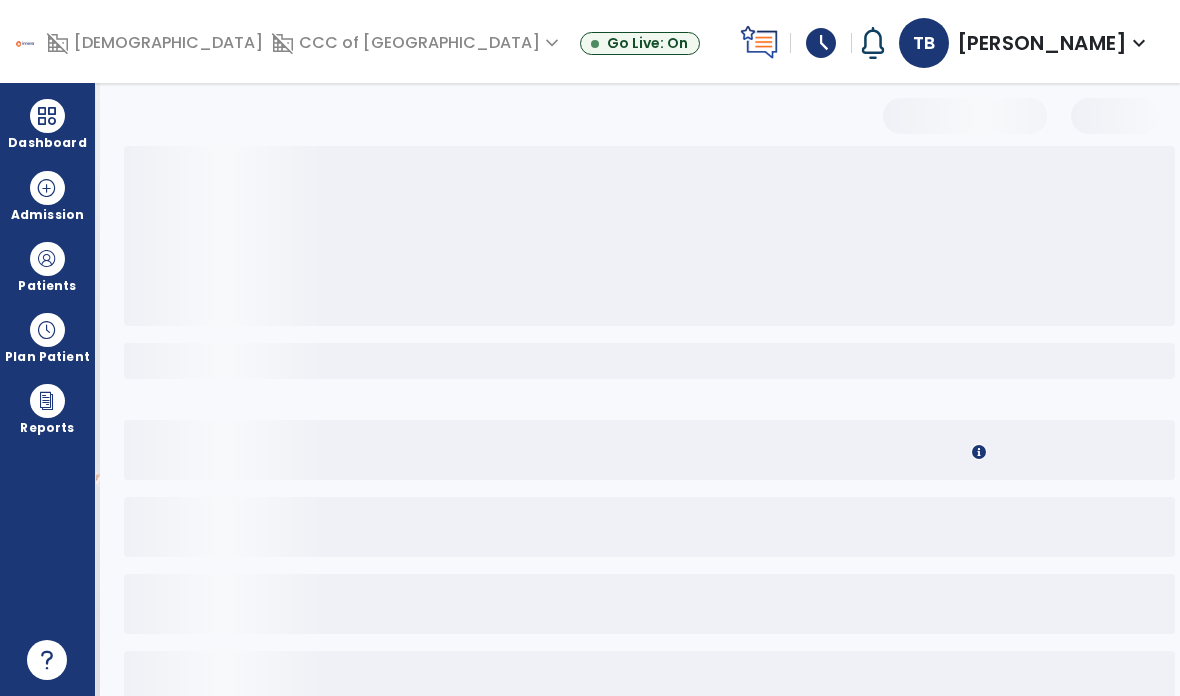 select on "*" 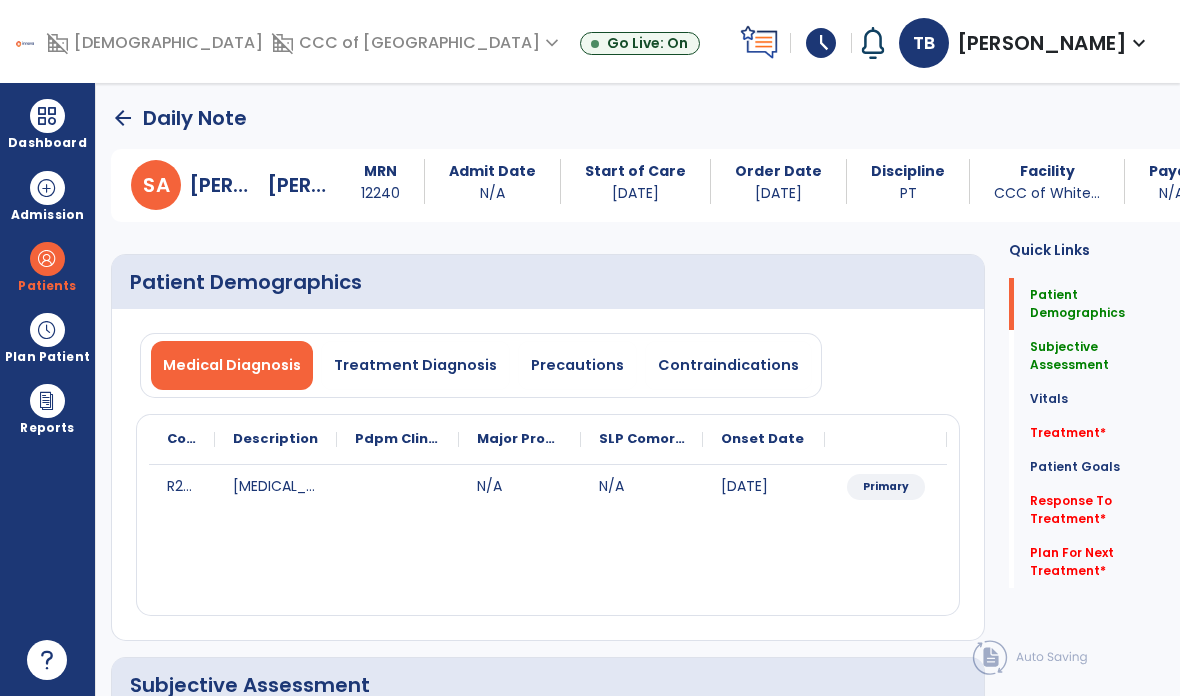 click on "Dashboard" at bounding box center [47, 124] 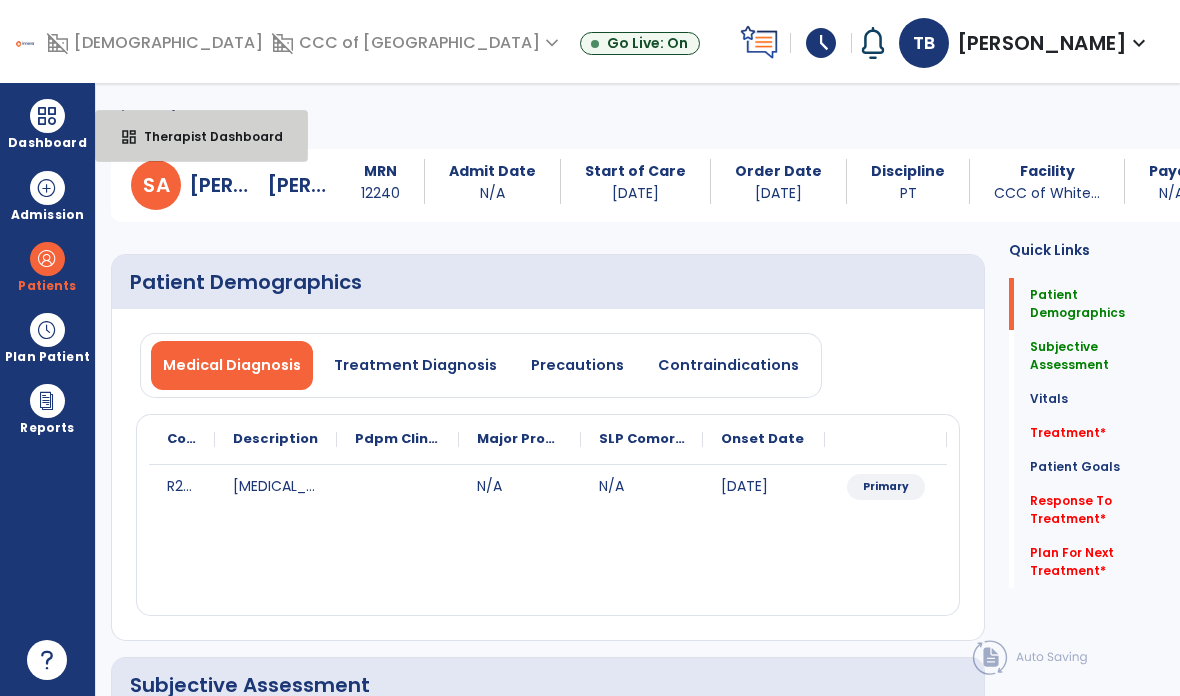 click on "dashboard  Therapist Dashboard" at bounding box center [201, 136] 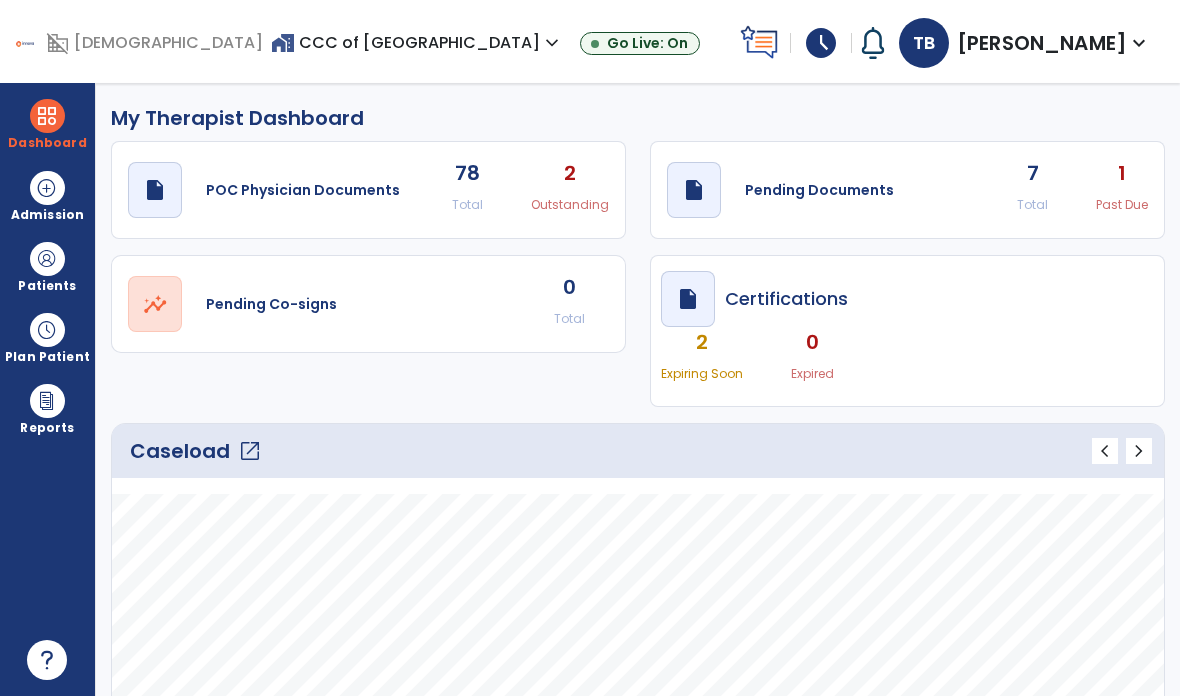 click on "Caseload   open_in_new   chevron_left   chevron_right" 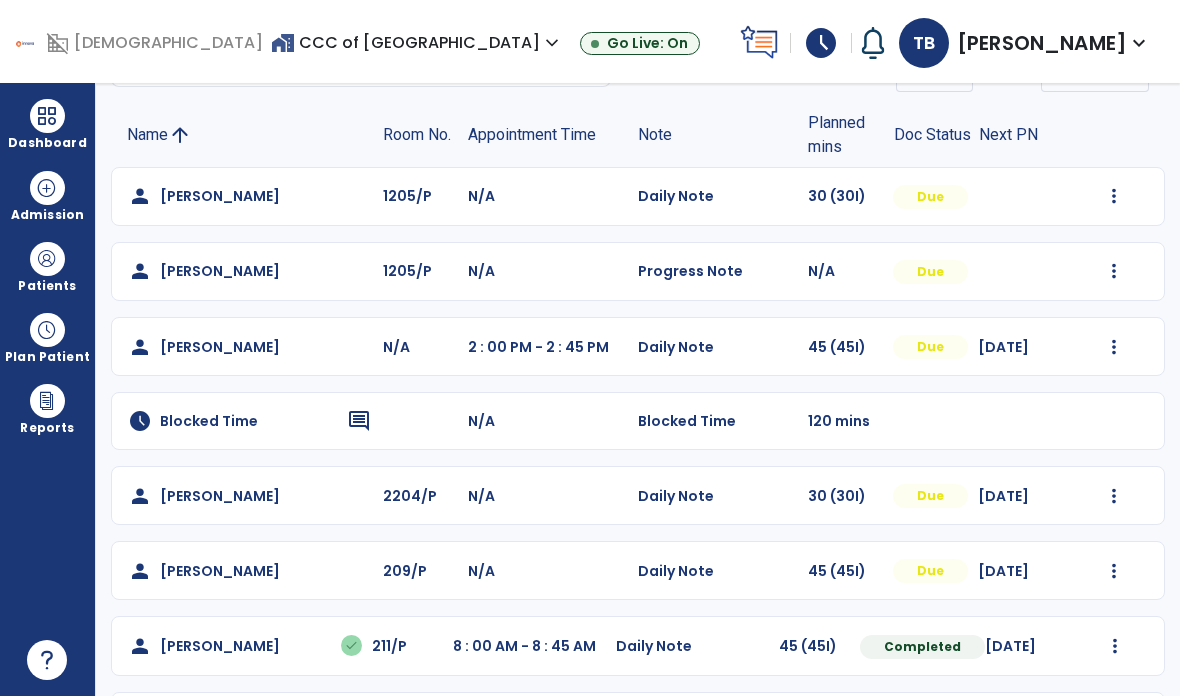 scroll, scrollTop: 115, scrollLeft: 0, axis: vertical 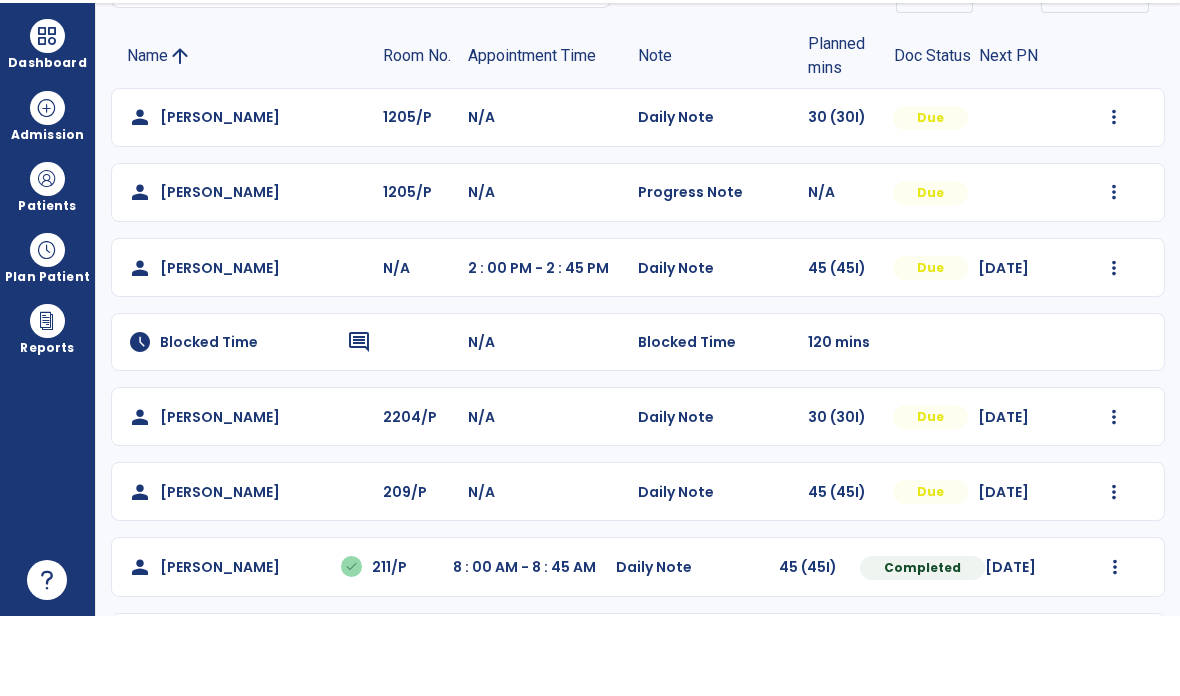 click at bounding box center (1114, 197) 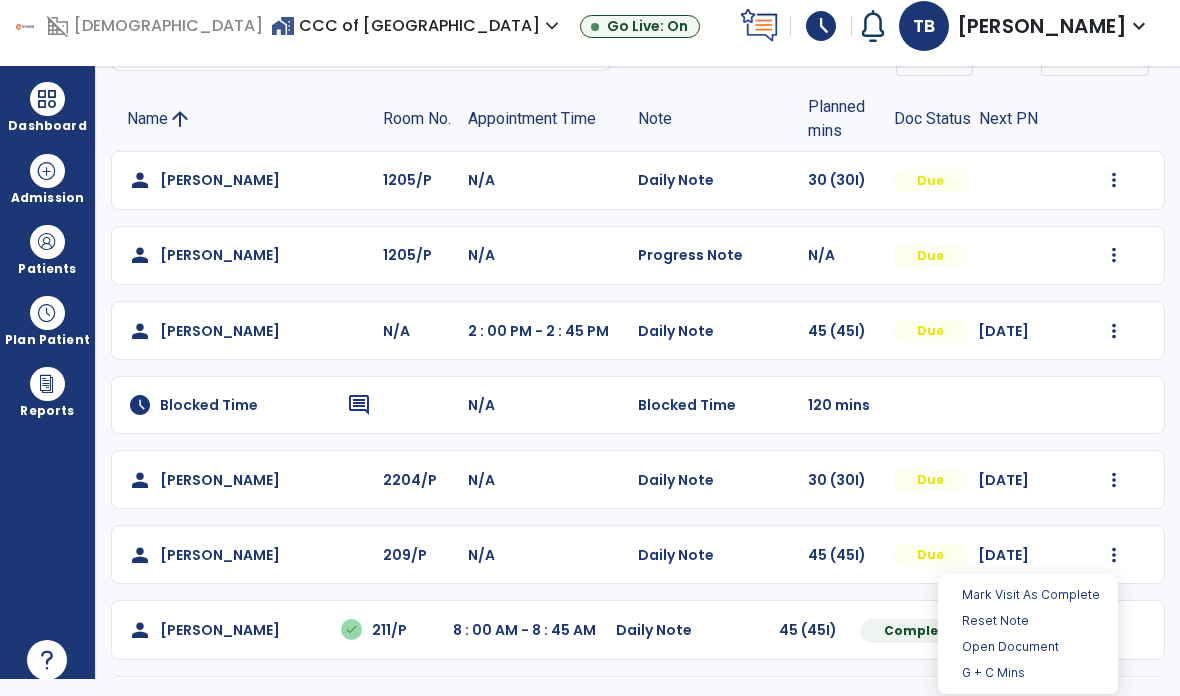 click on "Open Document" at bounding box center [1028, 647] 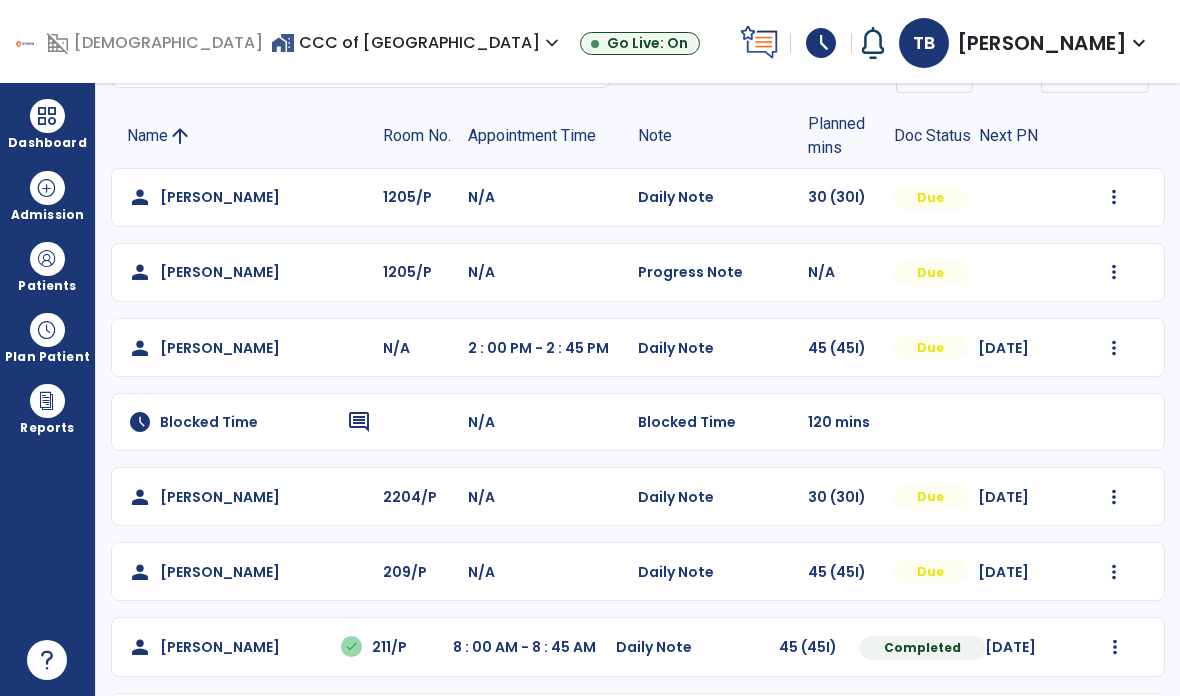 select on "*" 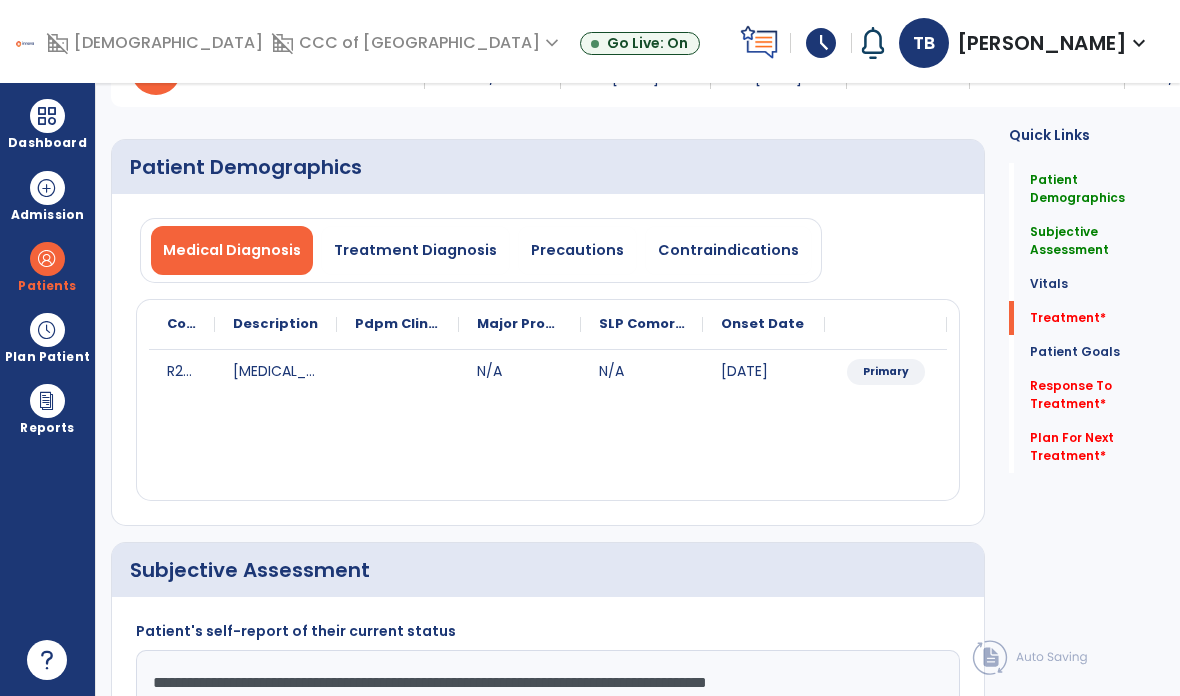 click on "Patient Goals   Patient Goals" 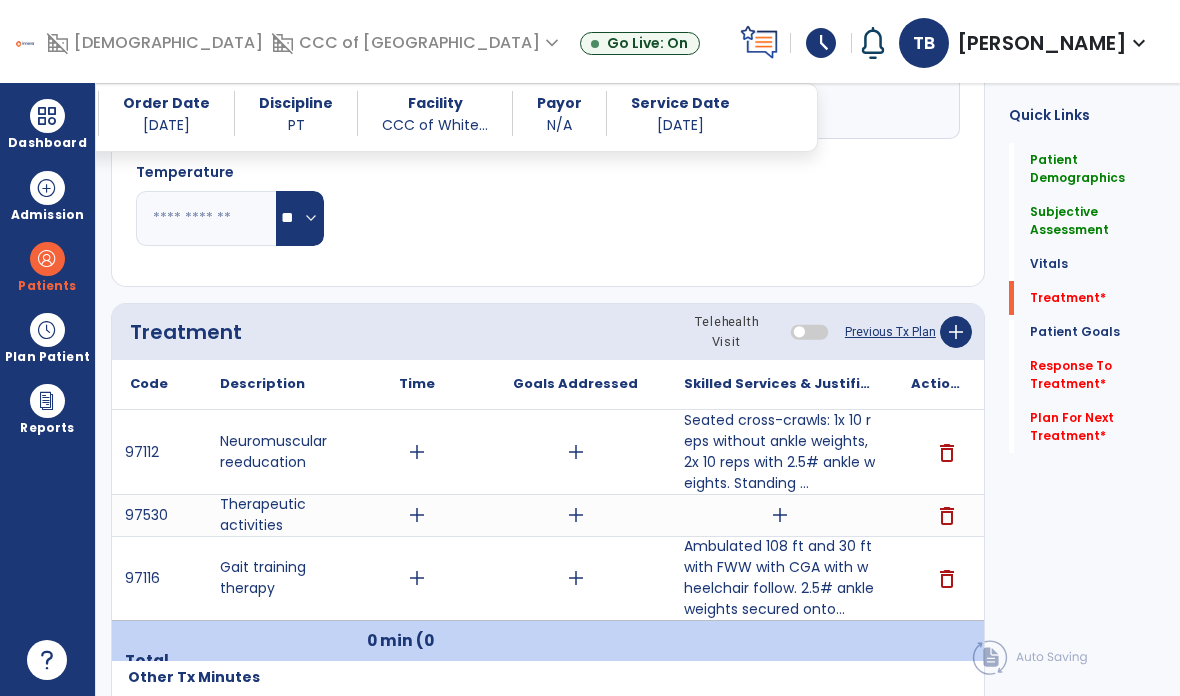 scroll, scrollTop: 1191, scrollLeft: 0, axis: vertical 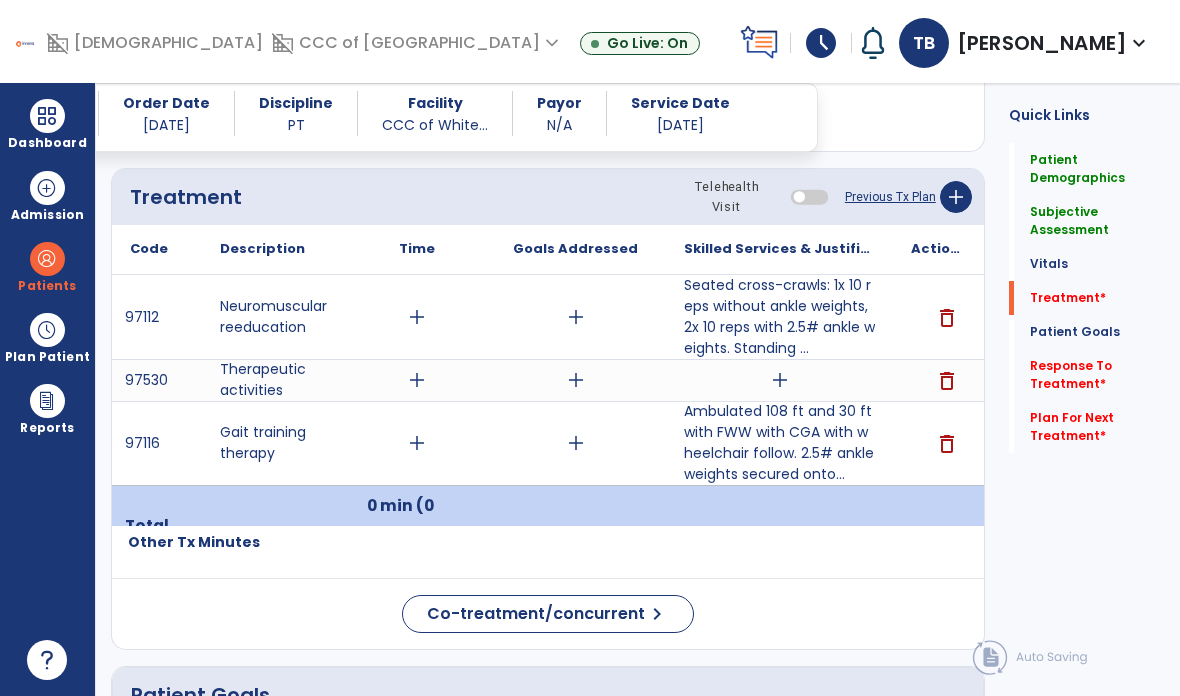 click on "Previous Tx Plan" 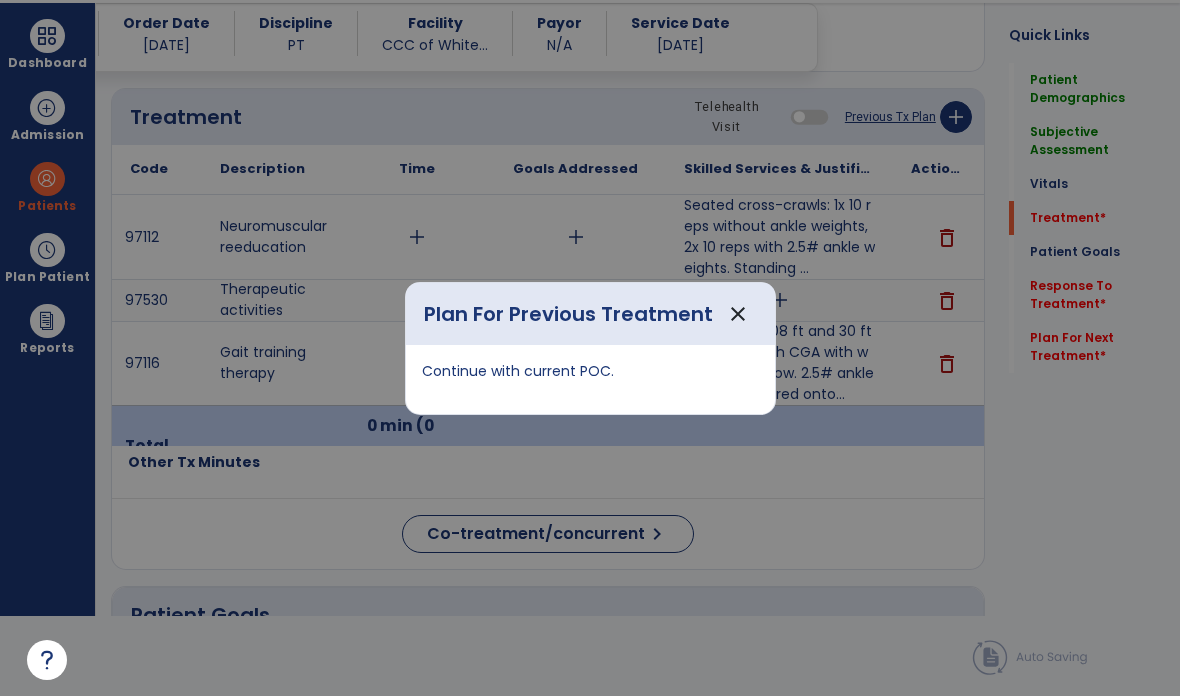 click on "close" at bounding box center (738, 314) 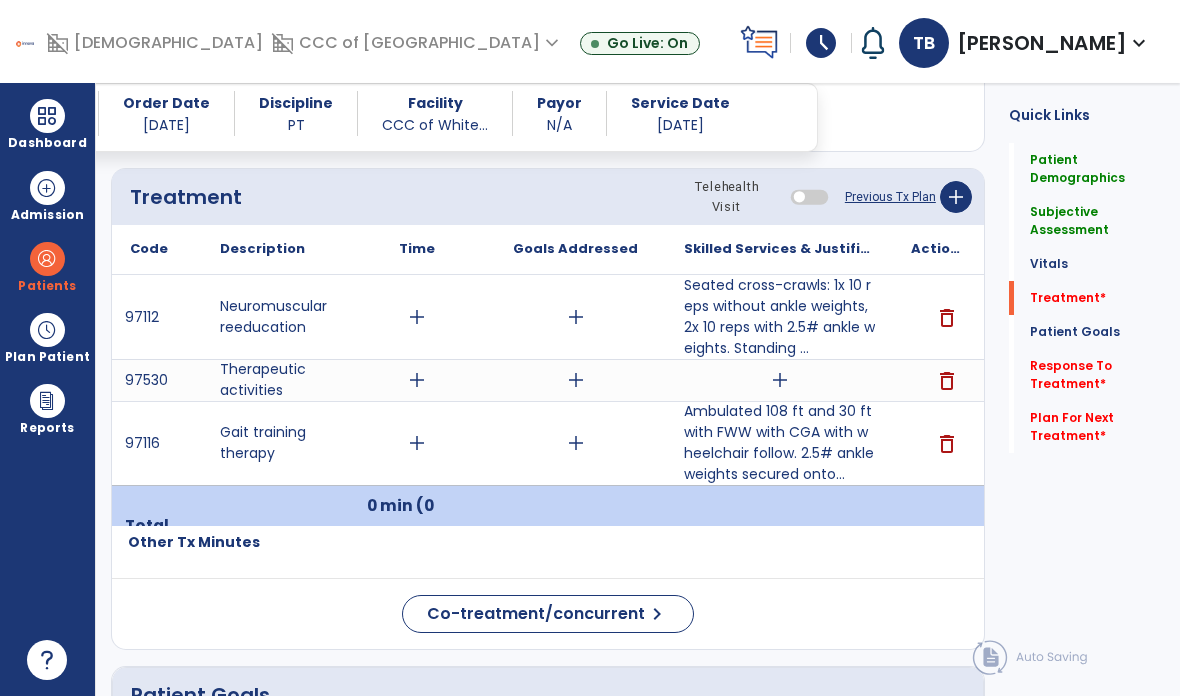 click on "add" 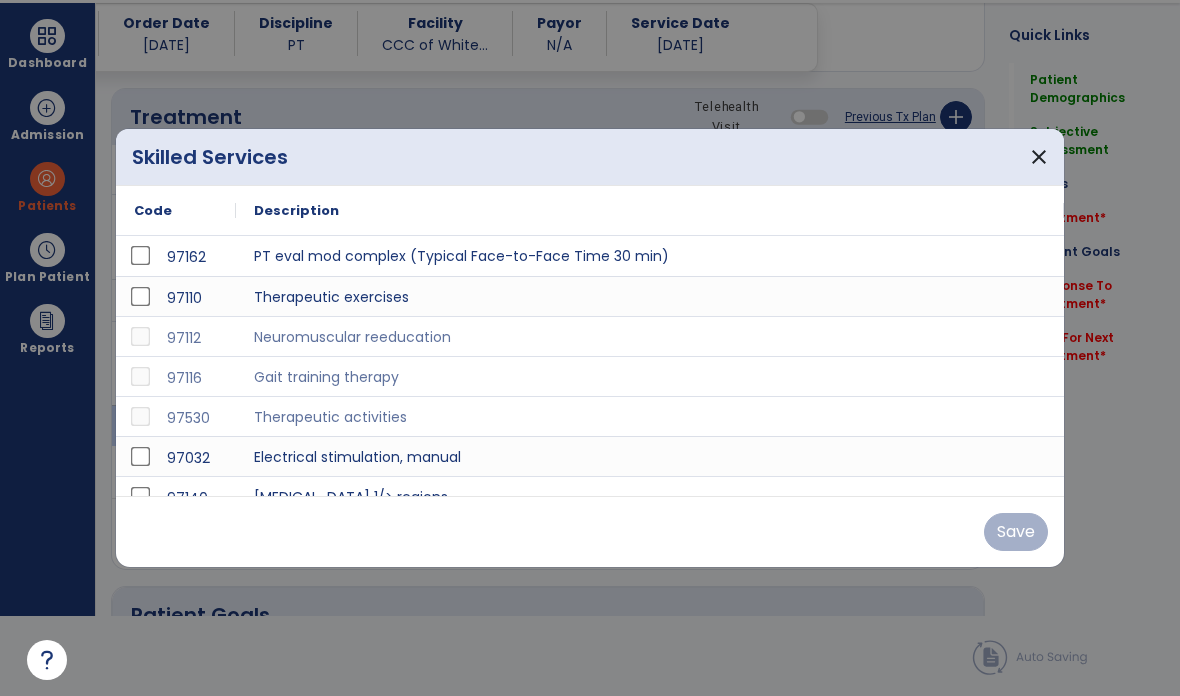 scroll, scrollTop: 0, scrollLeft: 0, axis: both 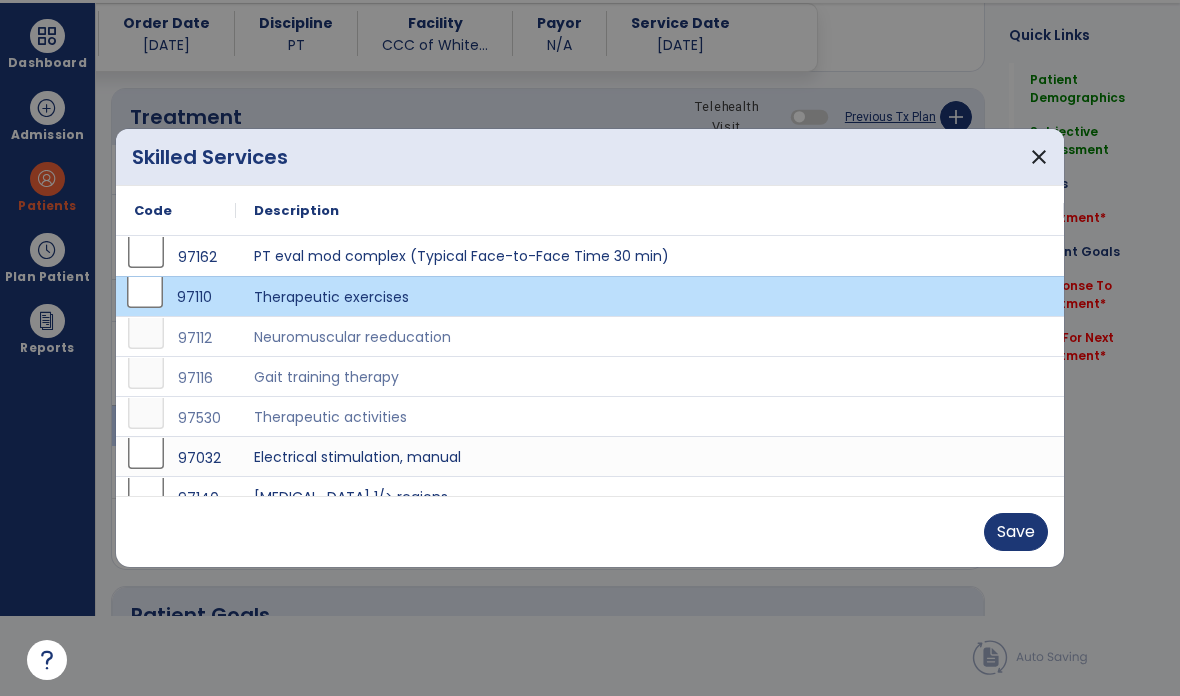 click on "Save" at bounding box center [1016, 532] 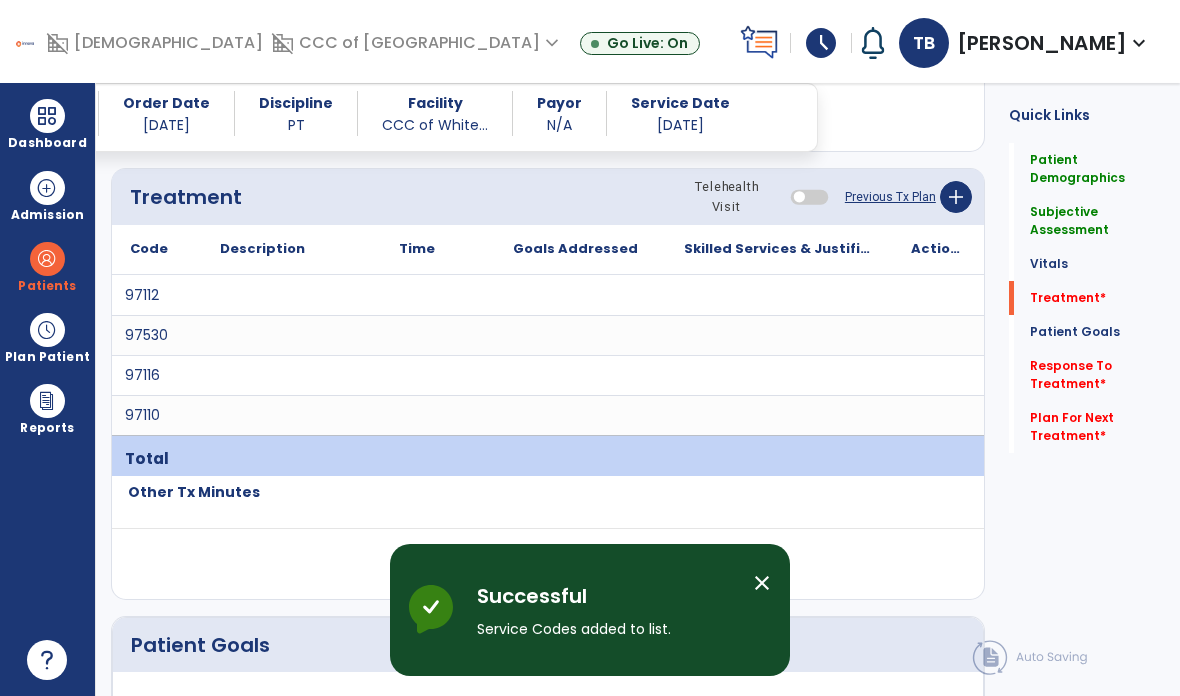 scroll, scrollTop: 80, scrollLeft: 0, axis: vertical 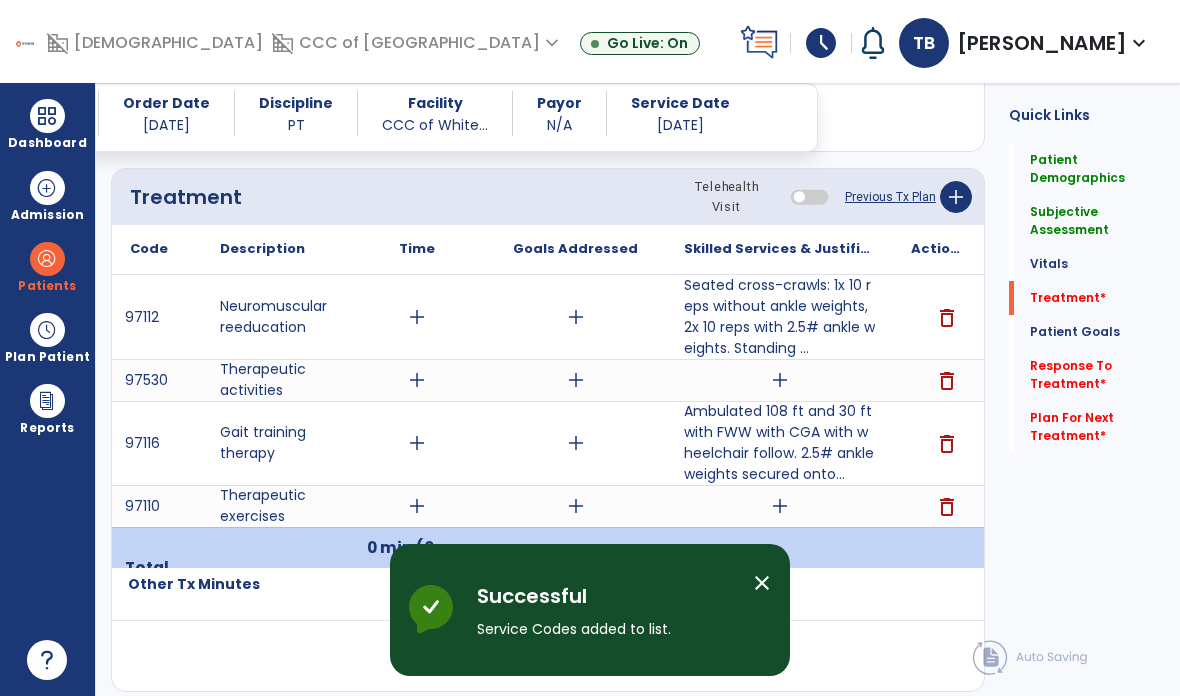 click on "delete" at bounding box center [947, 381] 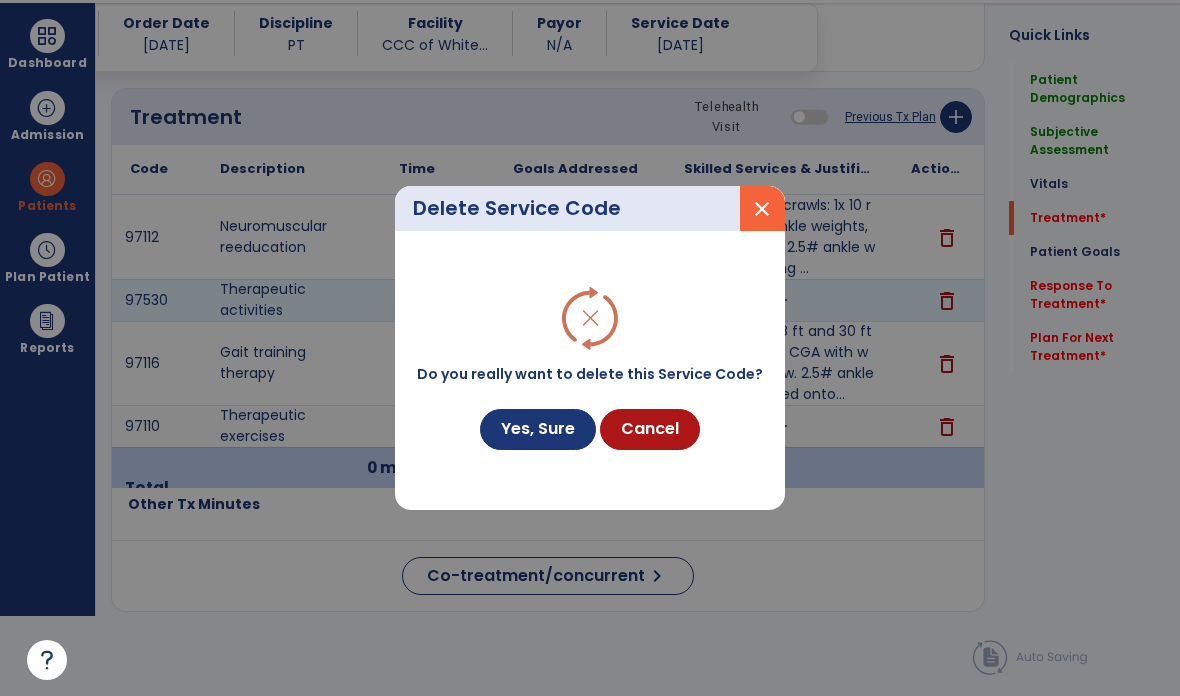 scroll, scrollTop: 0, scrollLeft: 0, axis: both 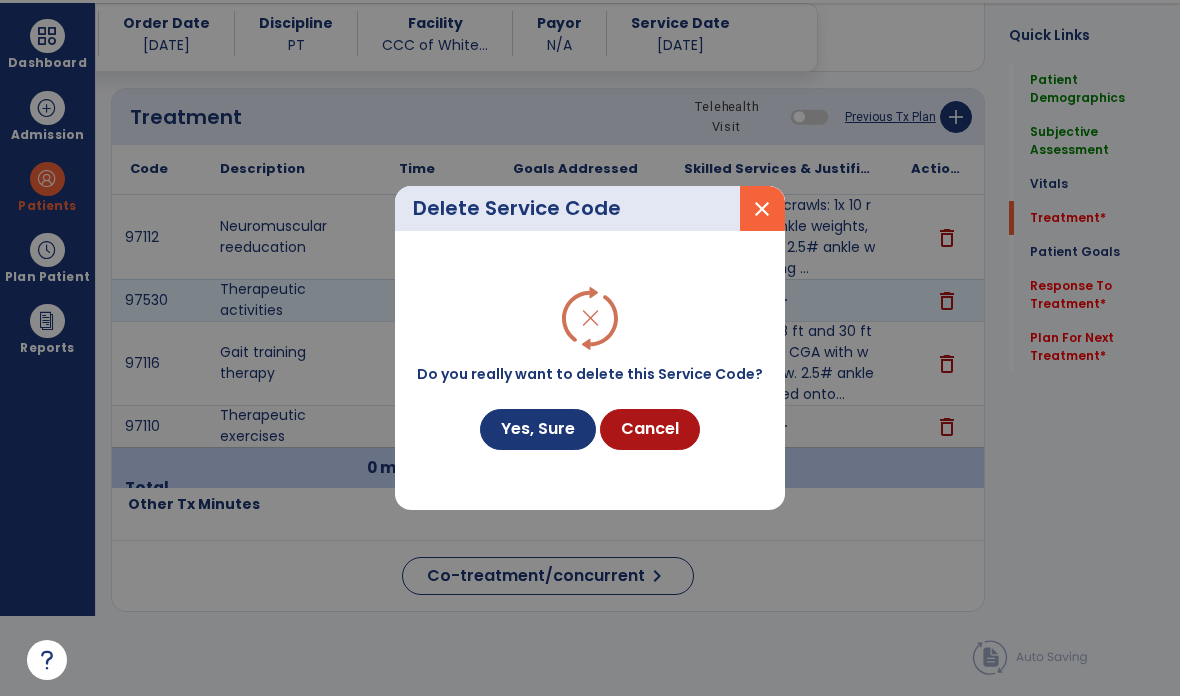 click on "Yes, Sure" at bounding box center [538, 429] 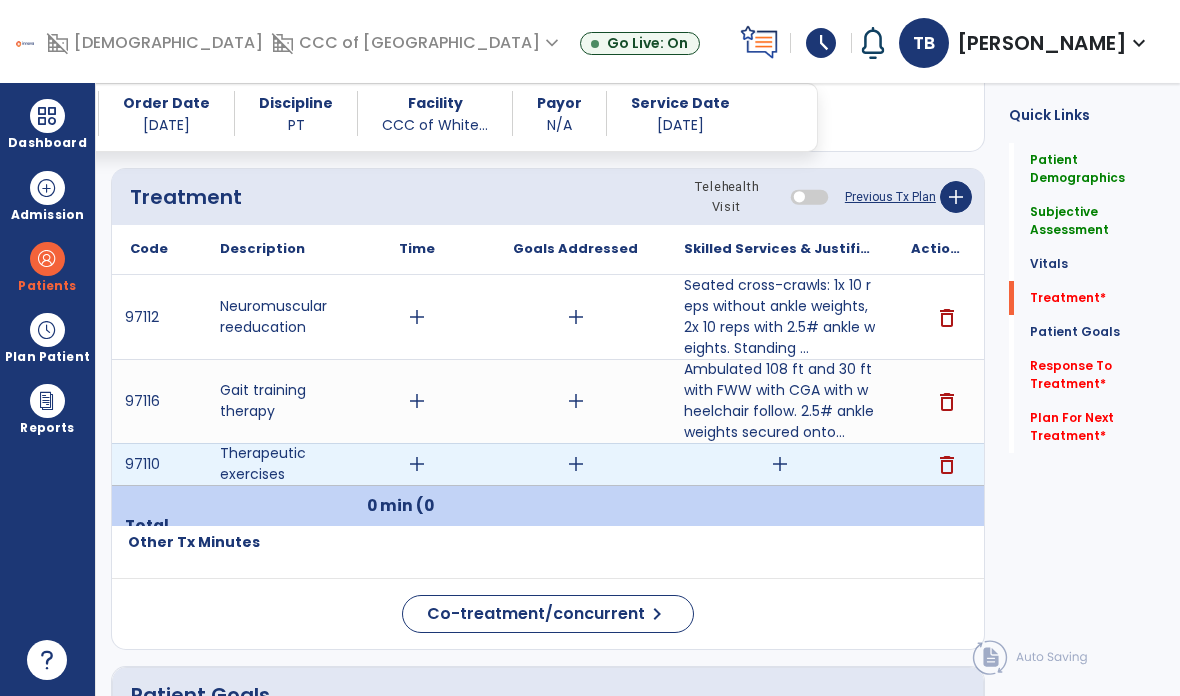 click on "add" at bounding box center (780, 464) 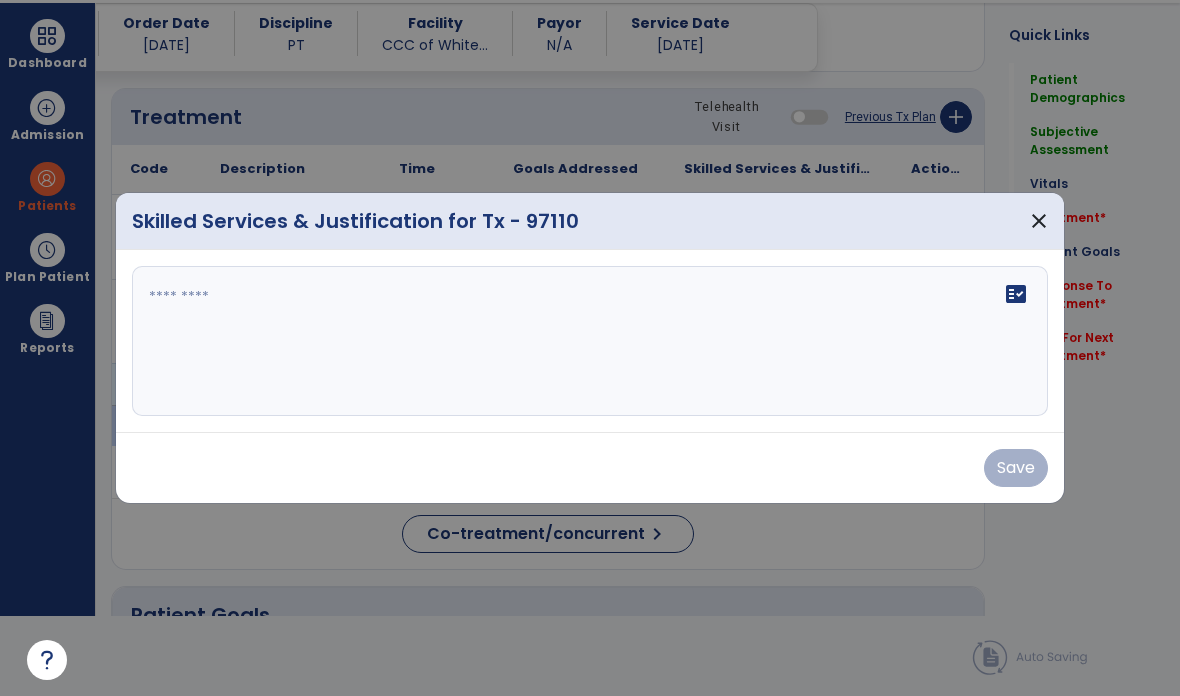 click on "fact_check" at bounding box center [590, 341] 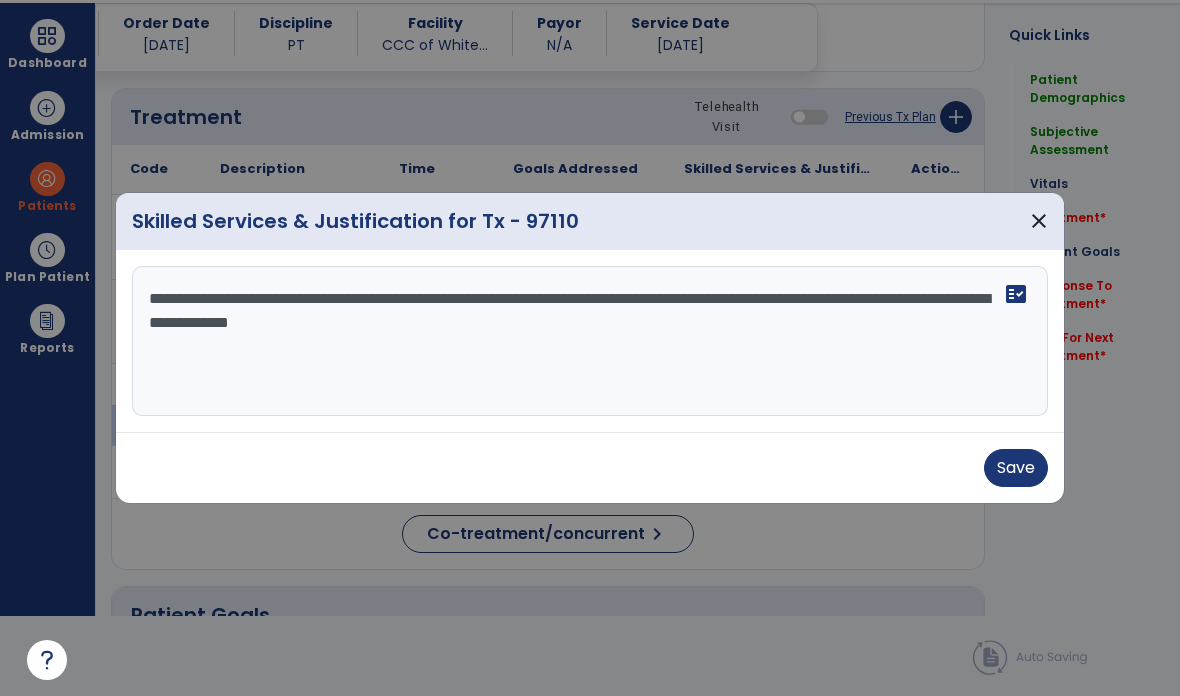 type on "**********" 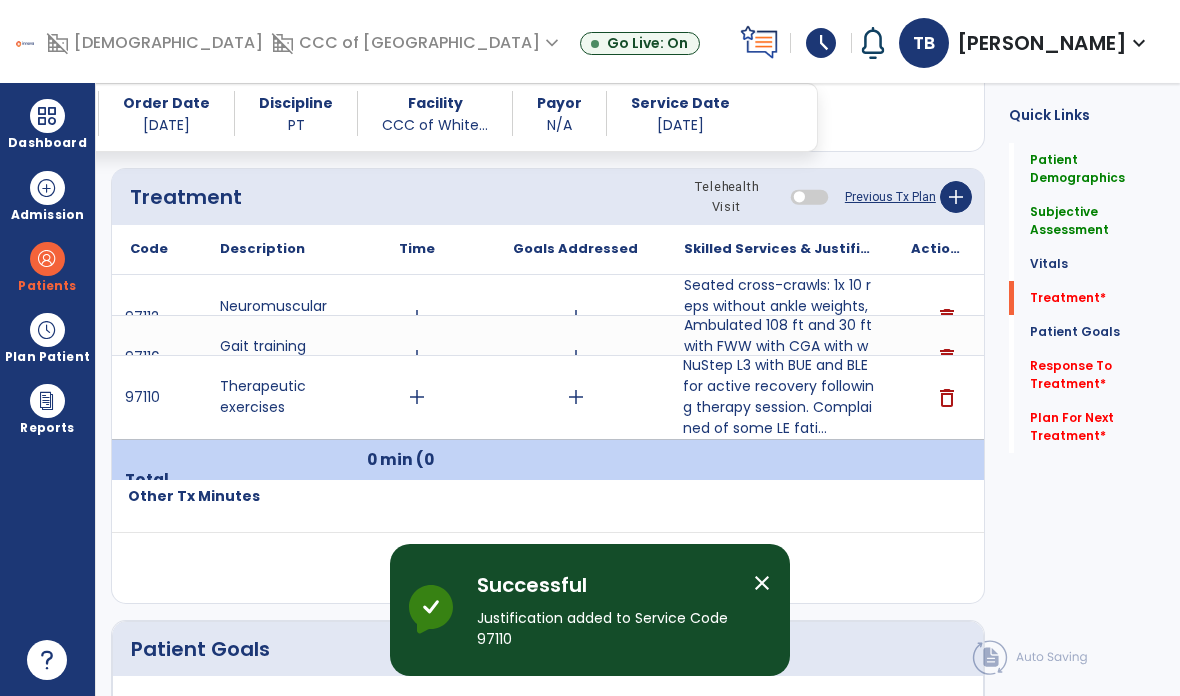 scroll, scrollTop: 80, scrollLeft: 0, axis: vertical 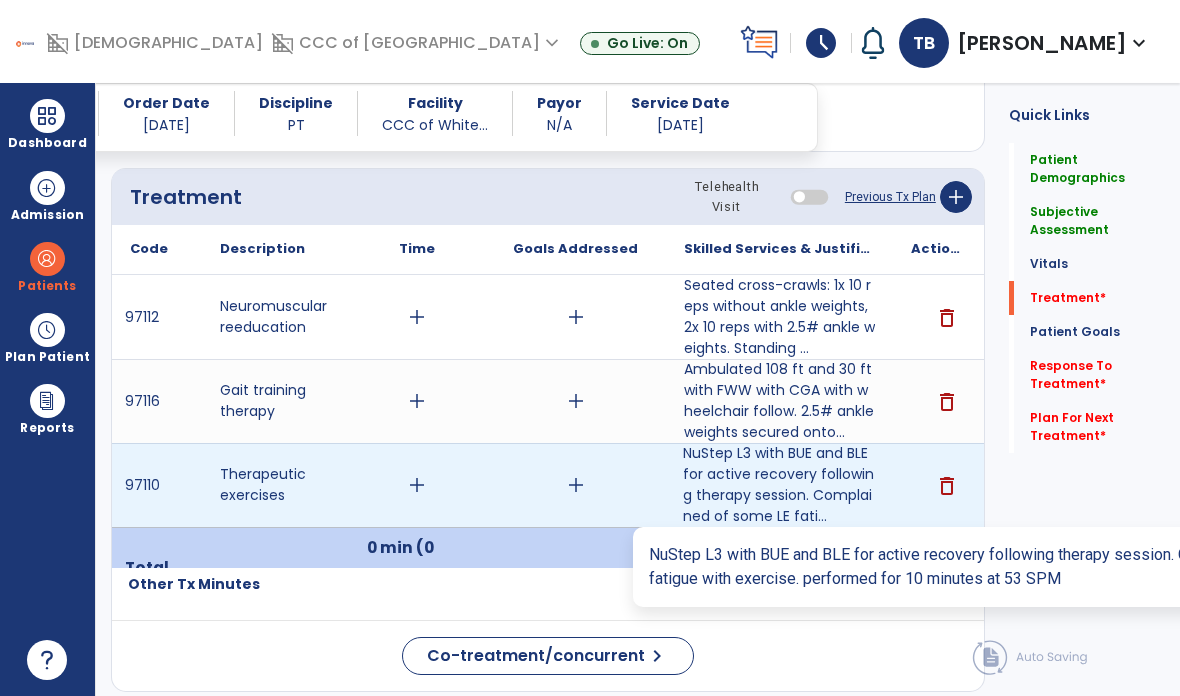 click on "NuStep L3 with BUE and BLE for active recovery following therapy session. Complained of some LE fati..." at bounding box center (779, 485) 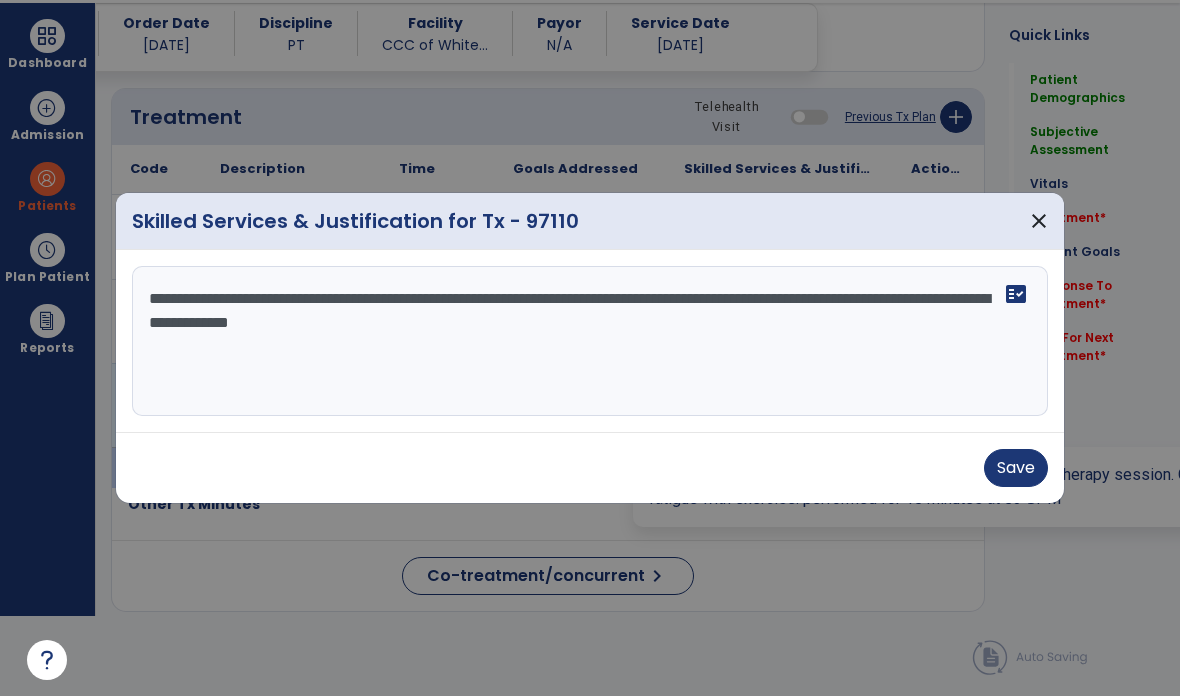 click on "**********" at bounding box center [590, 341] 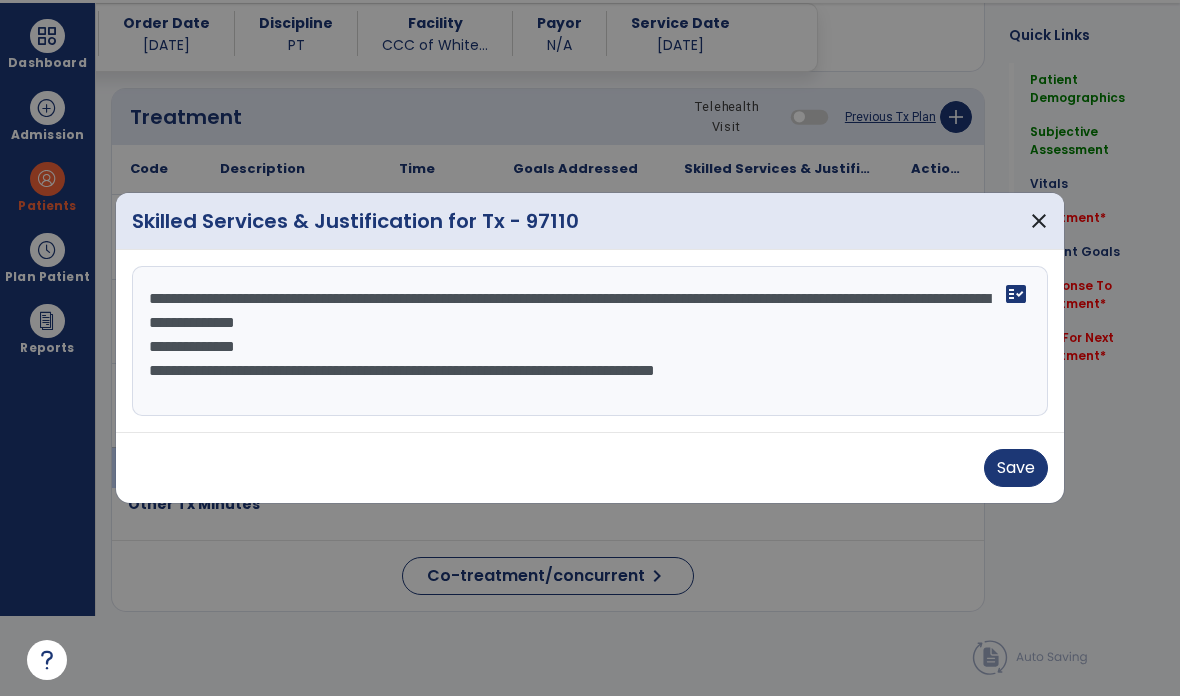 type on "**********" 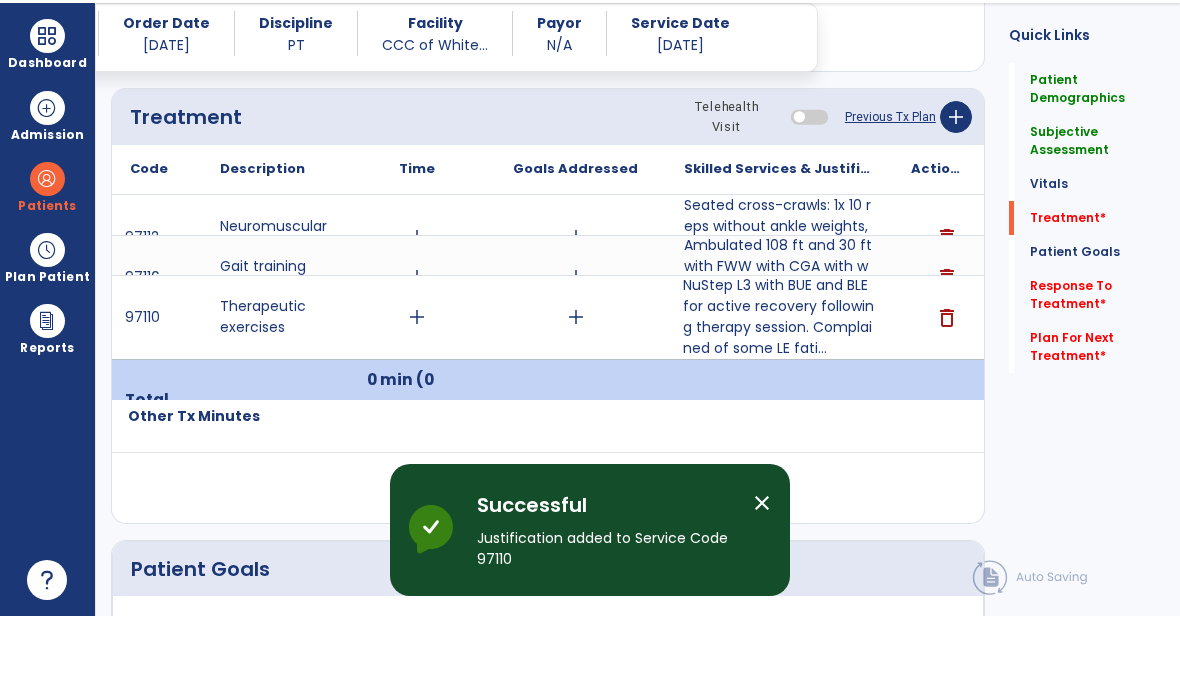 scroll, scrollTop: 80, scrollLeft: 0, axis: vertical 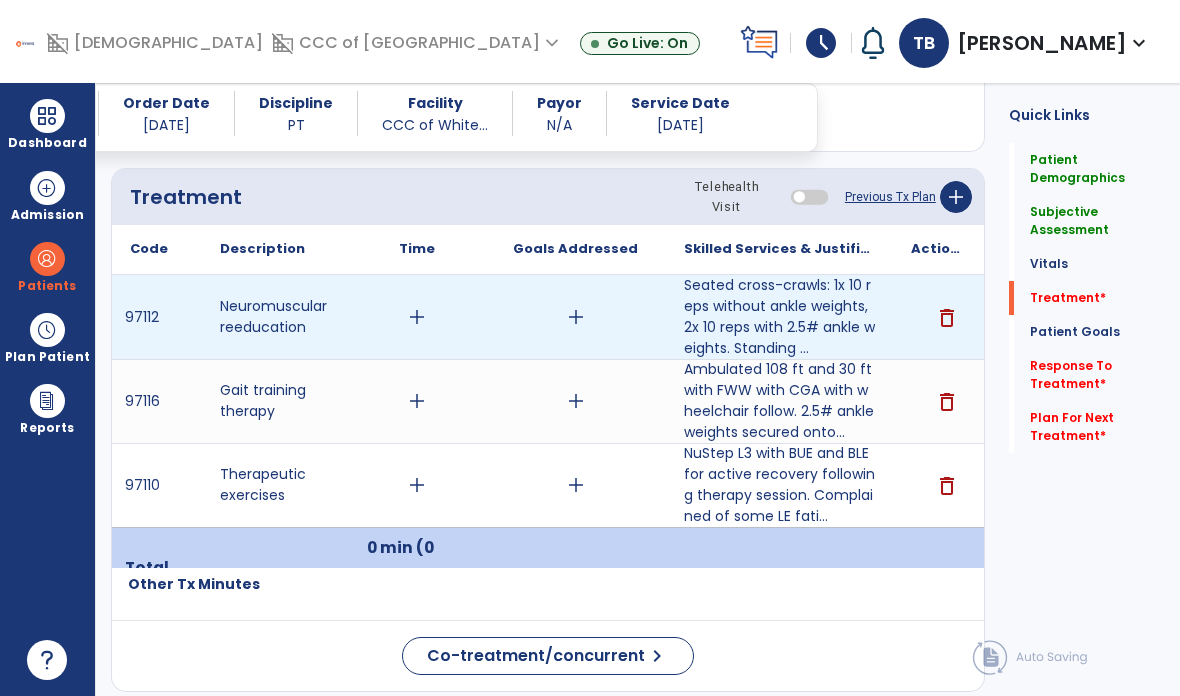 click on "add" at bounding box center [417, 317] 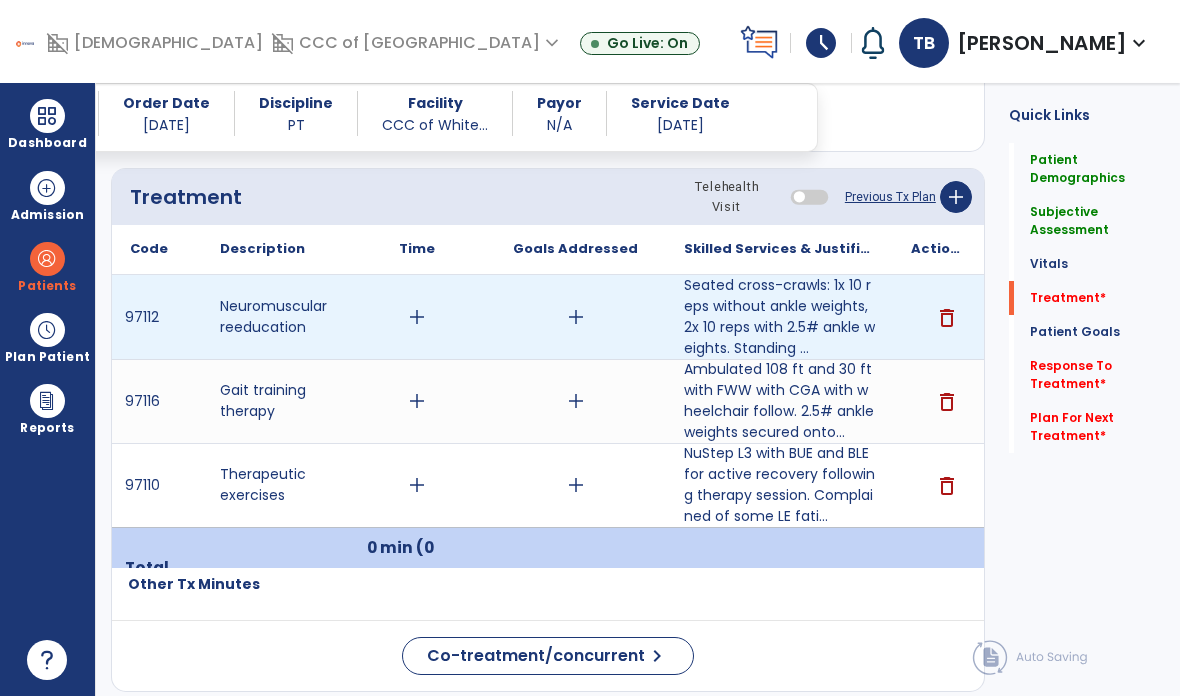 click on "add" at bounding box center (417, 317) 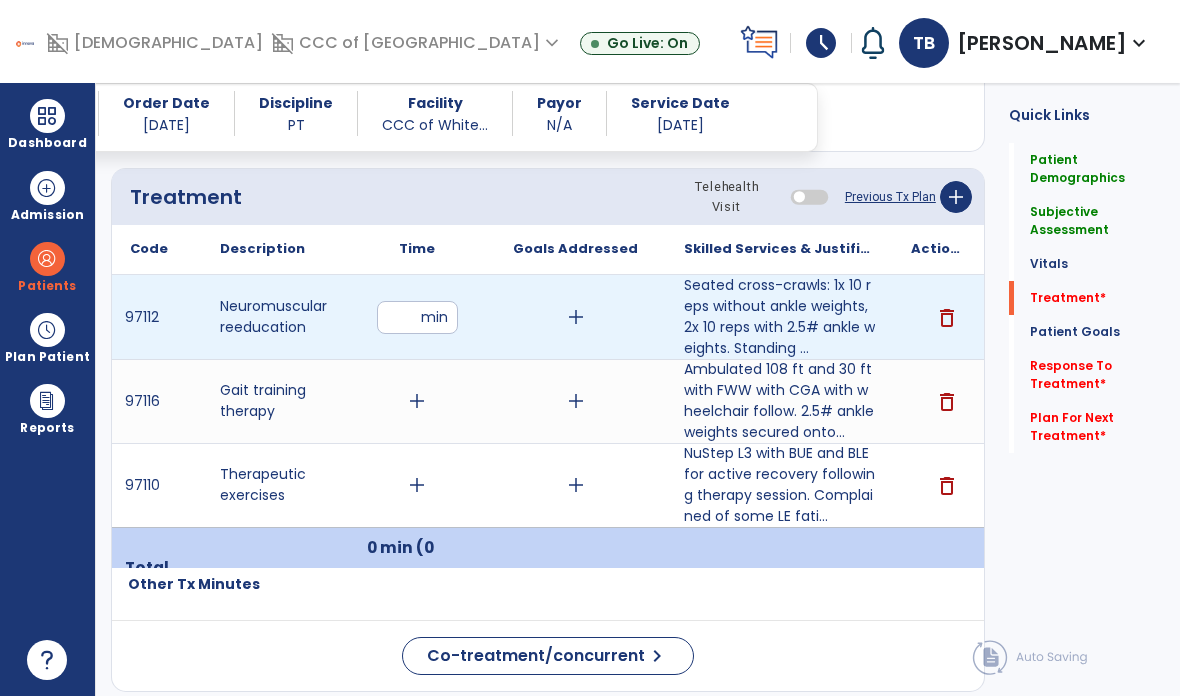 type on "**" 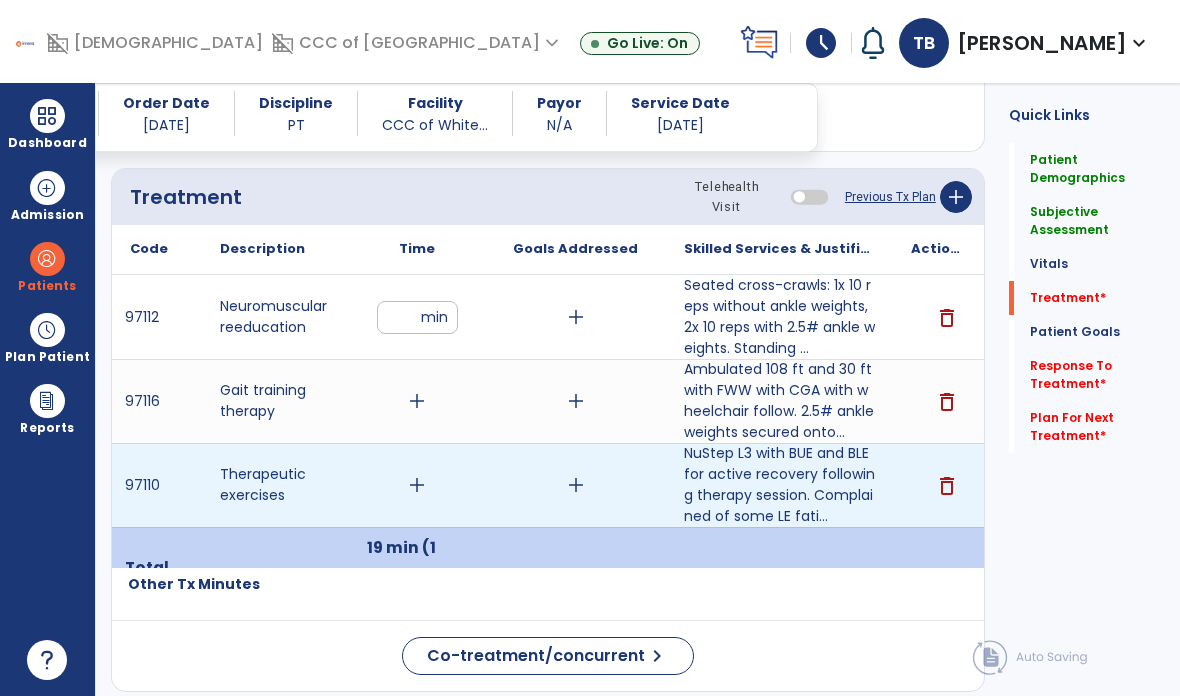 click on "add" at bounding box center (417, 485) 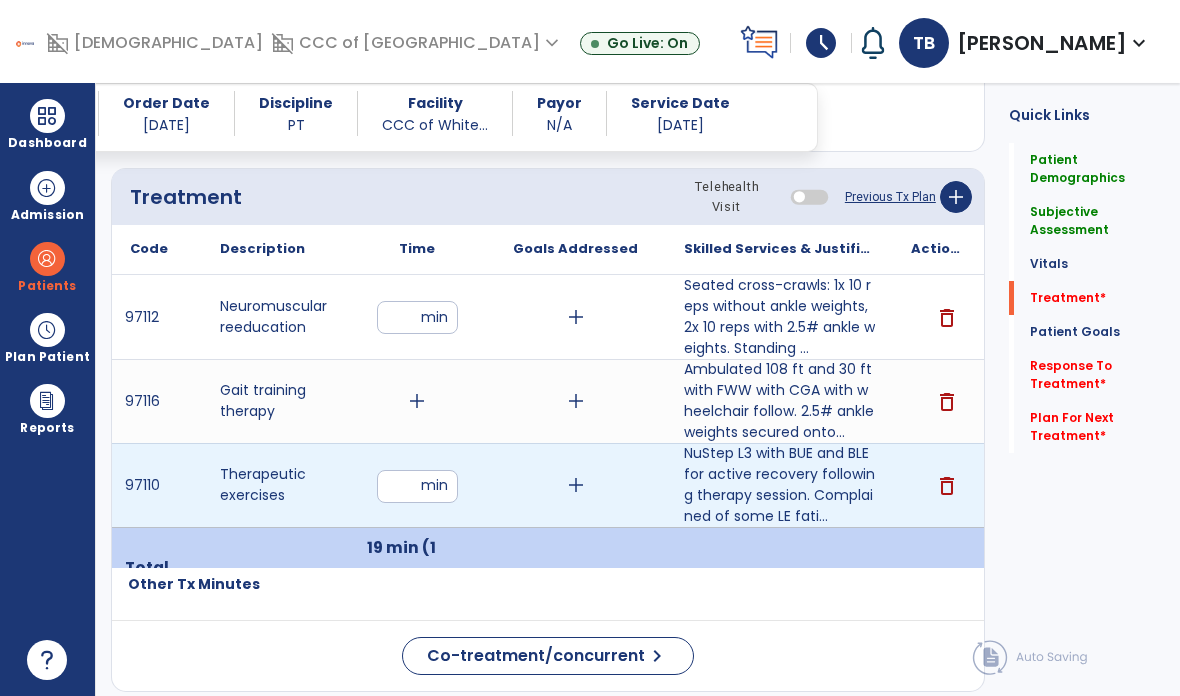 type on "**" 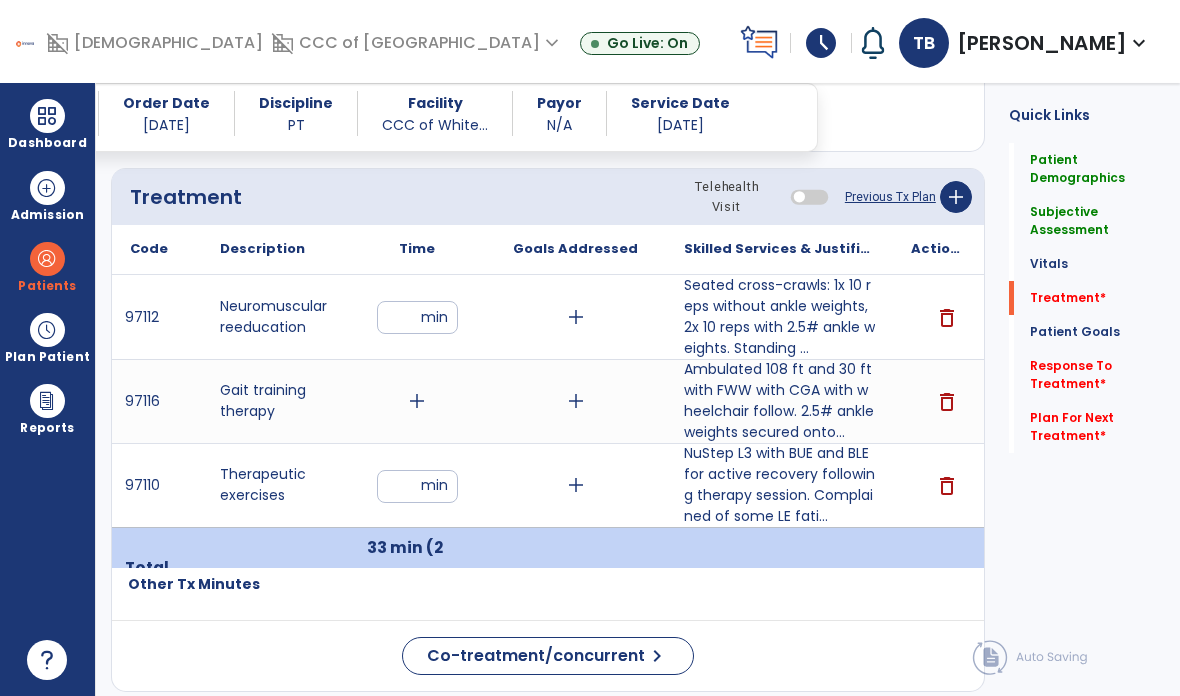 click on "add" at bounding box center (417, 401) 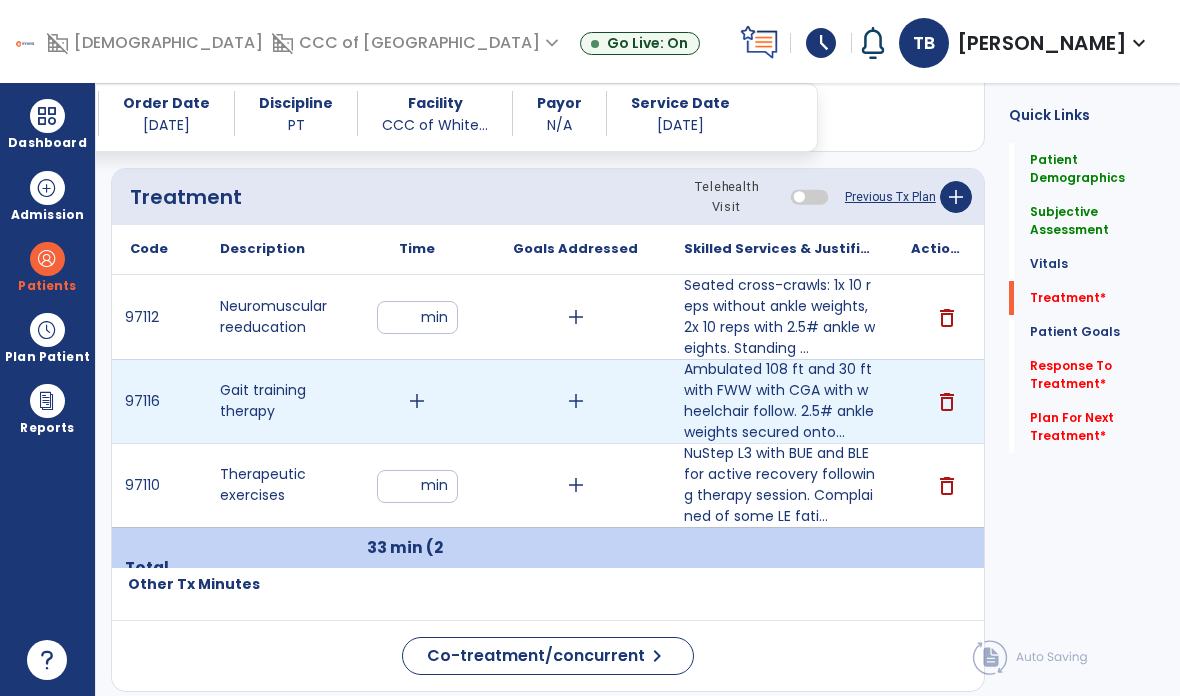 click on "add" at bounding box center (417, 401) 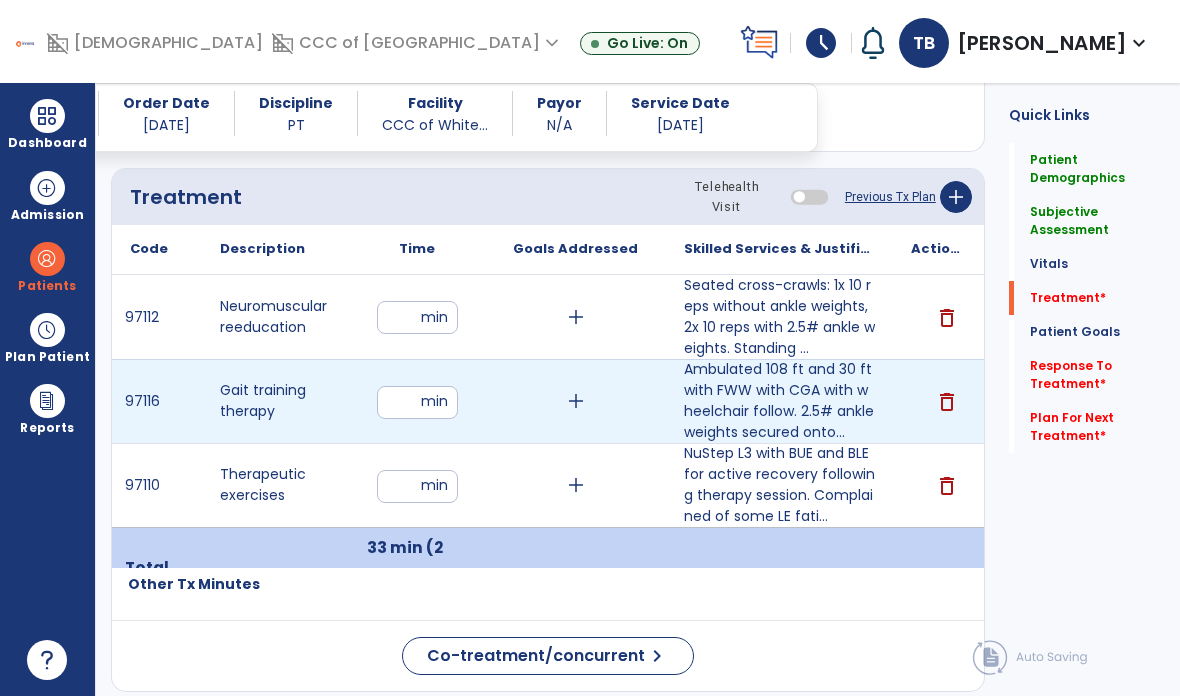 type on "**" 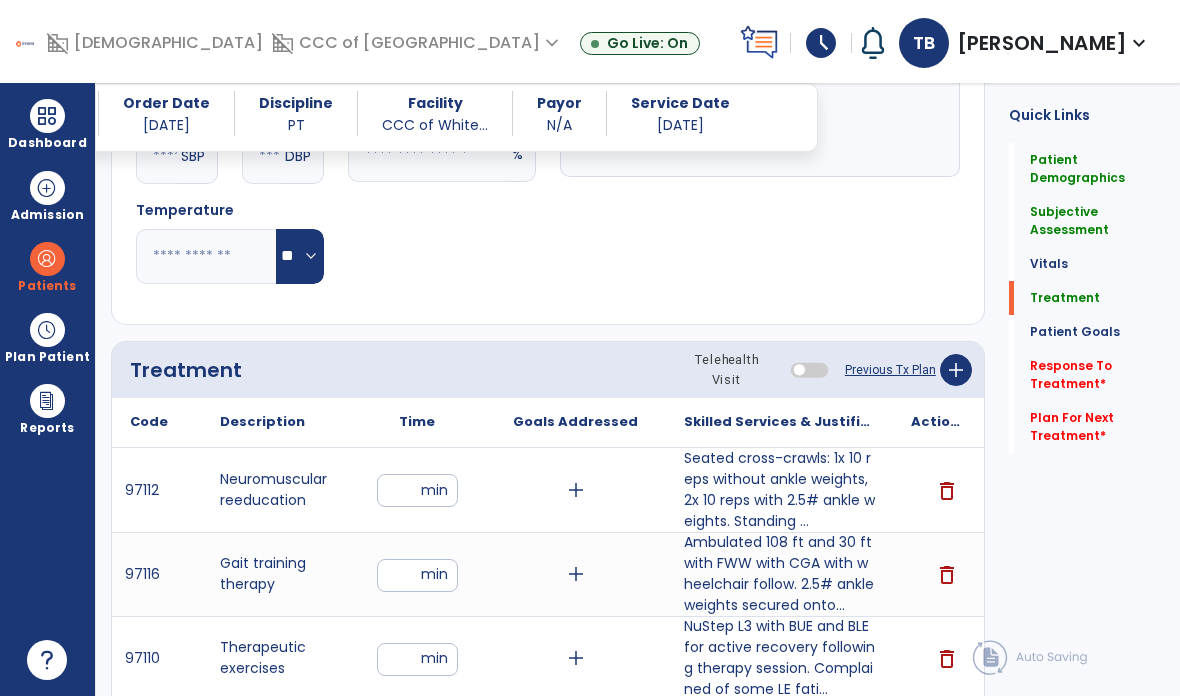 scroll, scrollTop: 1019, scrollLeft: 0, axis: vertical 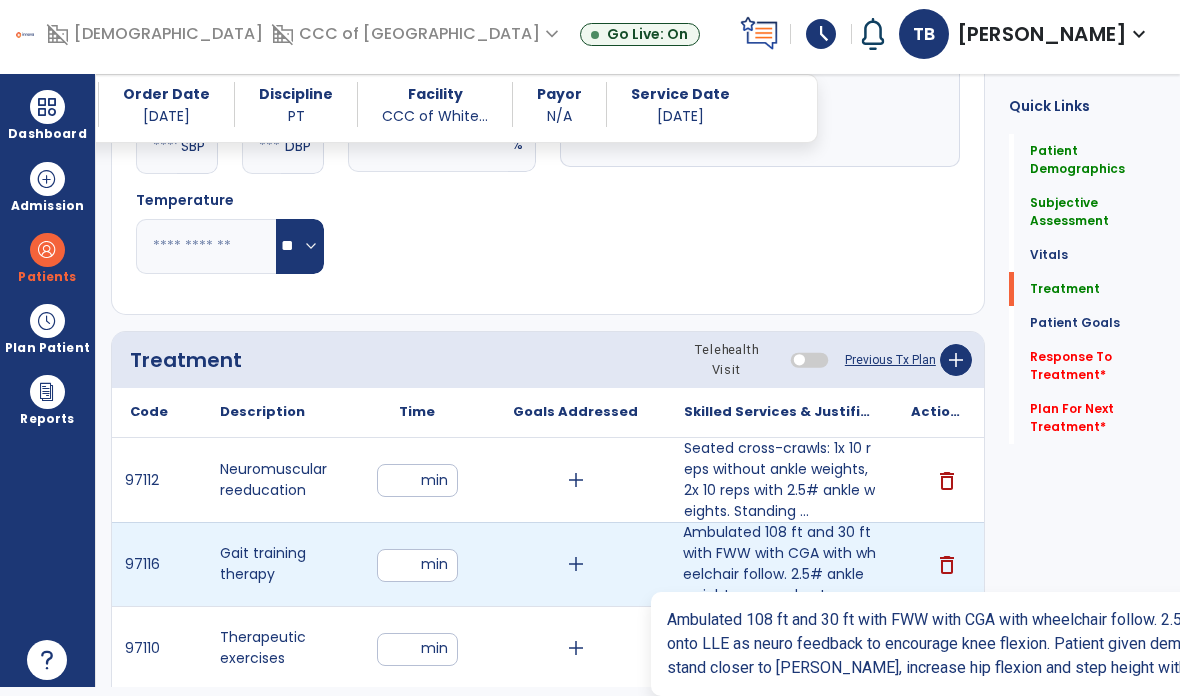 click on "Ambulated 108 ft and 30 ft with FWW with CGA with wheelchair follow. 2.5# ankle weights secured onto..." at bounding box center (779, 564) 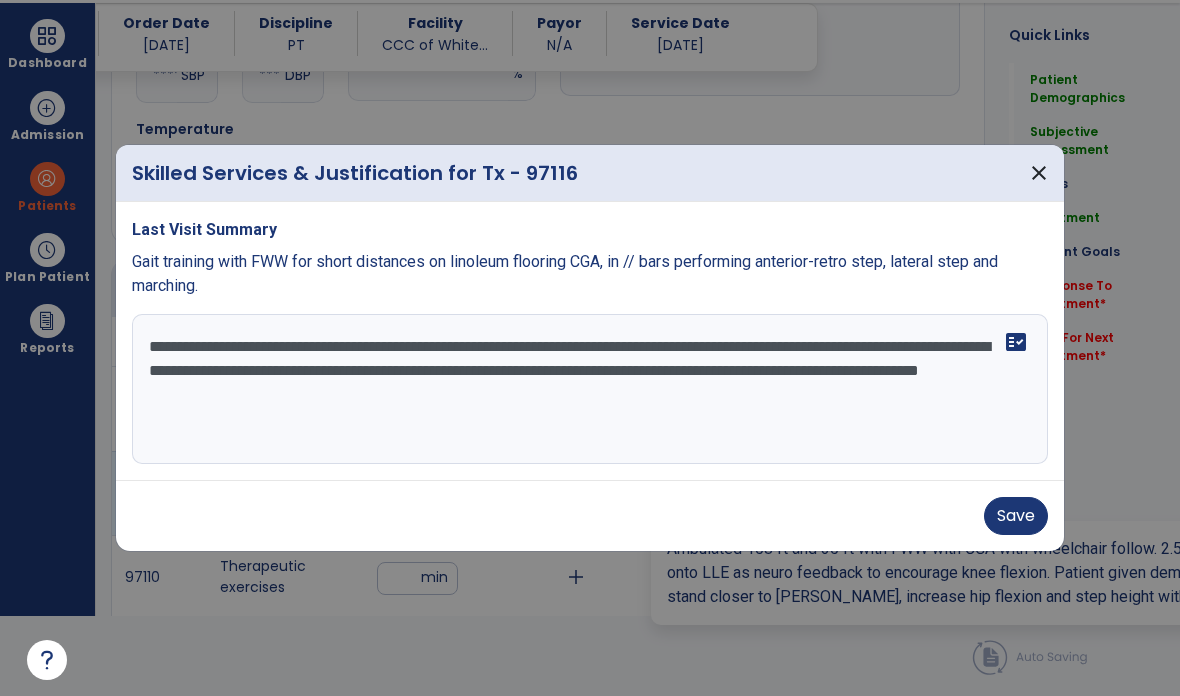 scroll, scrollTop: 0, scrollLeft: 0, axis: both 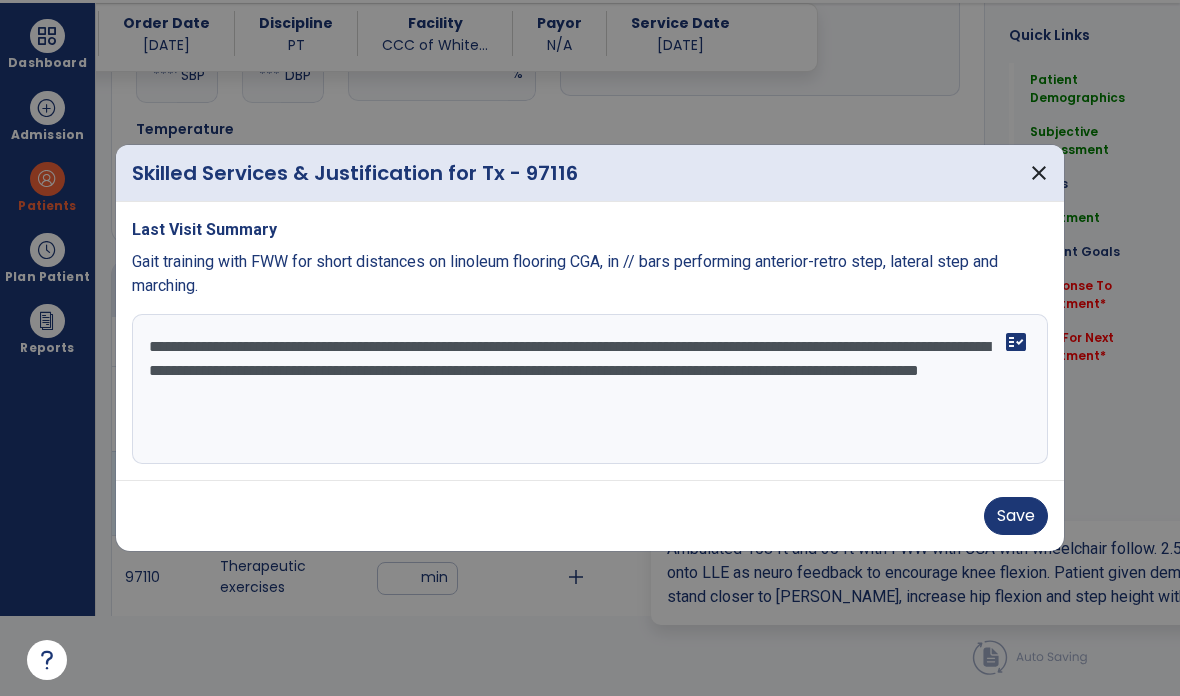 click on "**********" at bounding box center [590, 389] 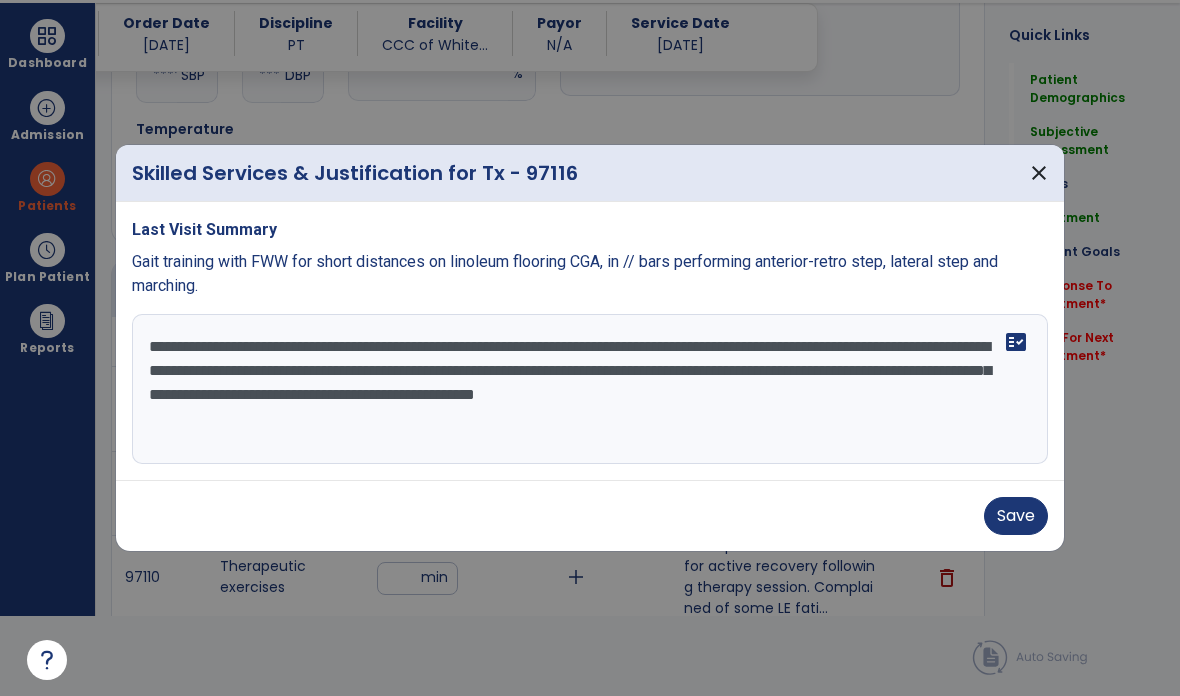click on "**********" at bounding box center [590, 389] 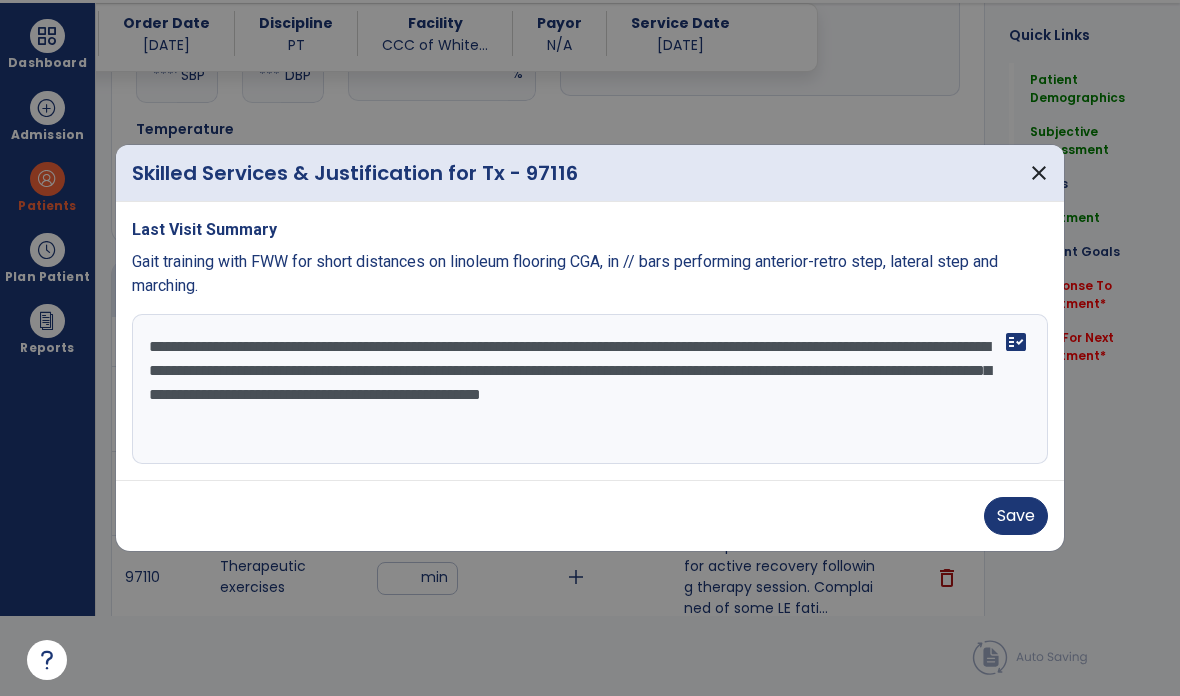 click on "**********" at bounding box center [590, 389] 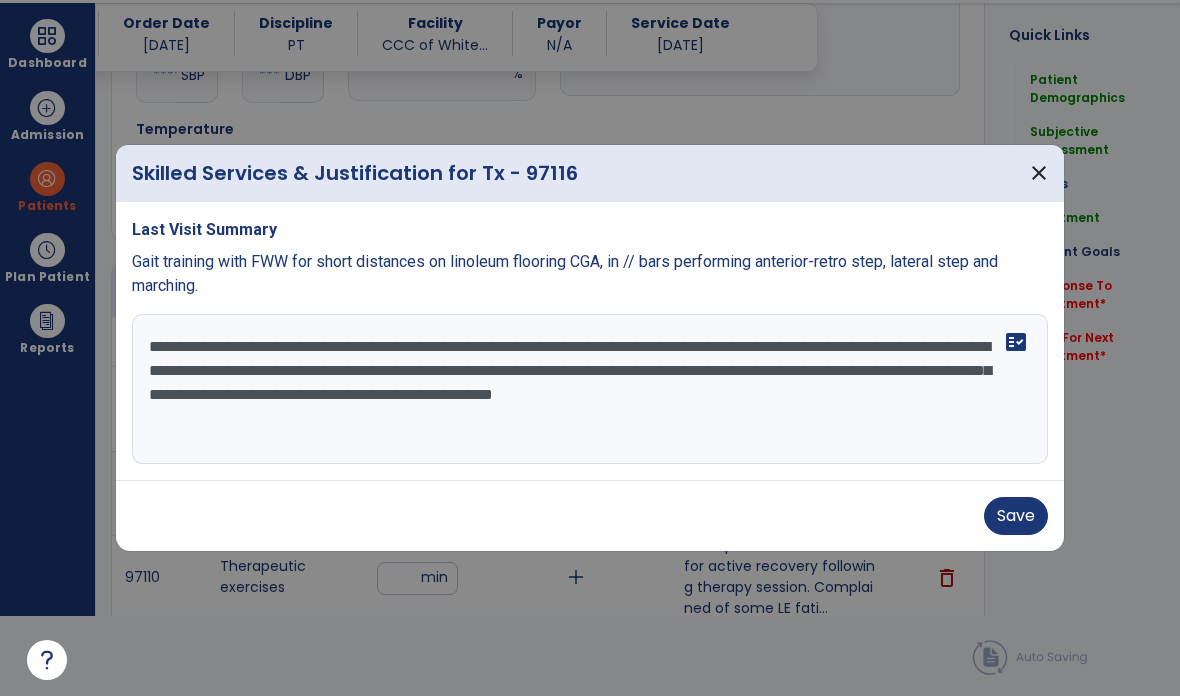 type on "**********" 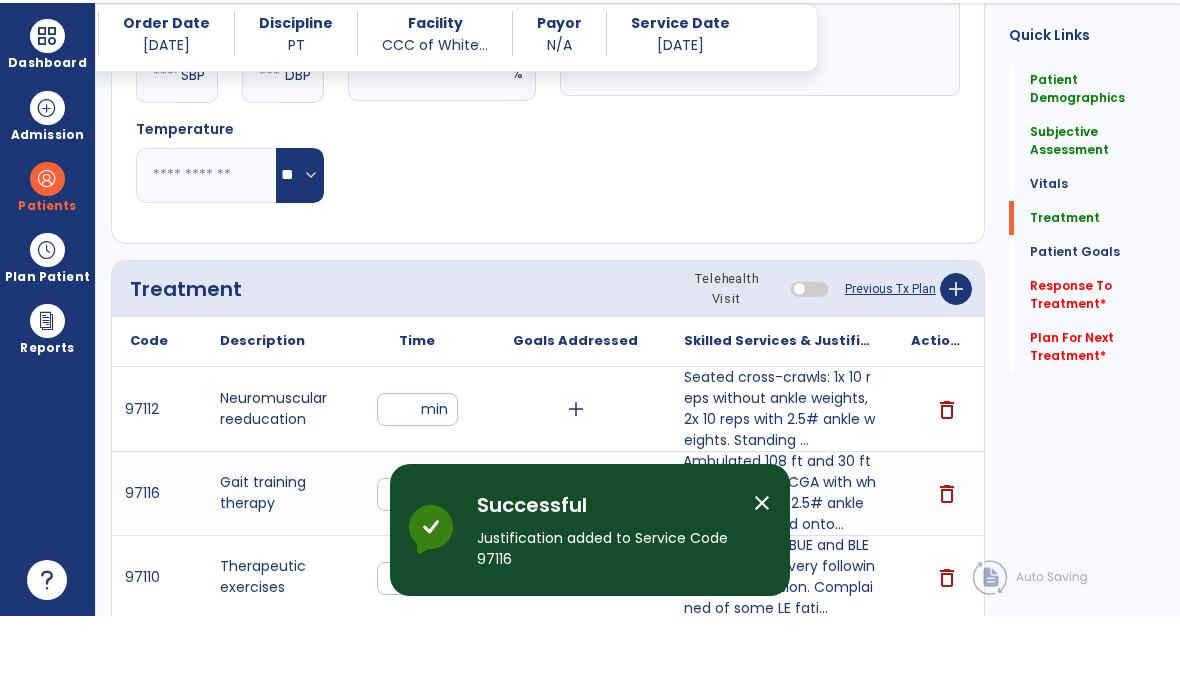 scroll, scrollTop: 80, scrollLeft: 0, axis: vertical 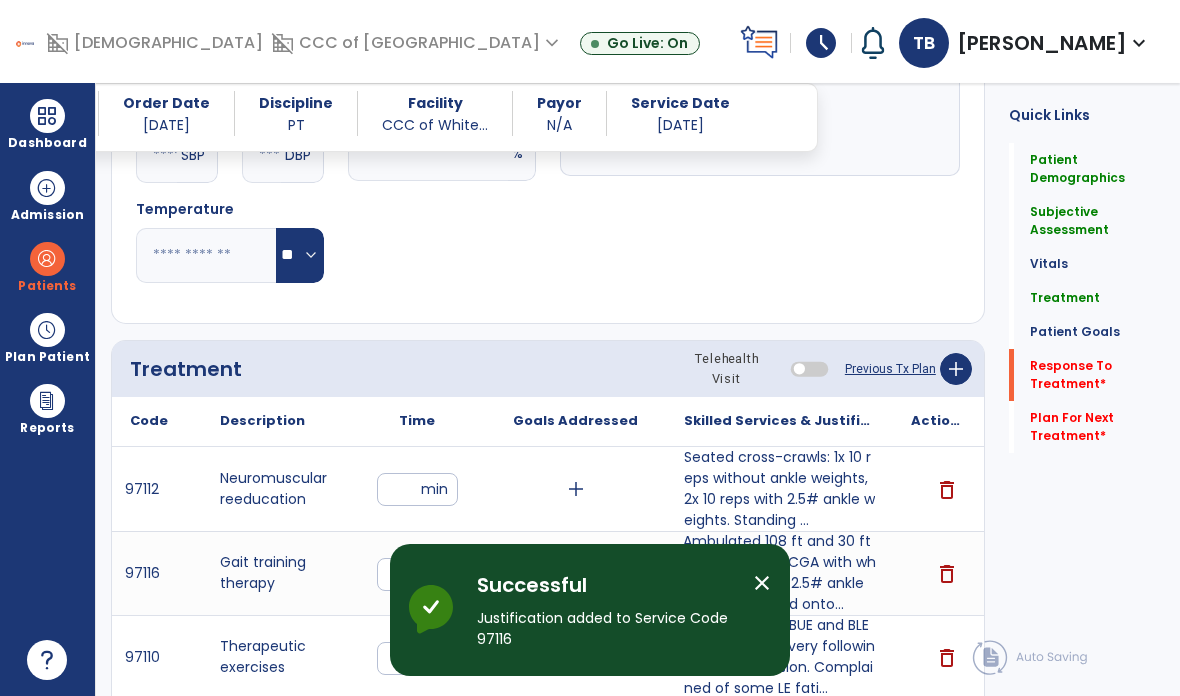 click on "Response To Treatment   *" 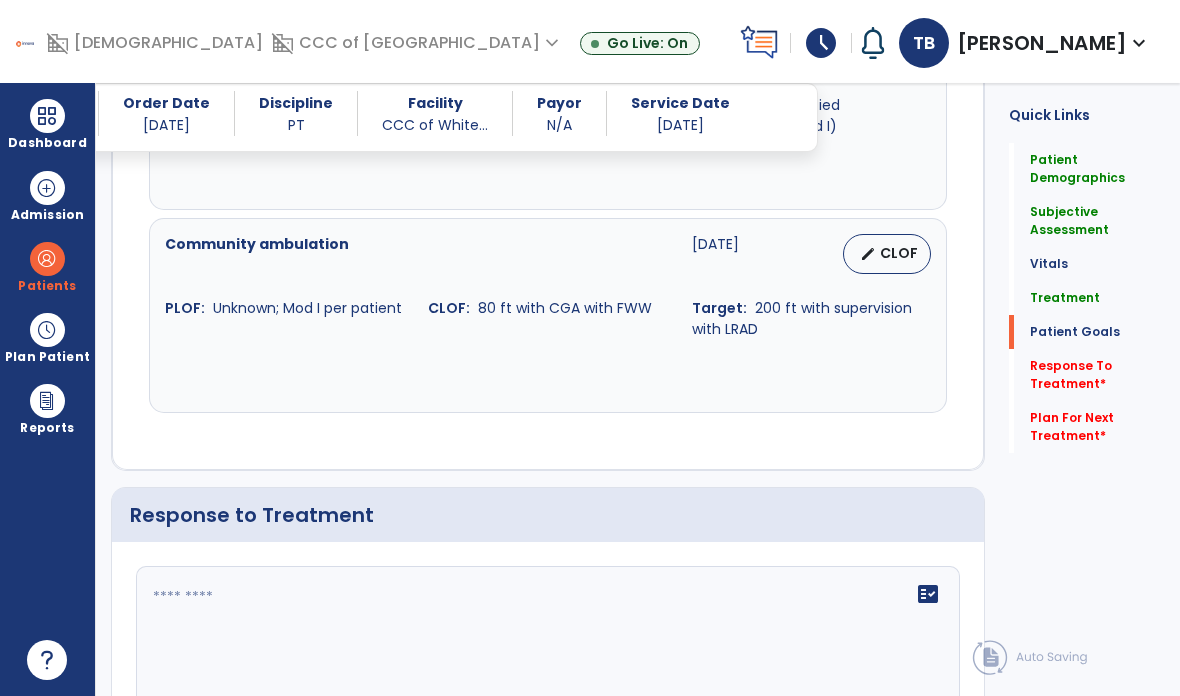 scroll, scrollTop: 2538, scrollLeft: 0, axis: vertical 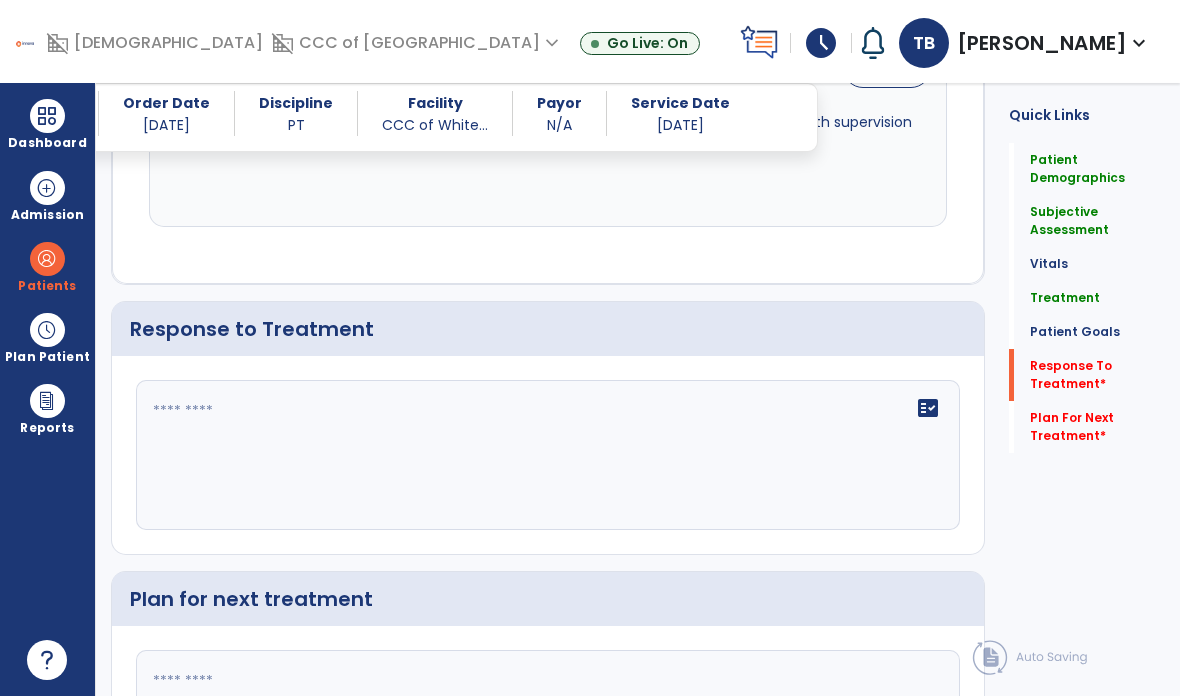 click on "fact_check" 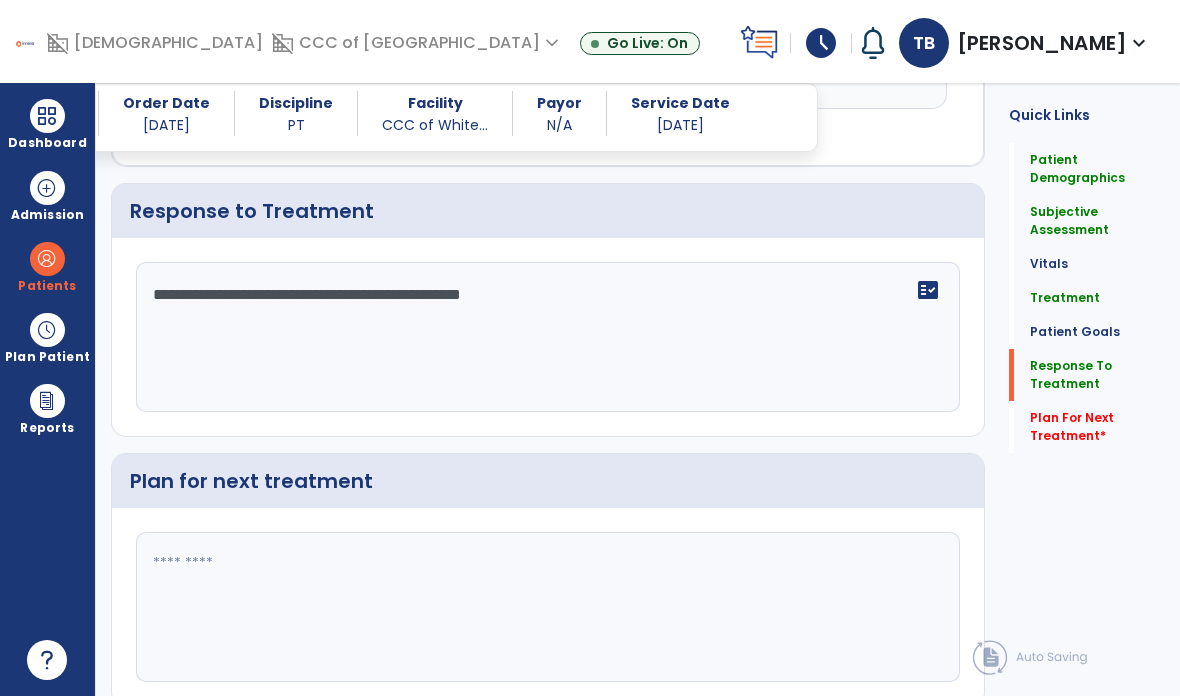 scroll, scrollTop: 2654, scrollLeft: 0, axis: vertical 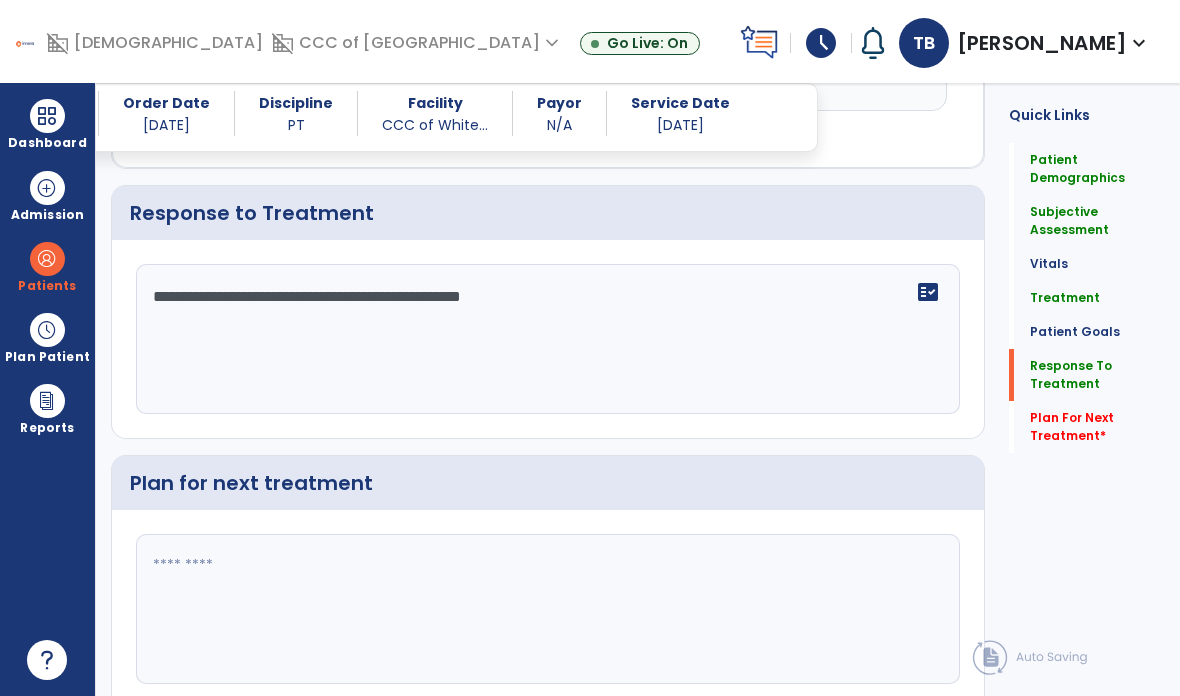 click on "**********" 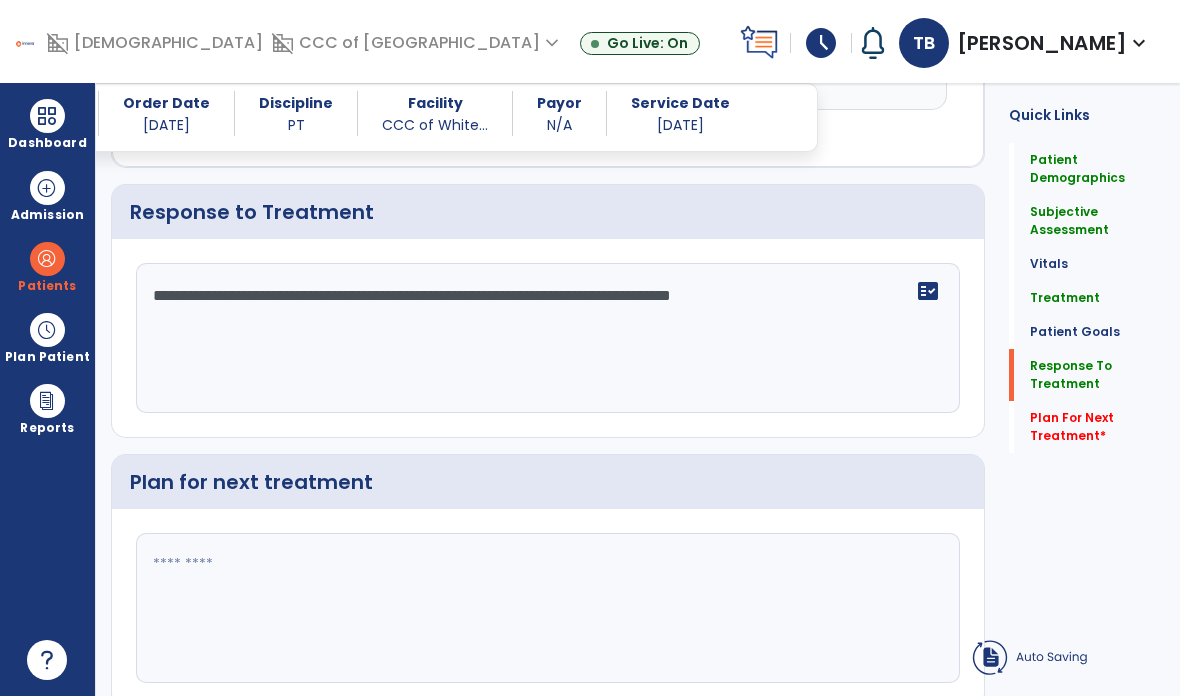scroll, scrollTop: 2654, scrollLeft: 0, axis: vertical 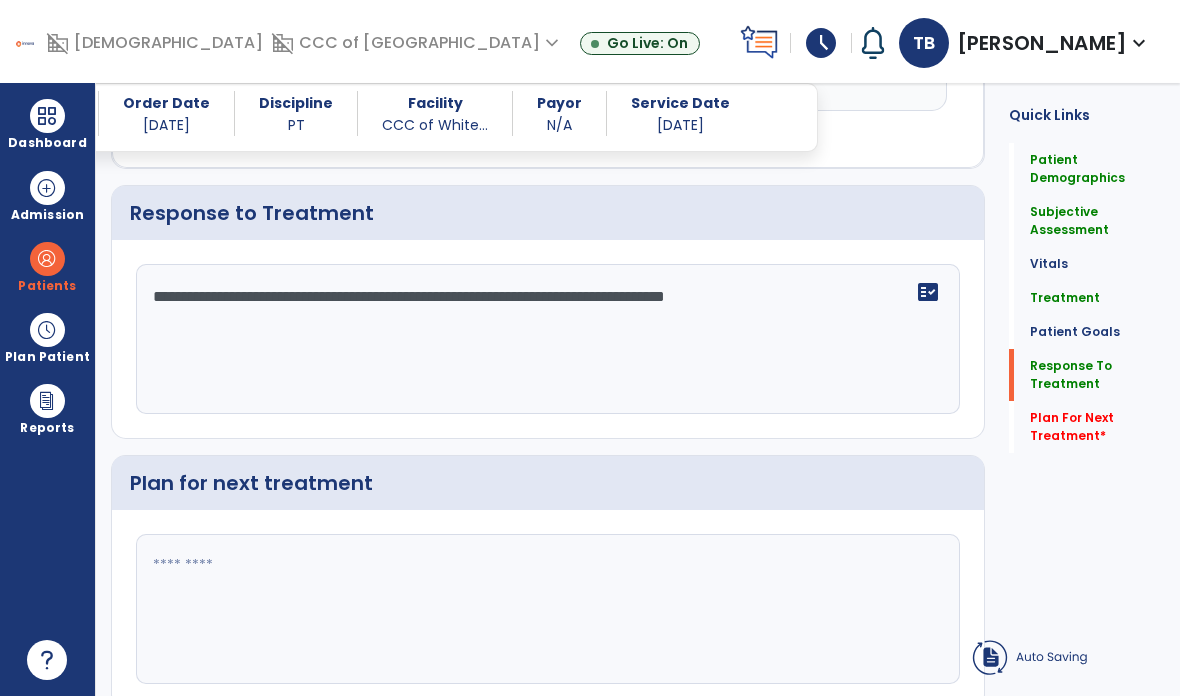 type on "**********" 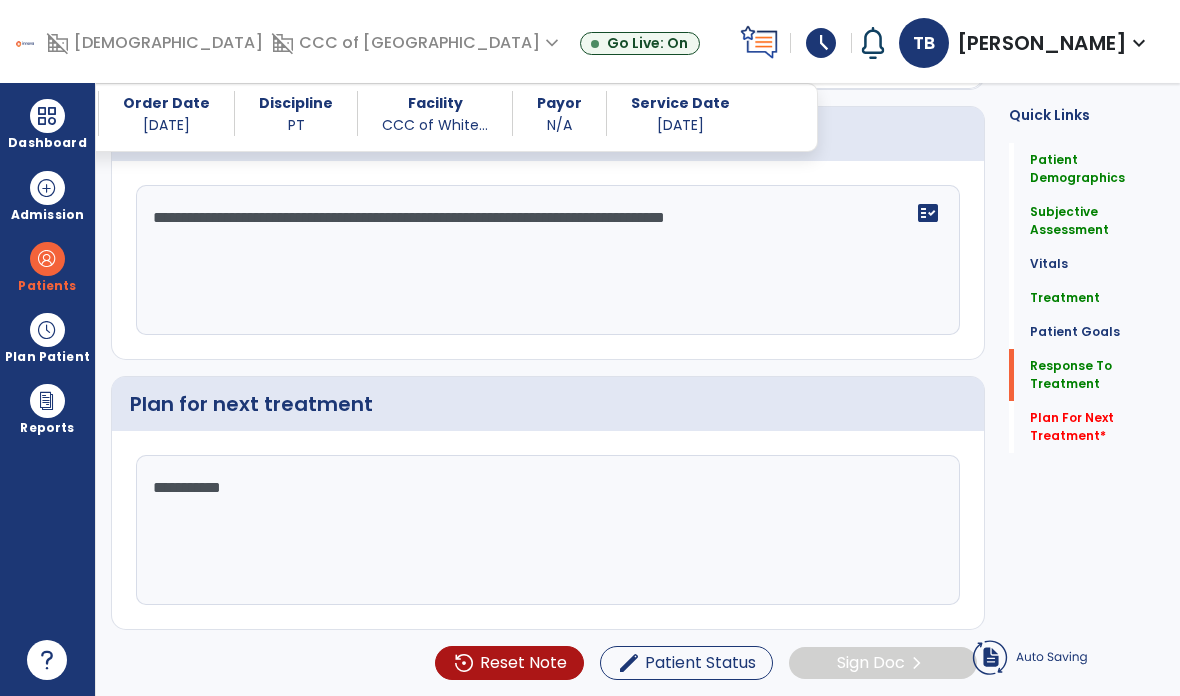 scroll, scrollTop: 2566, scrollLeft: 0, axis: vertical 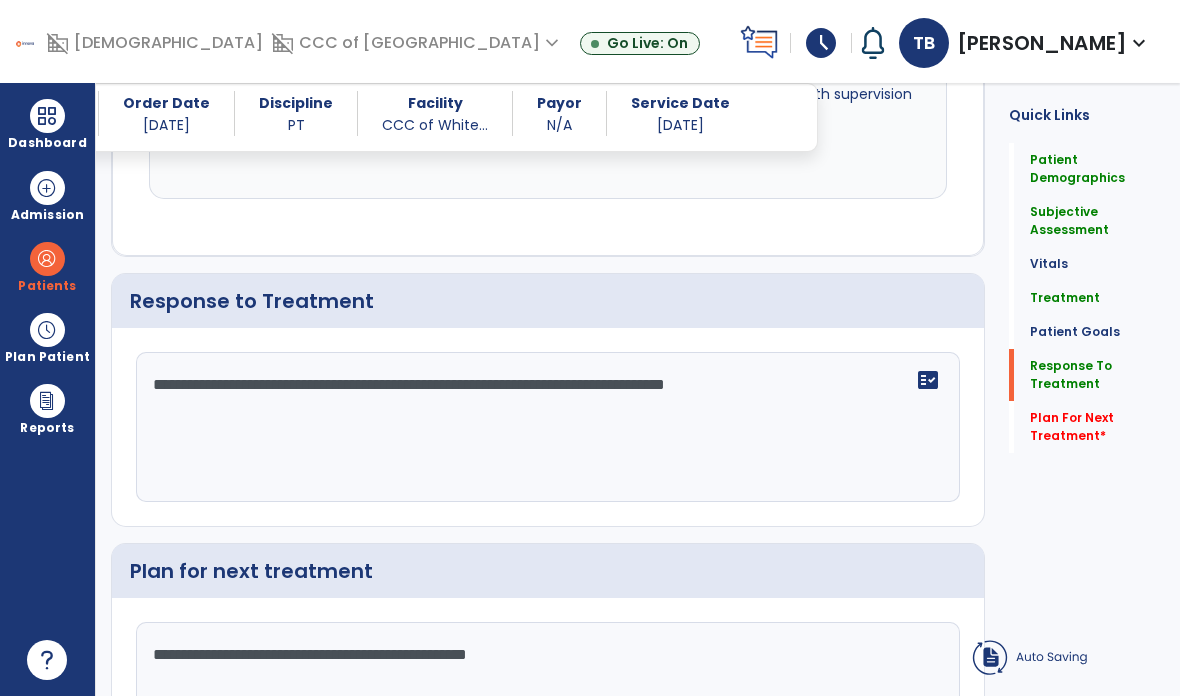 type on "**********" 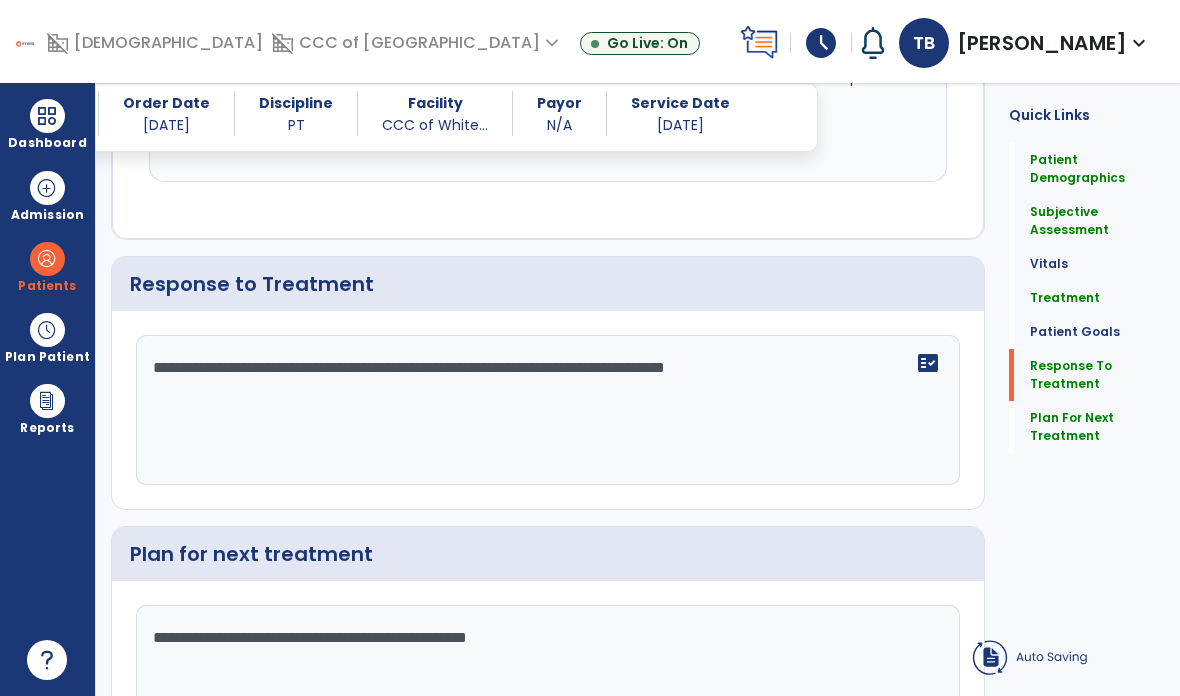 click on "Quick Links  Patient Demographics   Patient Demographics   Subjective Assessment   Subjective Assessment   Vitals   Vitals   Treatment   Treatment   Patient Goals   Patient Goals   Response To Treatment   Response To Treatment   Plan For Next Treatment   Plan For Next Treatment" 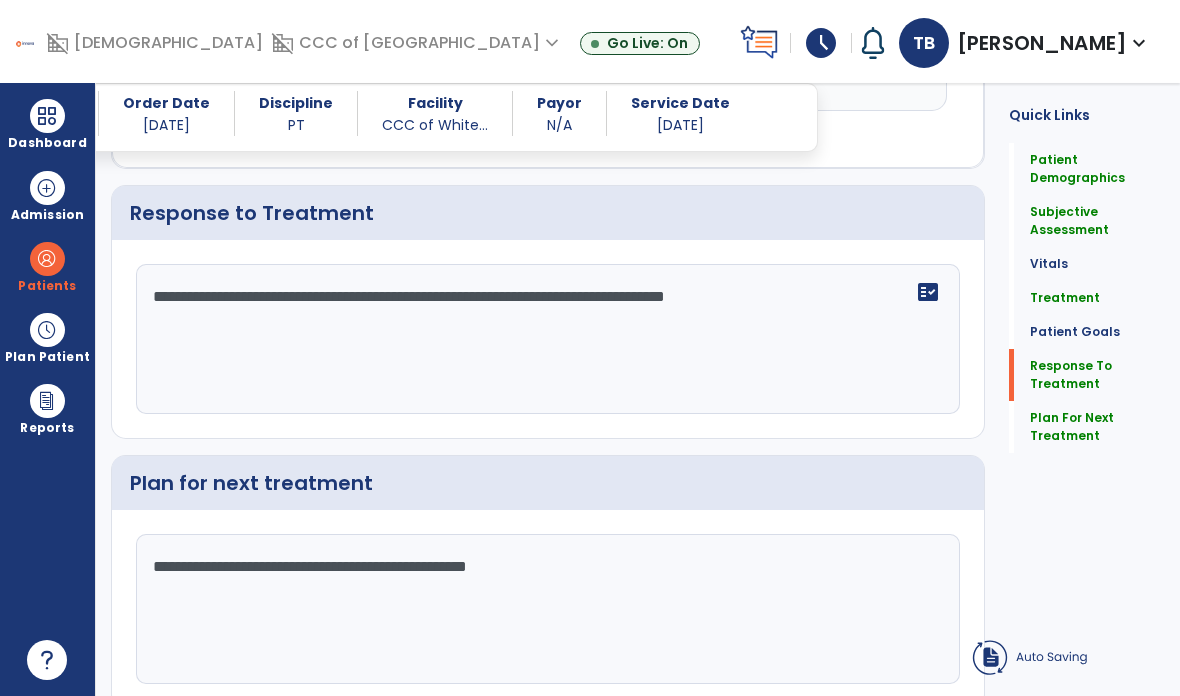 scroll, scrollTop: 2654, scrollLeft: 0, axis: vertical 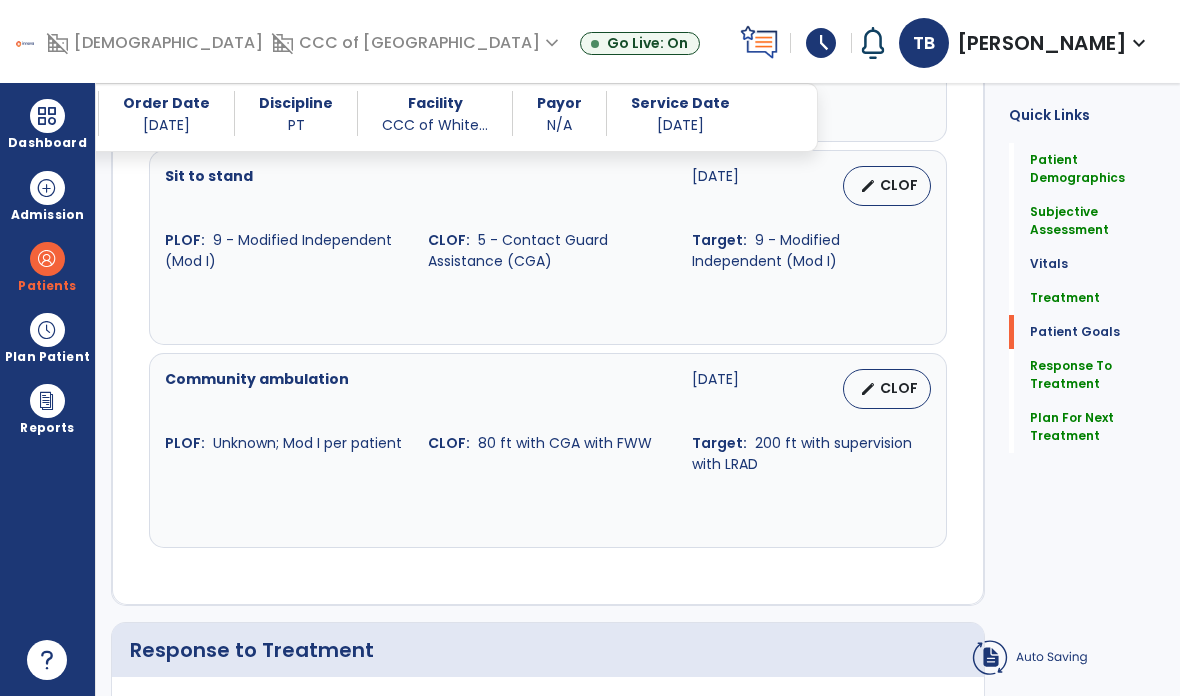click on "Tinetti Assessment  09-12-2025   edit   CLOF PLOF:    N/A CLOF:    13 Target:    19 Time Up and Go (TUG)  08-16-2025   edit   CLOF PLOF:    N/A CLOF:    115 Target:    35 Sit to stand  08-29-2025   edit   CLOF PLOF:    9 - Modified Independent (Mod I) CLOF:    5 - Contact Guard Assistance (CGA) Target:    9 - Modified Independent (Mod I) Community ambulation  09-26-2025   edit   CLOF PLOF:    Unknown; Mod I per patient CLOF:    80 ft with CGA with FWW Target:    200 ft with supervision with LRAD" 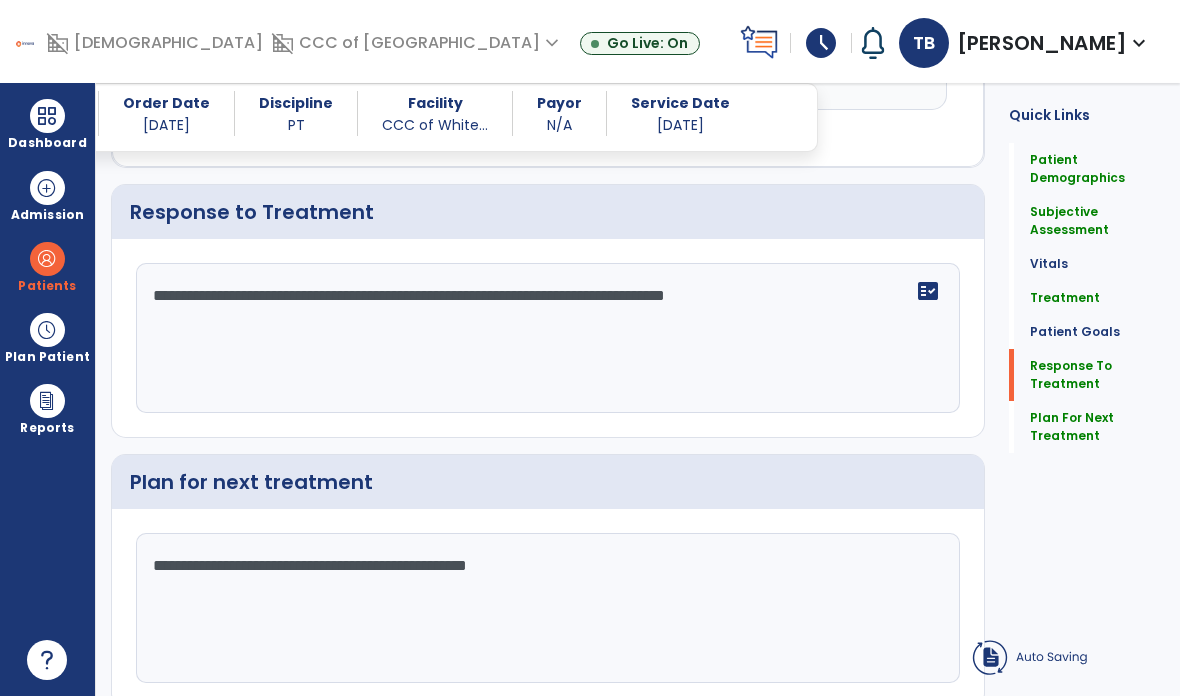 scroll, scrollTop: 2654, scrollLeft: 0, axis: vertical 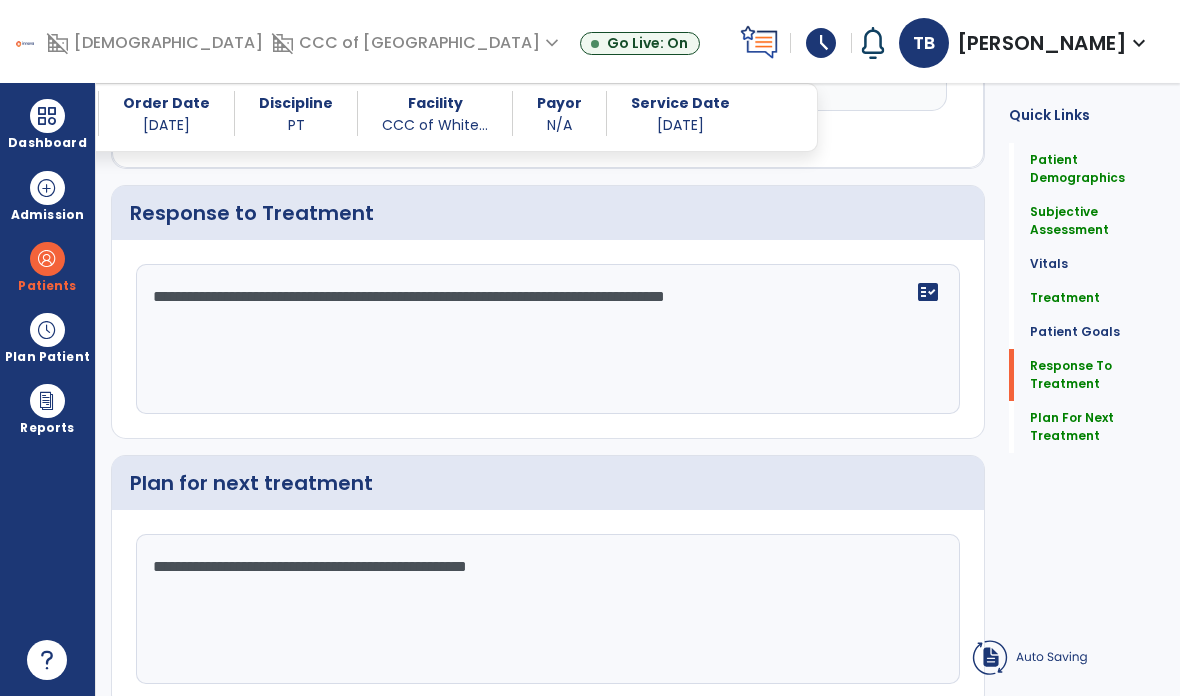 click on "**********" 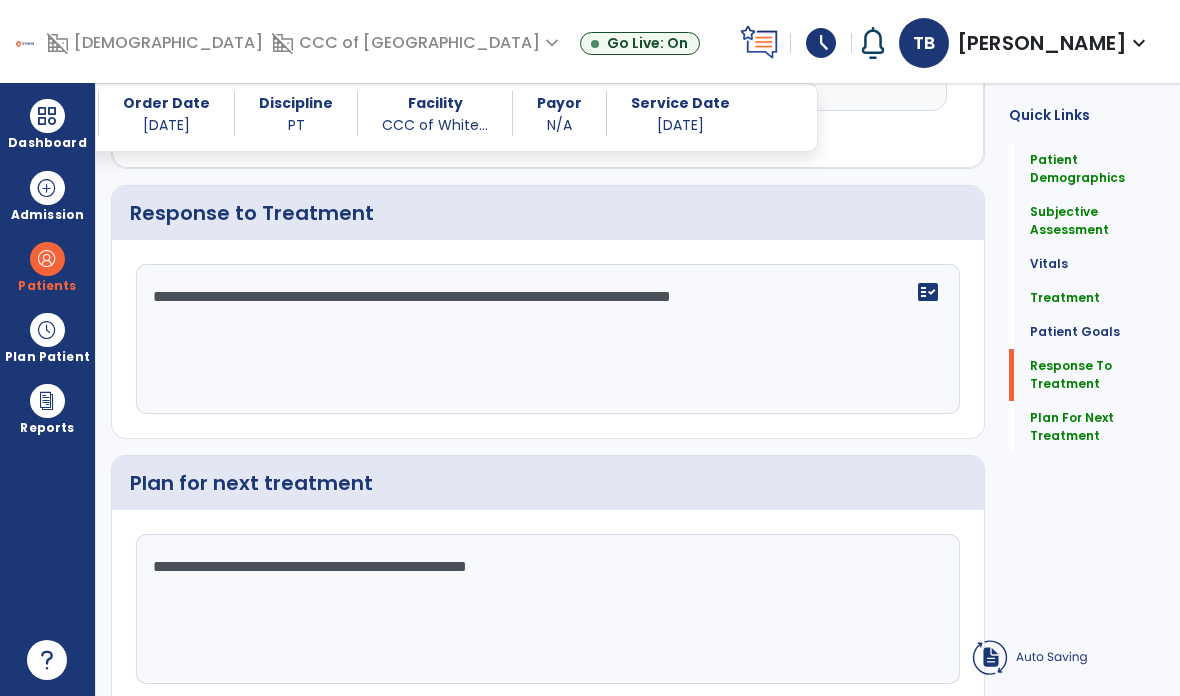 type on "**********" 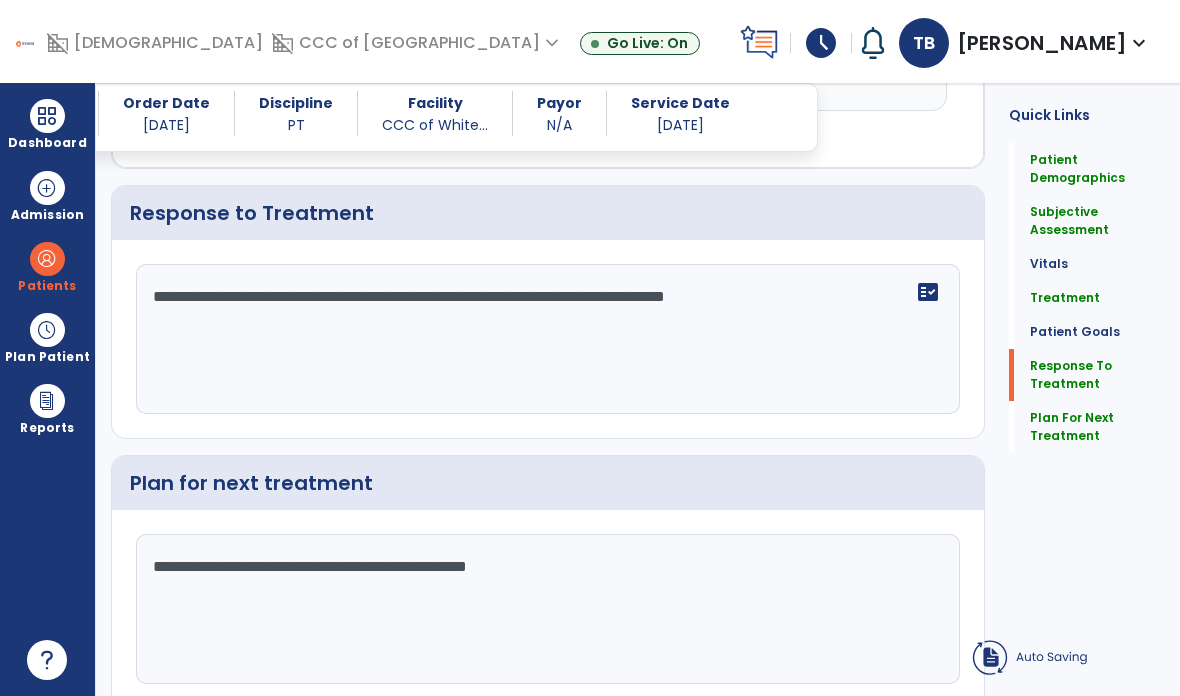 click on "Plan for next treatment" 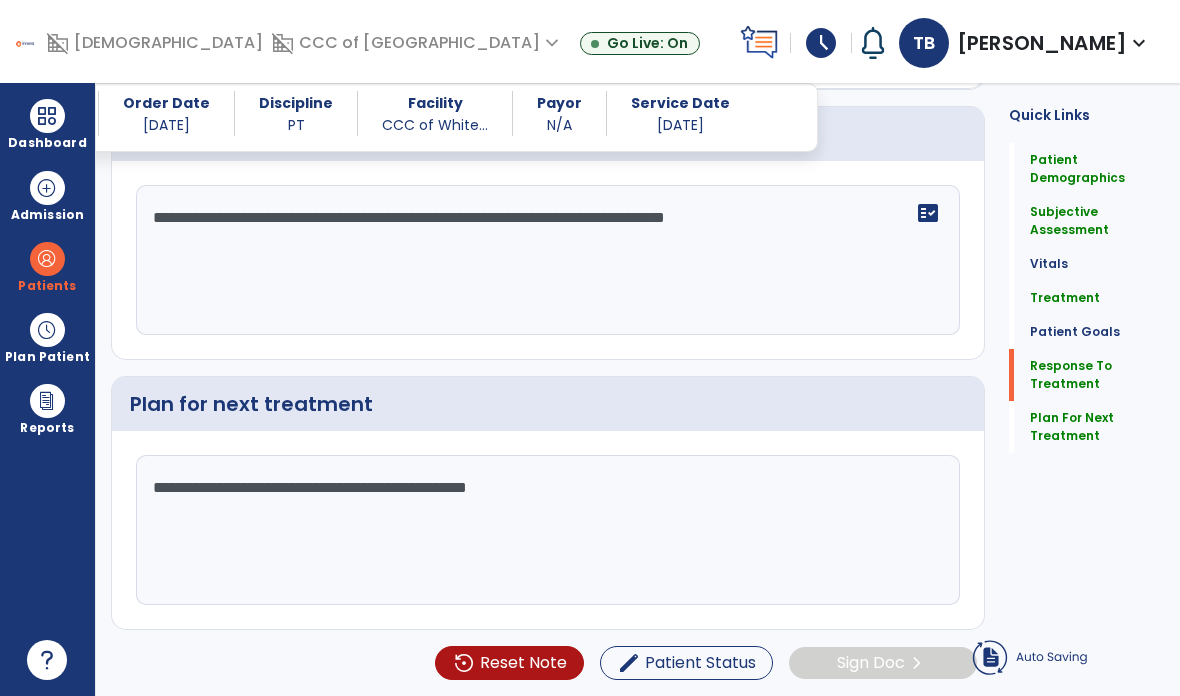 scroll, scrollTop: 2552, scrollLeft: 0, axis: vertical 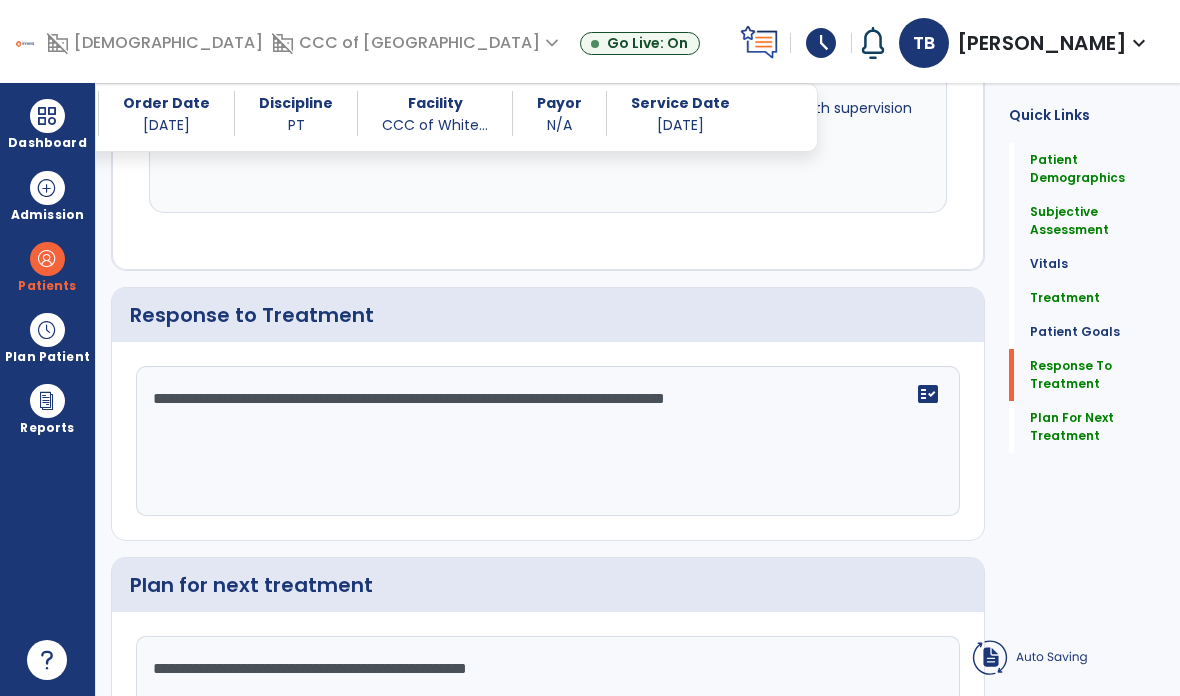 click on "**********" 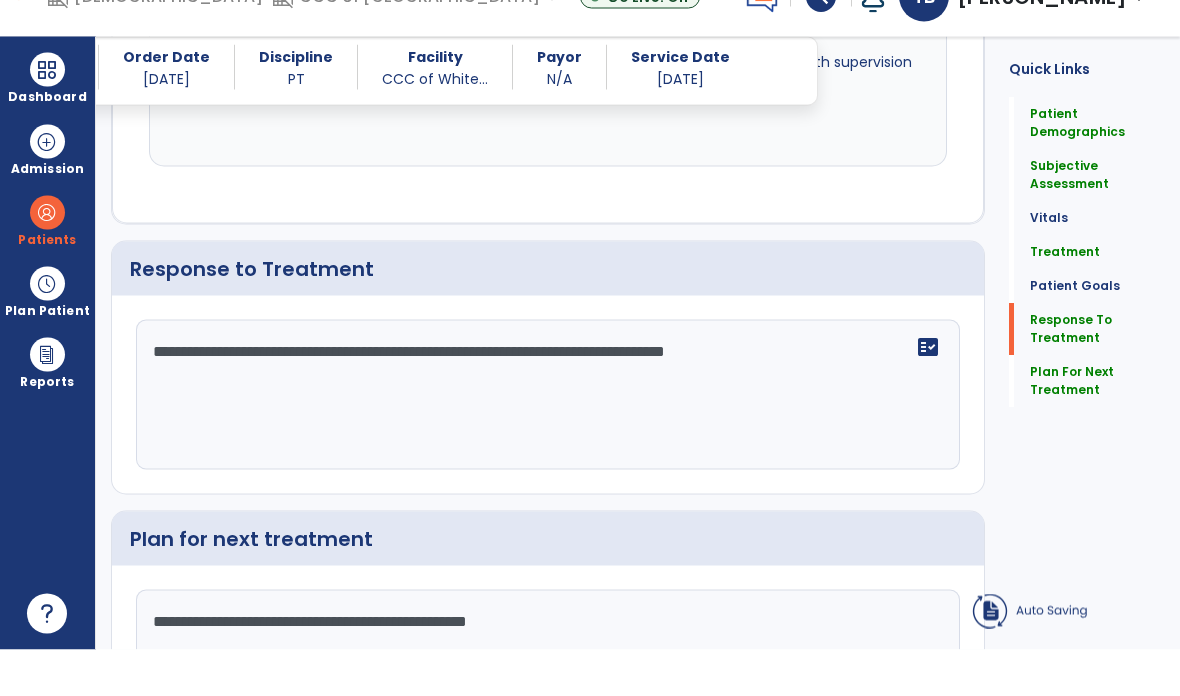 click on "**********" 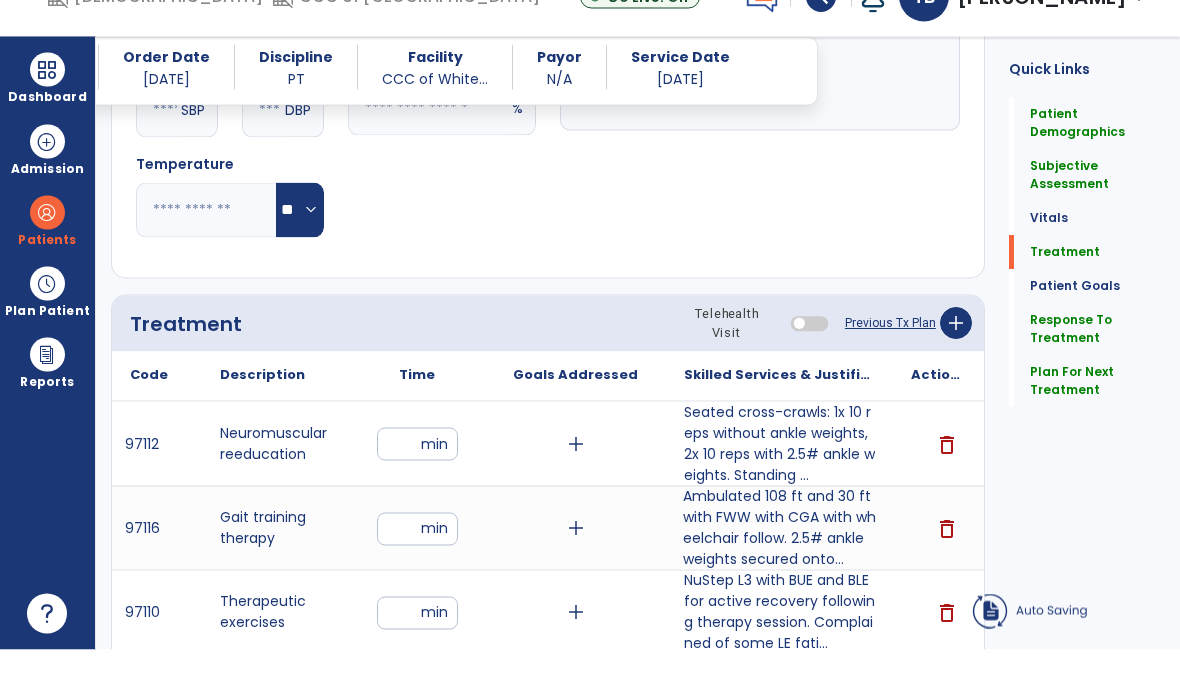 scroll, scrollTop: 1012, scrollLeft: 0, axis: vertical 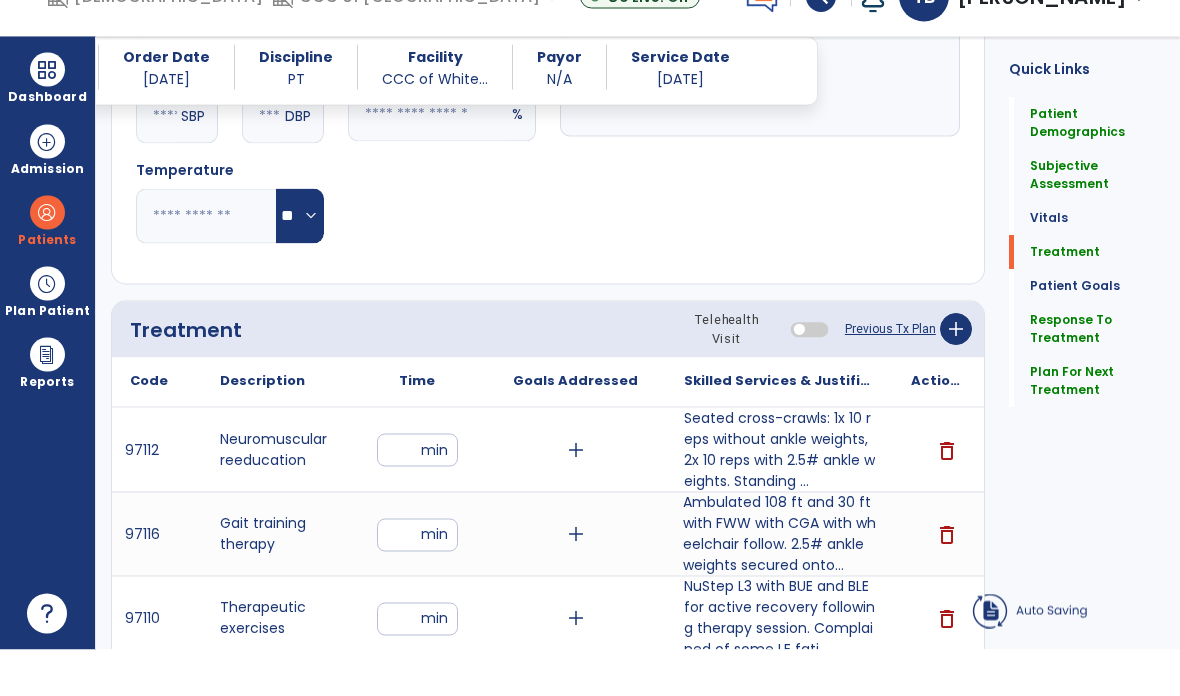 click on "add" 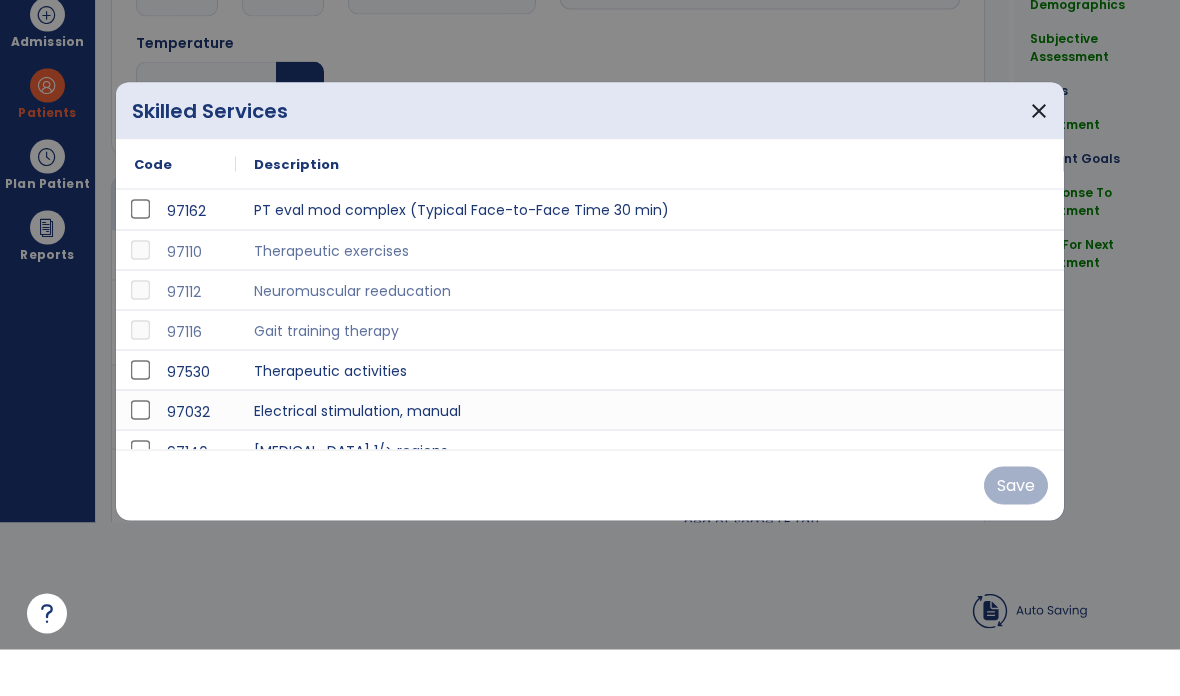 scroll, scrollTop: 0, scrollLeft: 0, axis: both 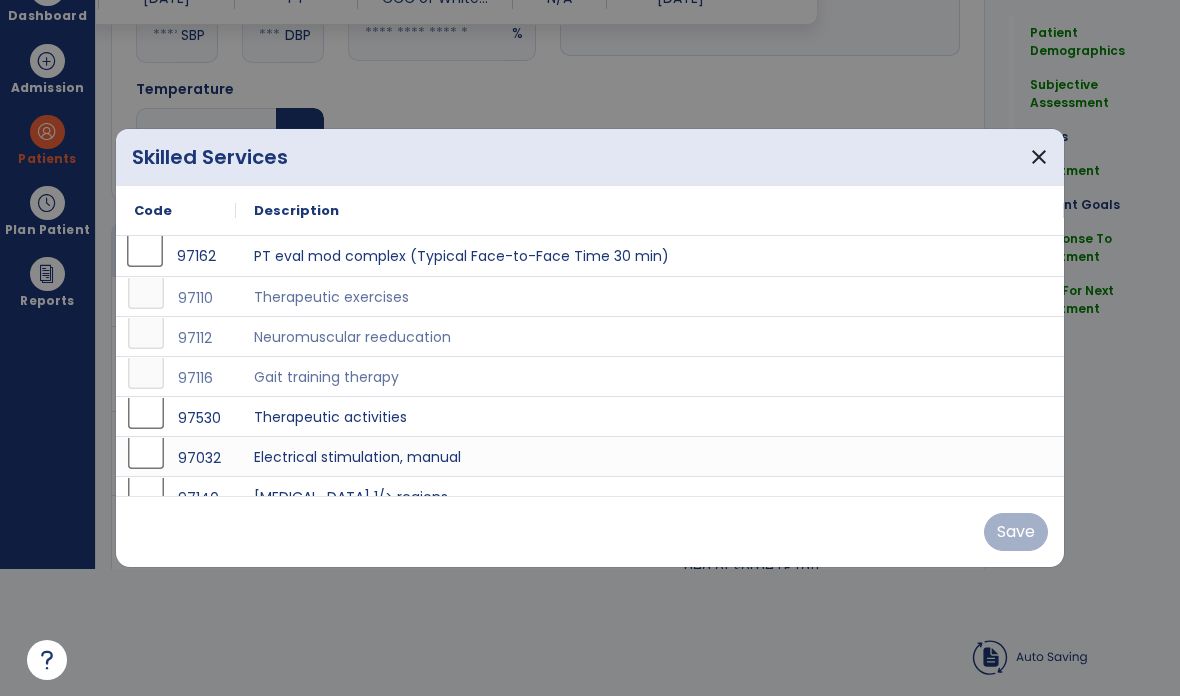 click on "97162" at bounding box center (176, 256) 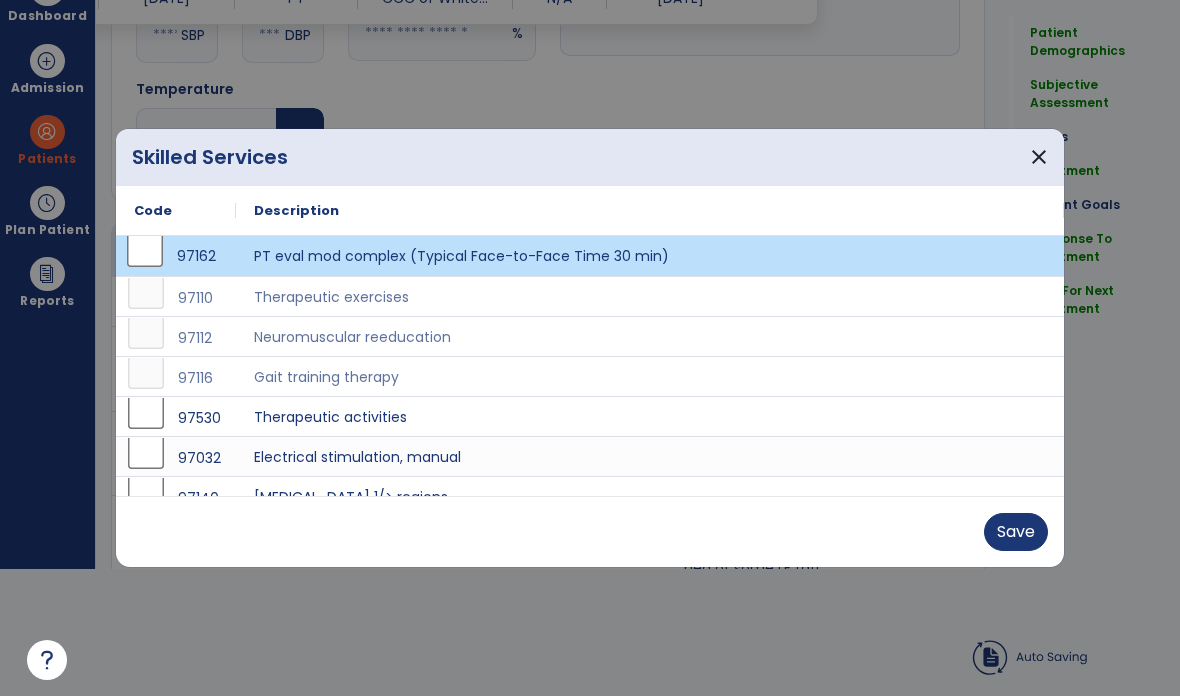 click on "Save" at bounding box center (1016, 532) 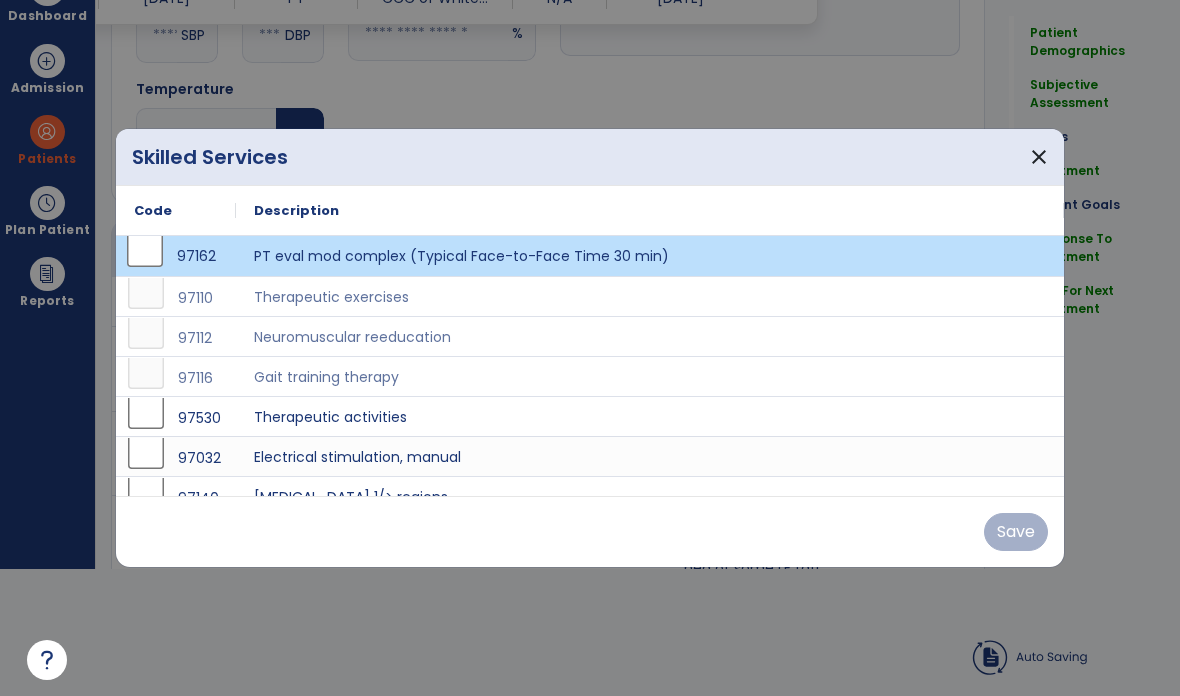 click on "close" at bounding box center (1039, 157) 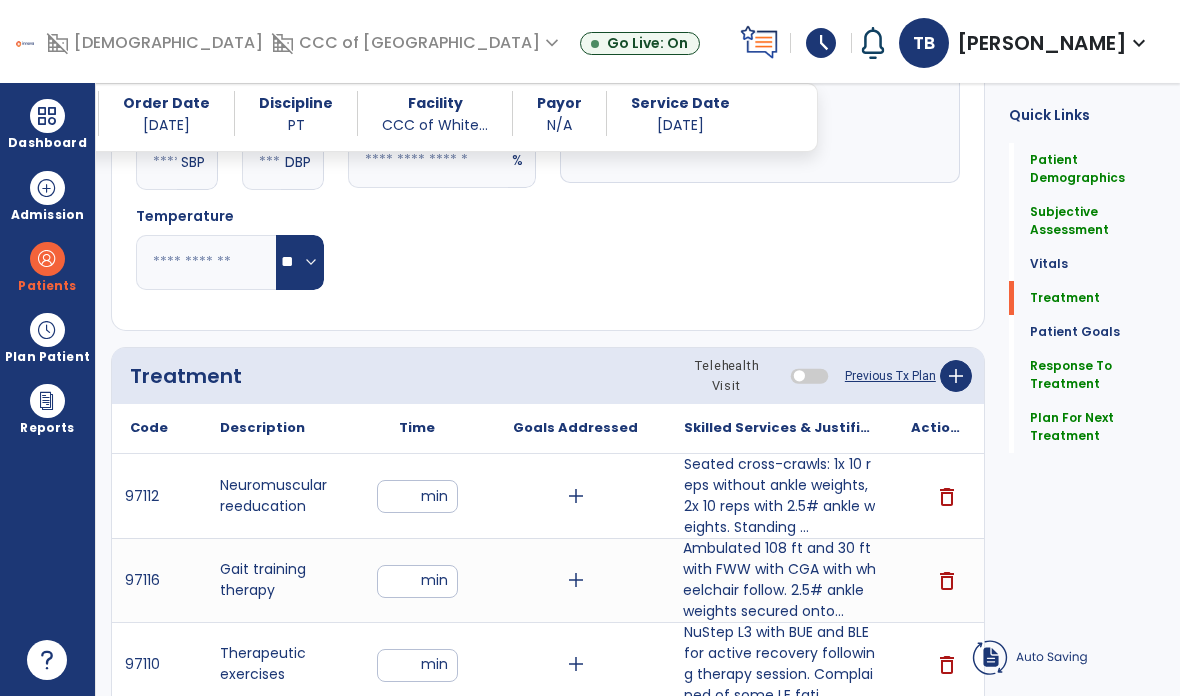 scroll, scrollTop: 80, scrollLeft: 0, axis: vertical 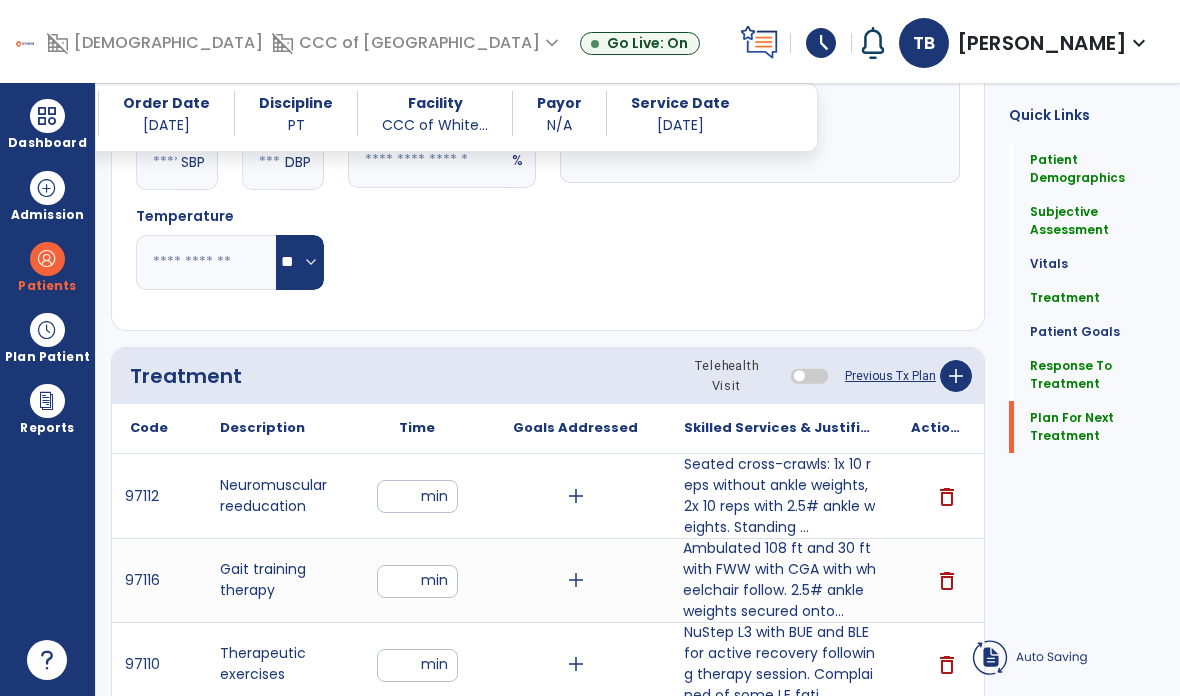 click on "Plan For Next Treatment" 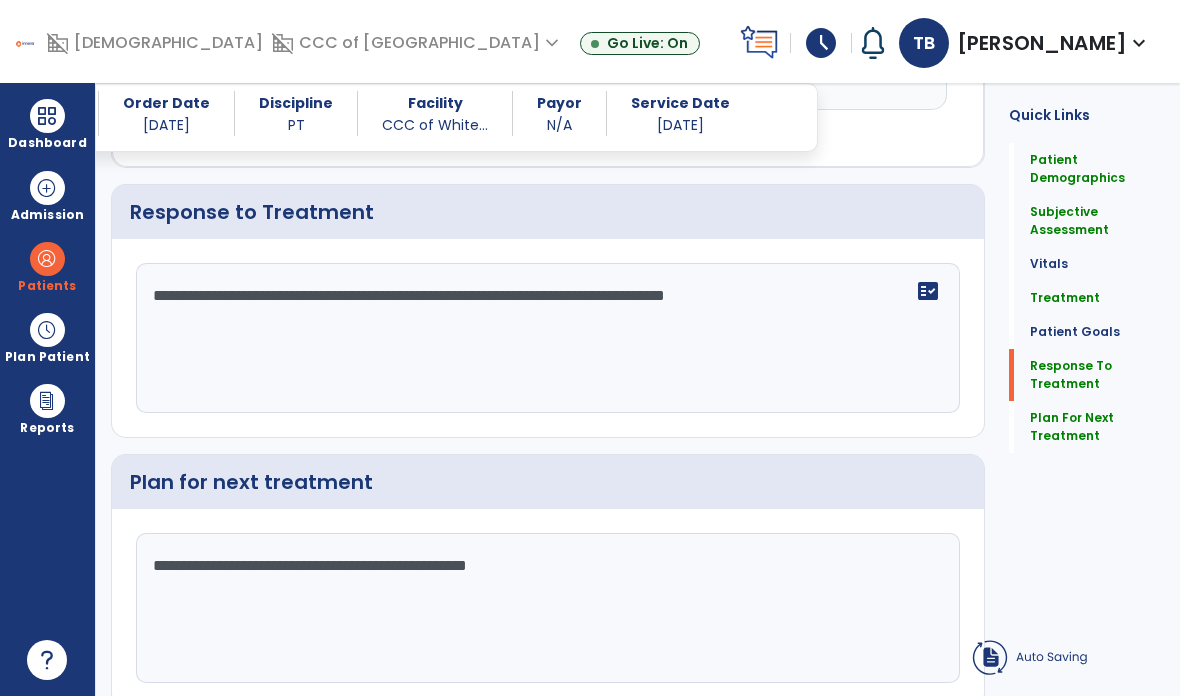 scroll, scrollTop: 2654, scrollLeft: 0, axis: vertical 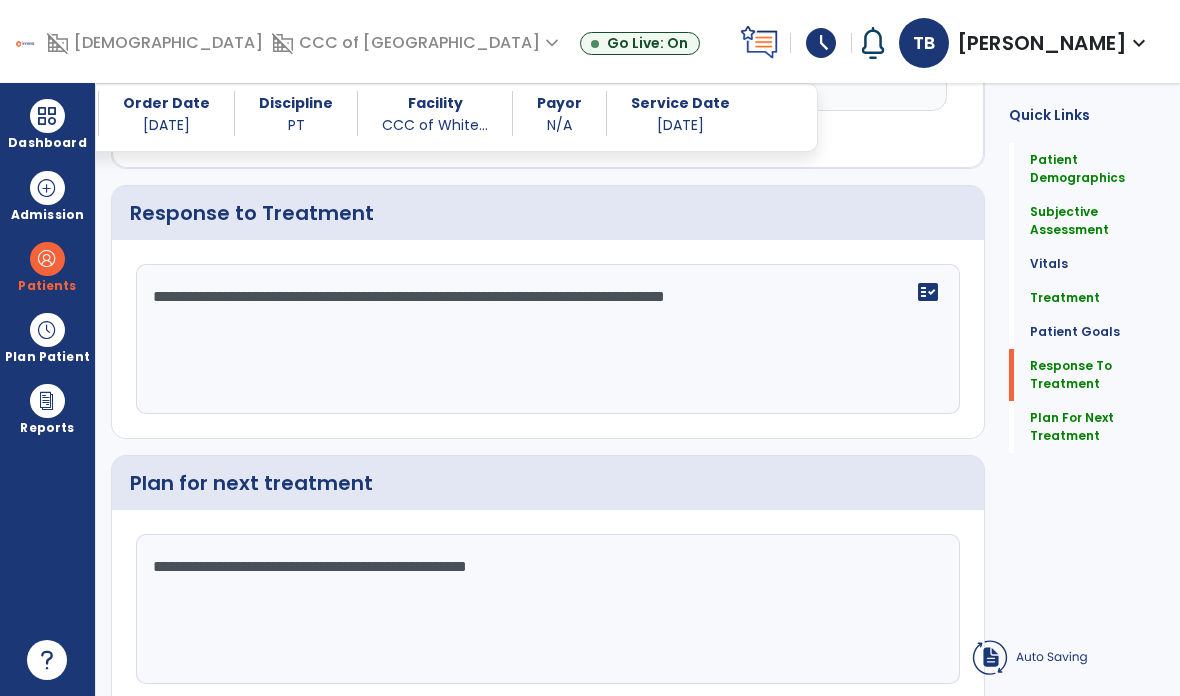 click on "**********" 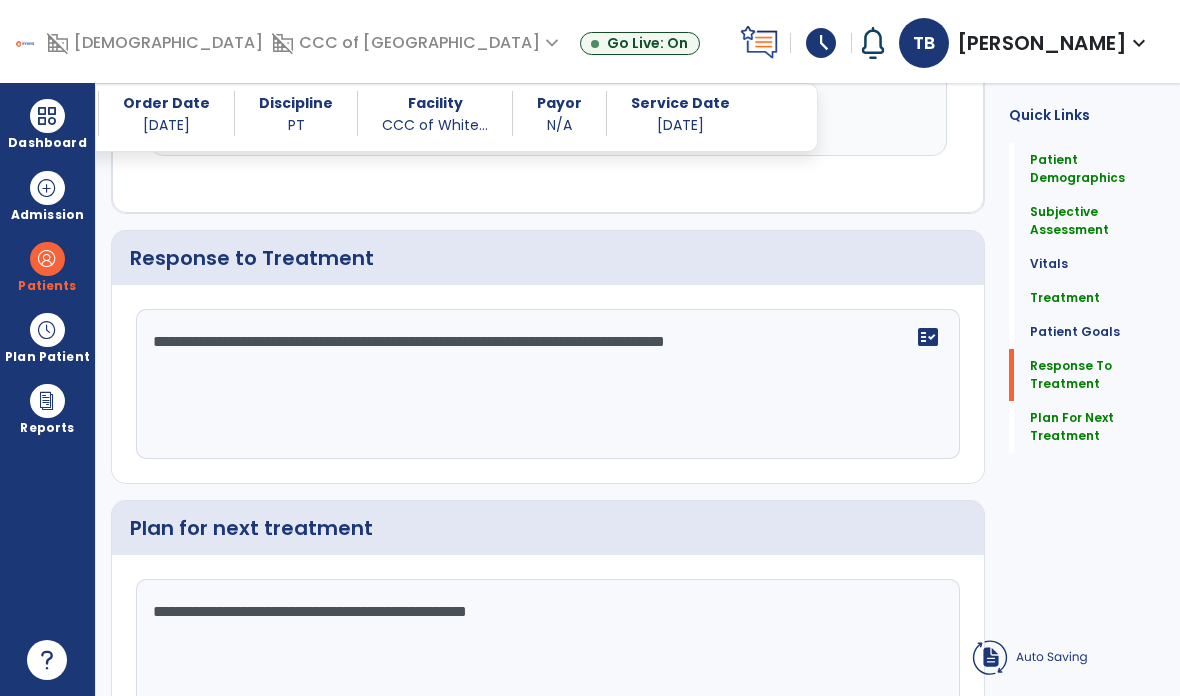 scroll, scrollTop: 2609, scrollLeft: 0, axis: vertical 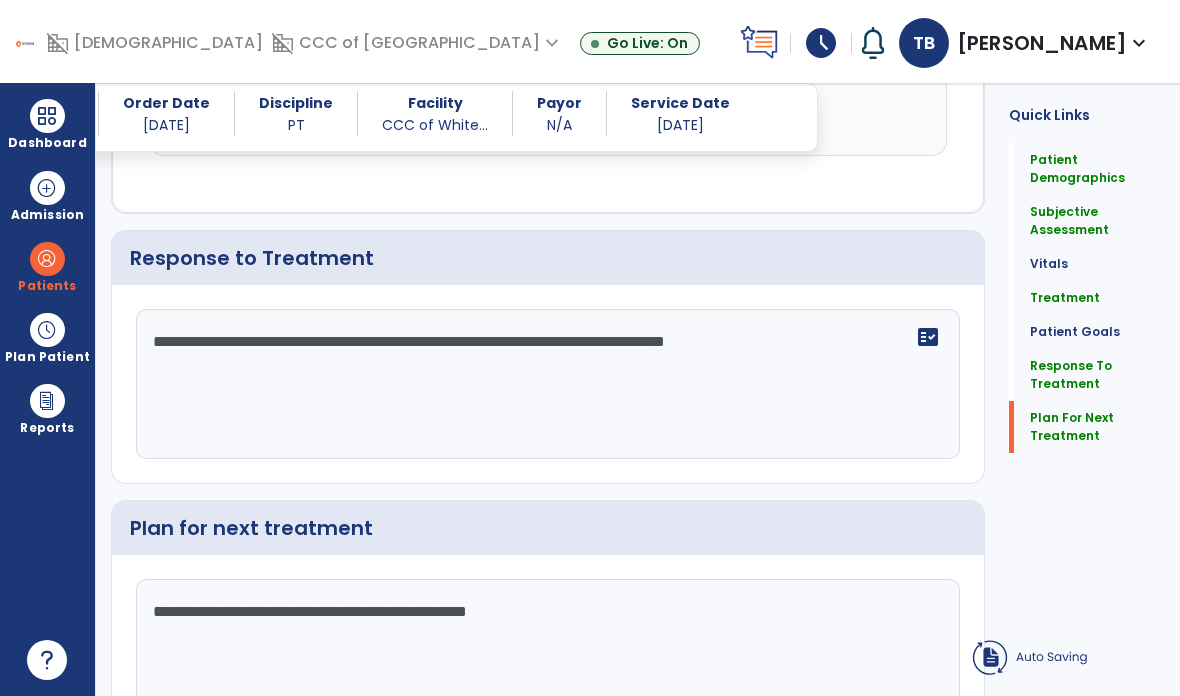 click on "Plan For Next Treatment" 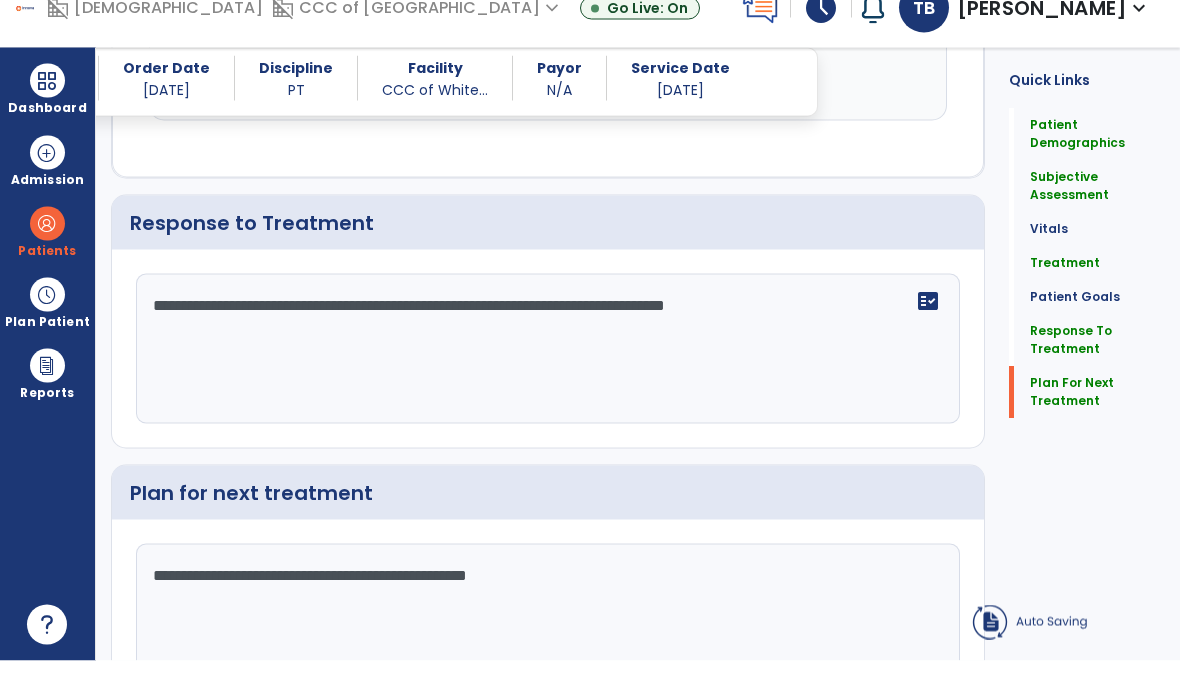 scroll, scrollTop: 2623, scrollLeft: 0, axis: vertical 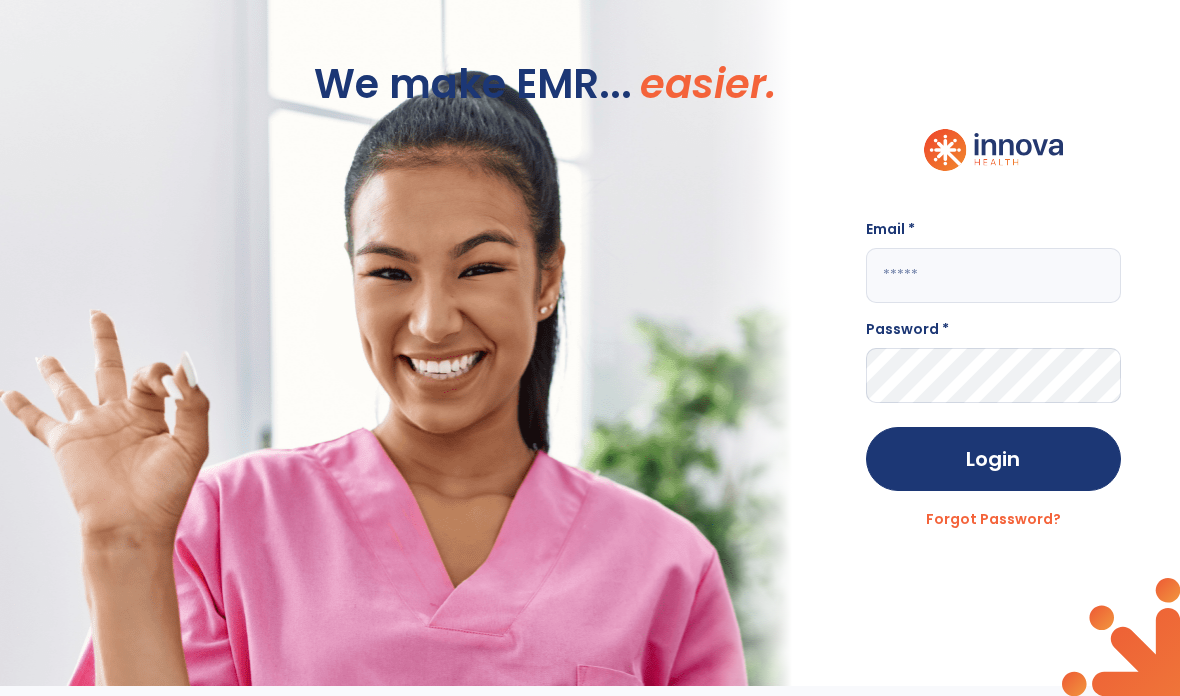 click 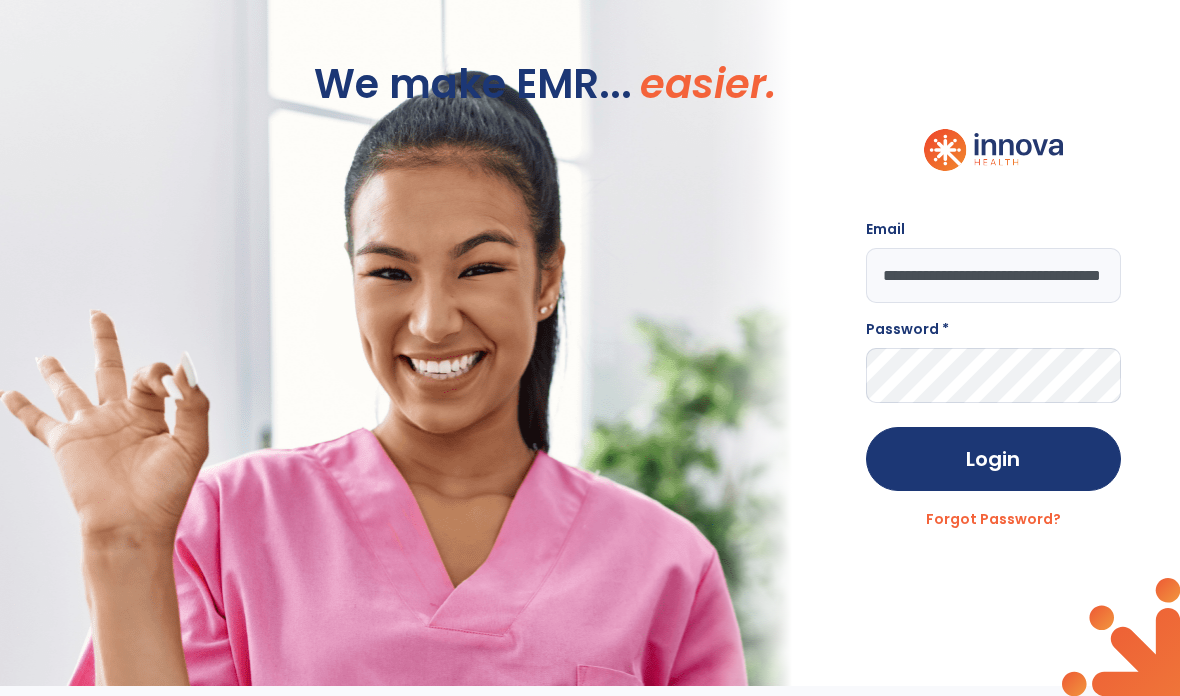 type on "**********" 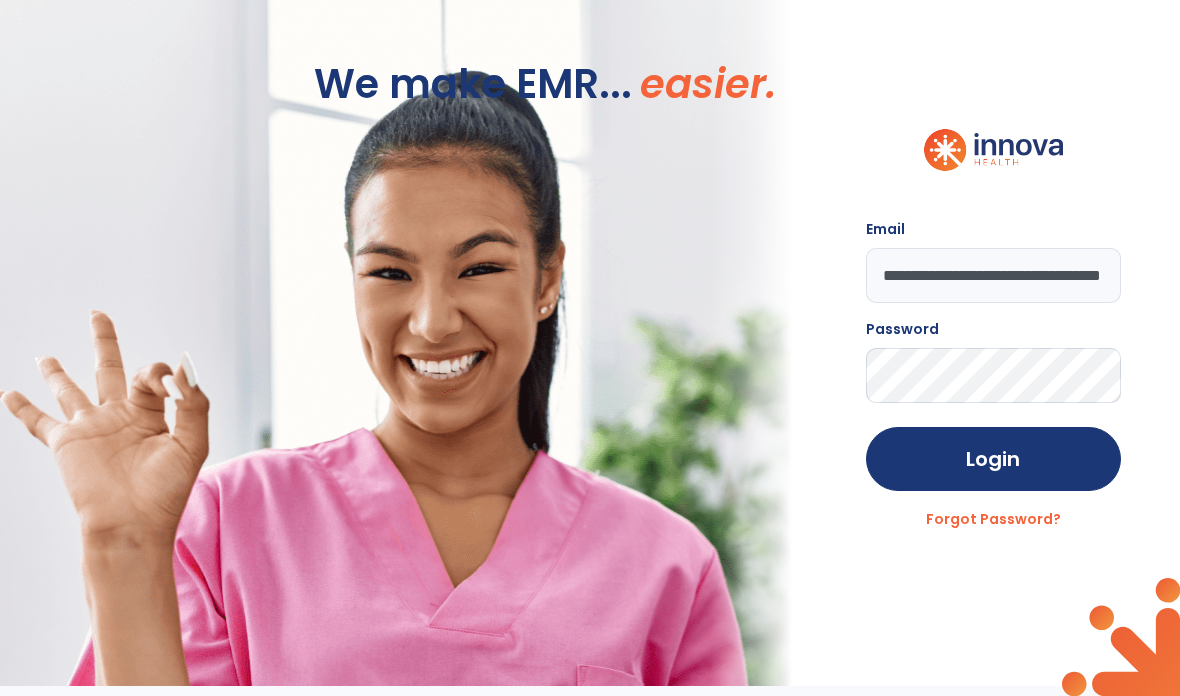 click on "Login" 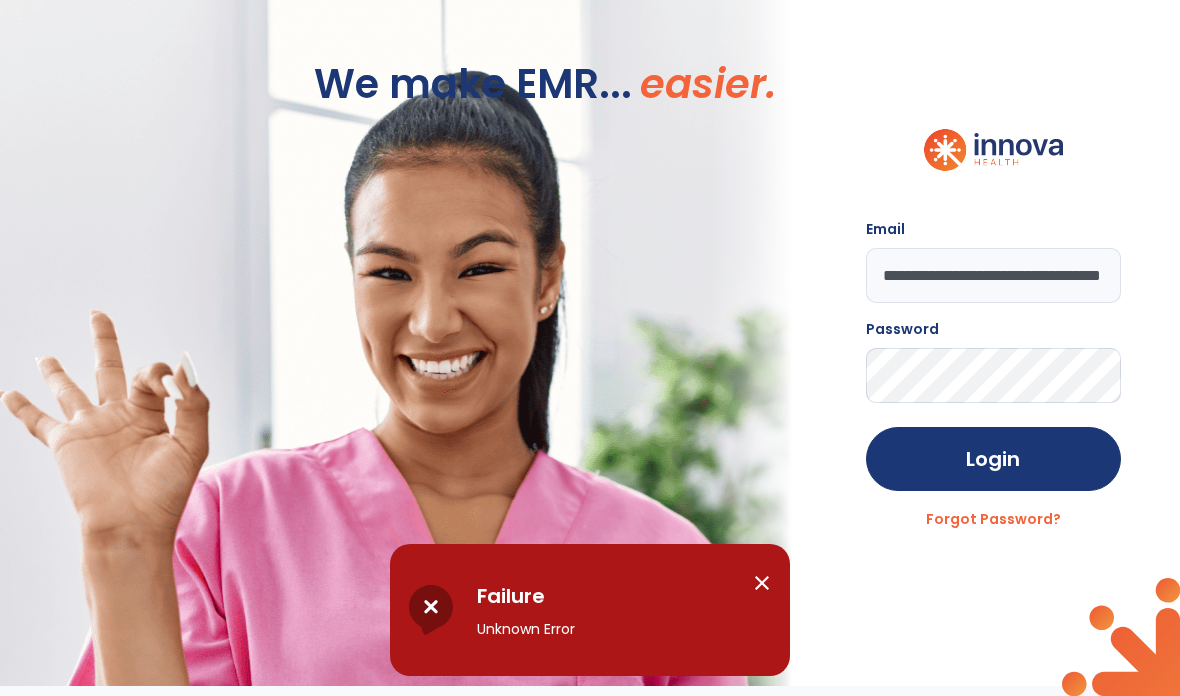 click on "**********" 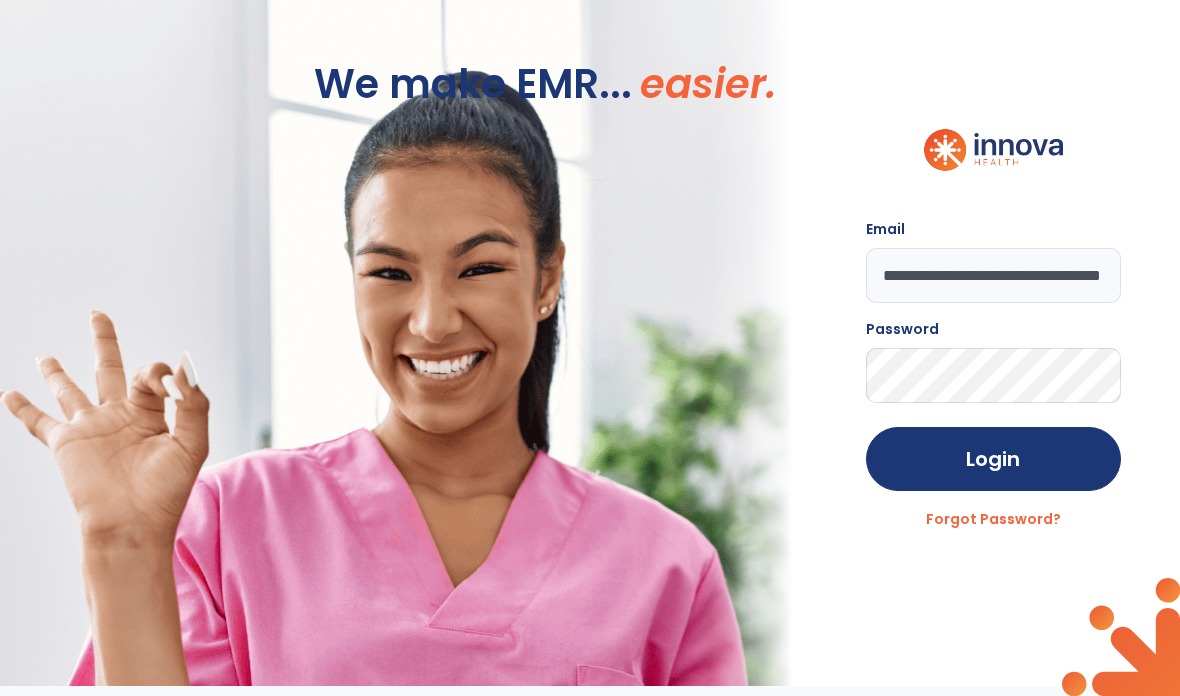 click on "**********" 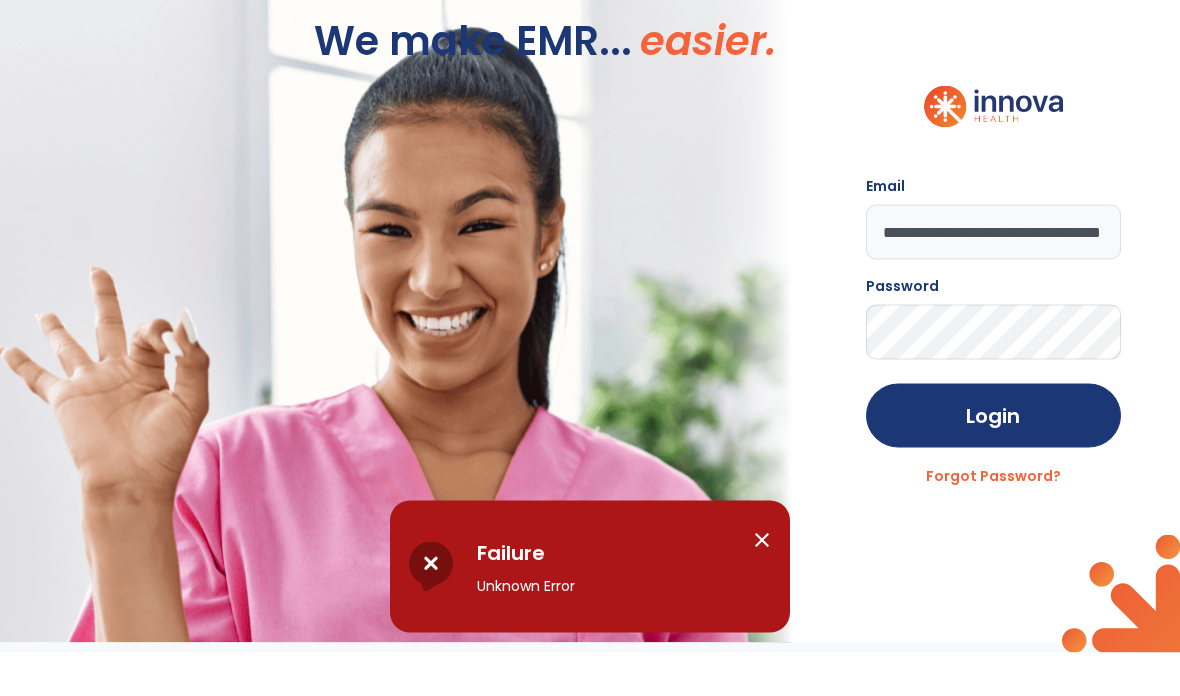scroll, scrollTop: 46, scrollLeft: 0, axis: vertical 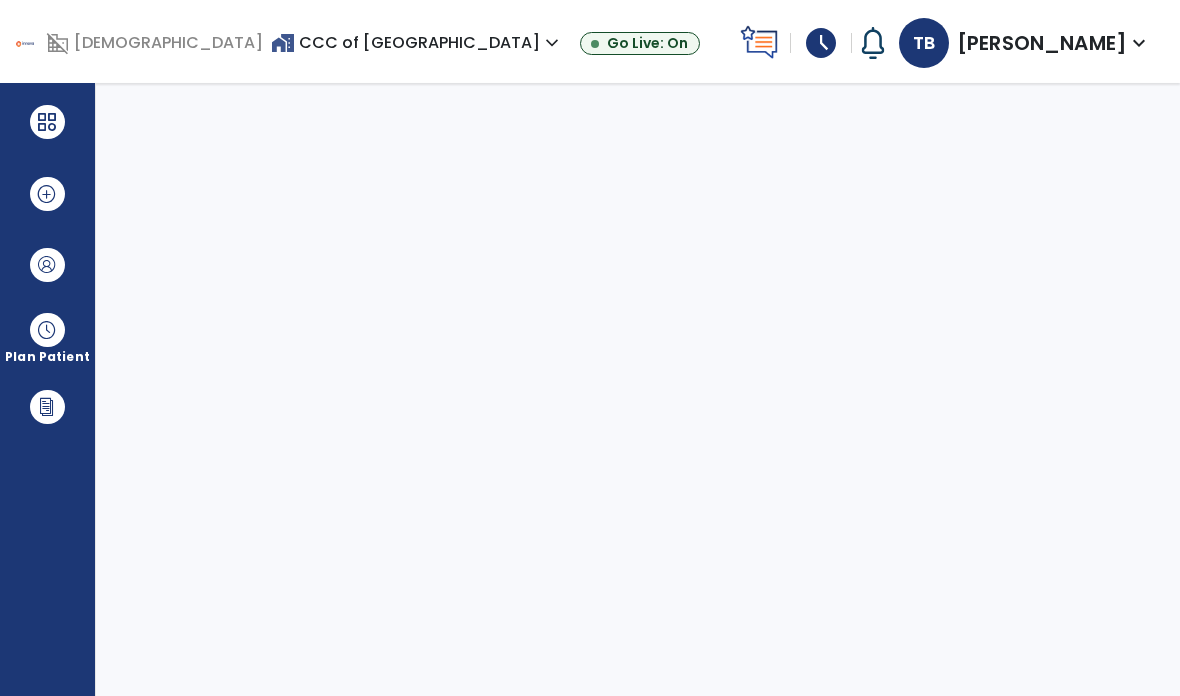 select on "****" 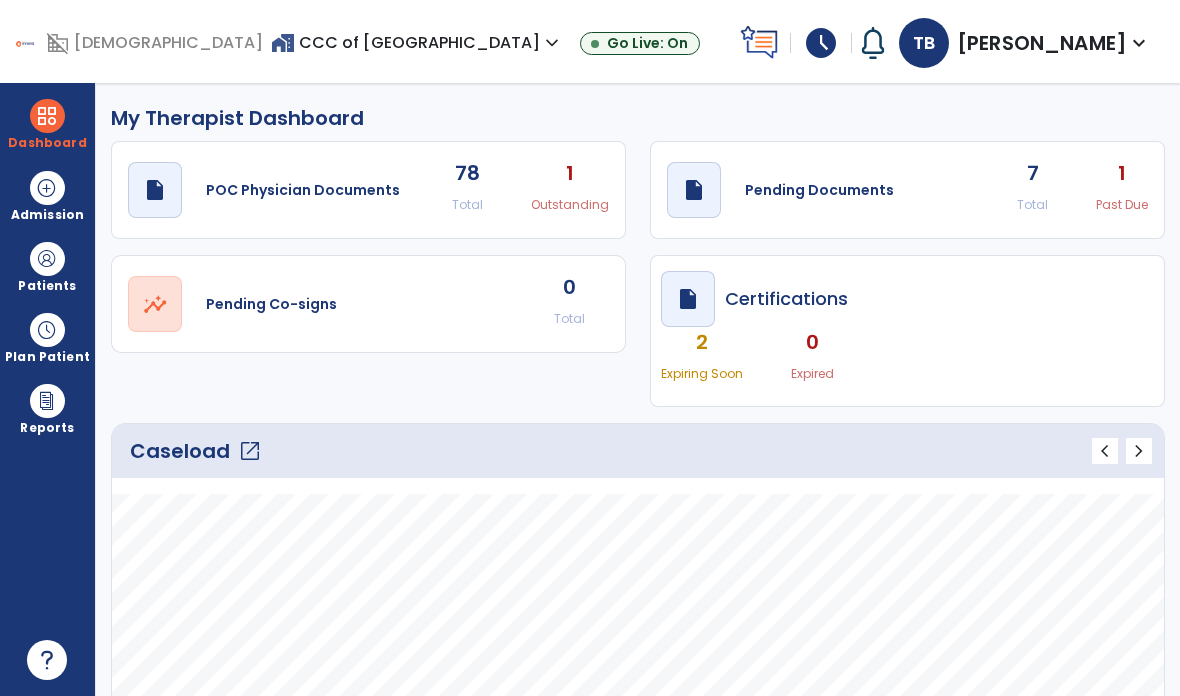 click on "open_in_new" 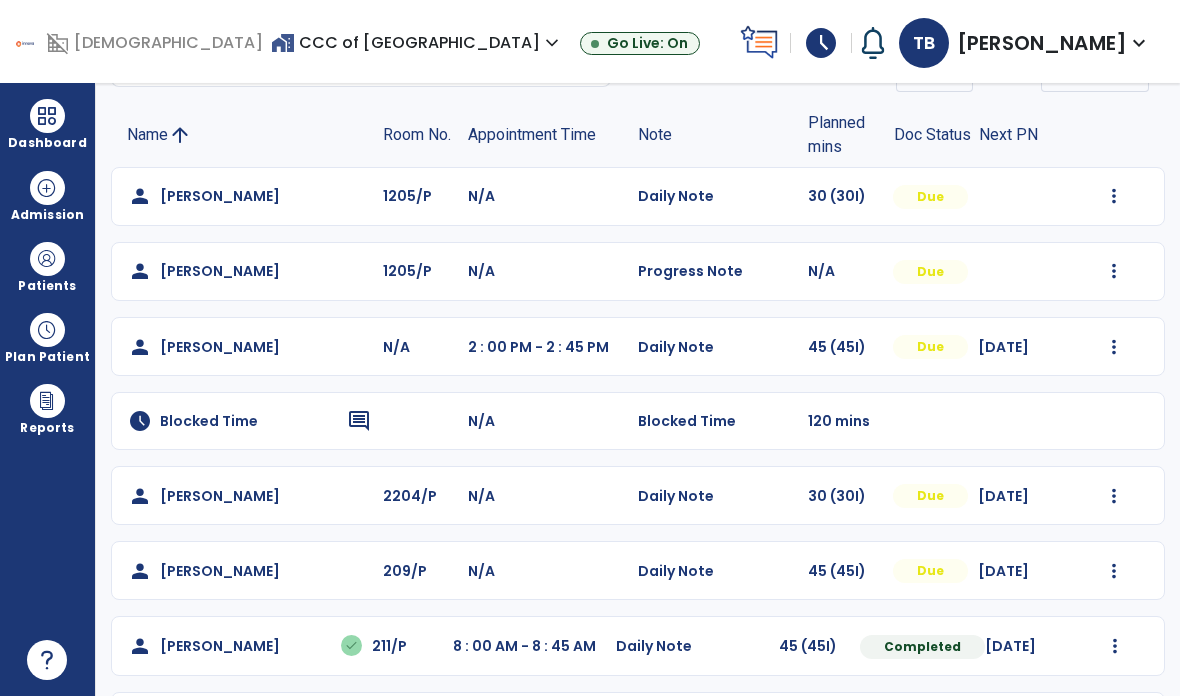 scroll, scrollTop: 115, scrollLeft: 0, axis: vertical 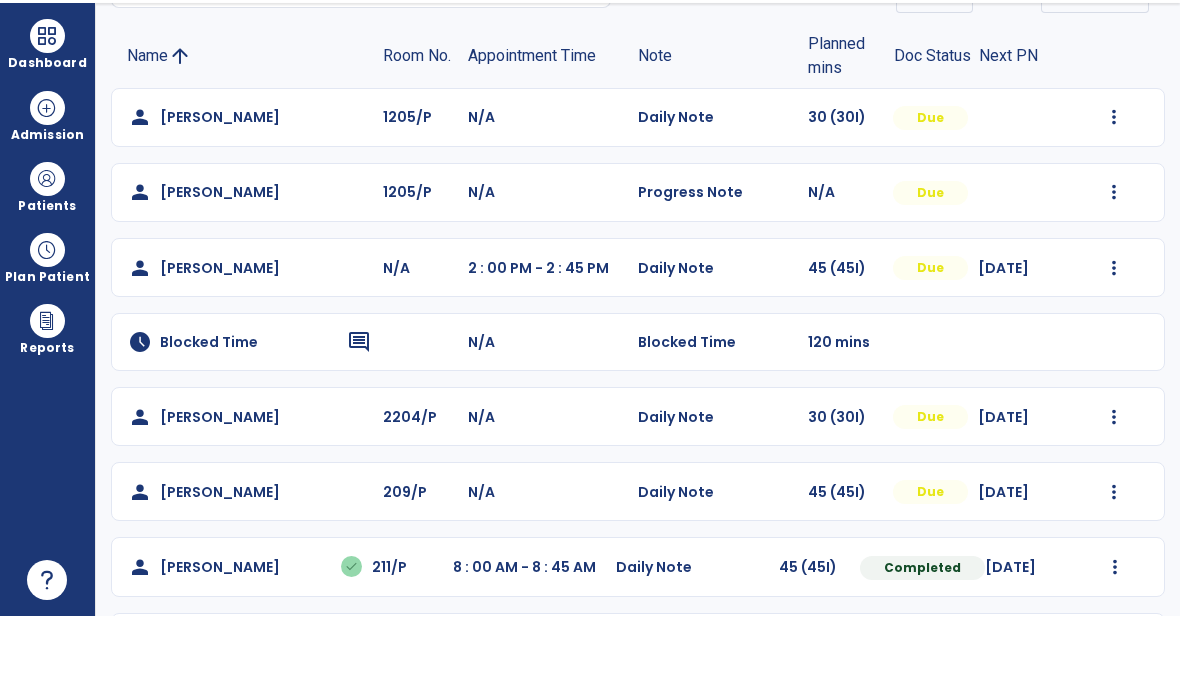 click at bounding box center [1114, 197] 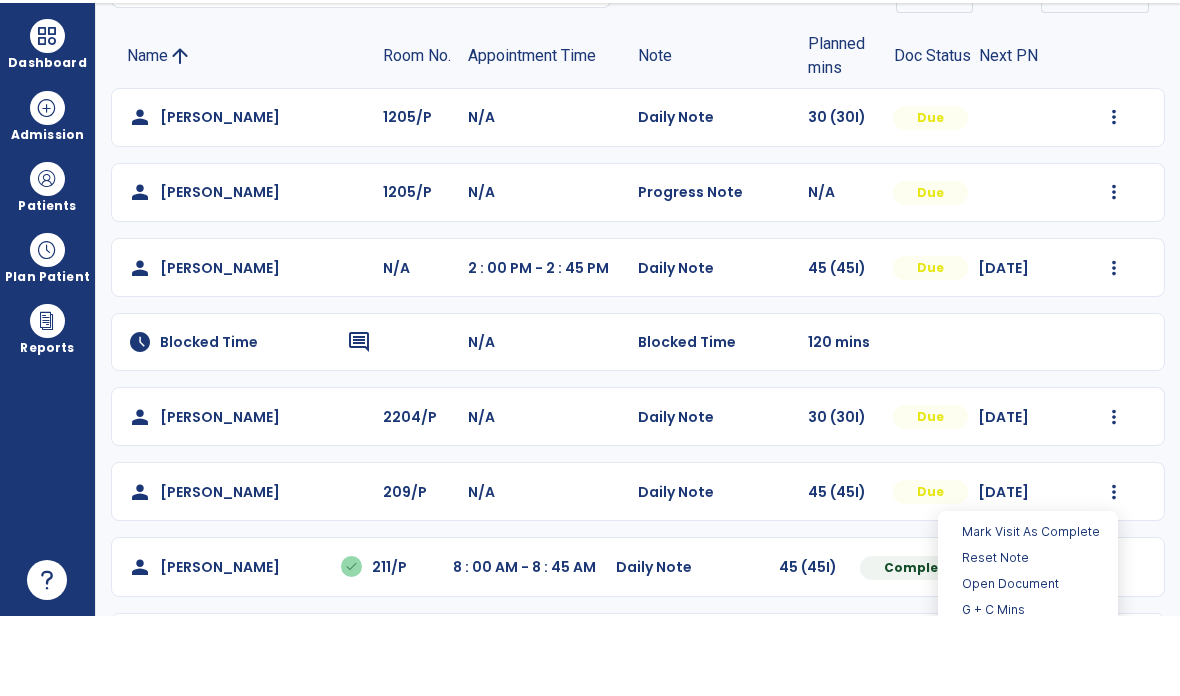 scroll, scrollTop: 80, scrollLeft: 0, axis: vertical 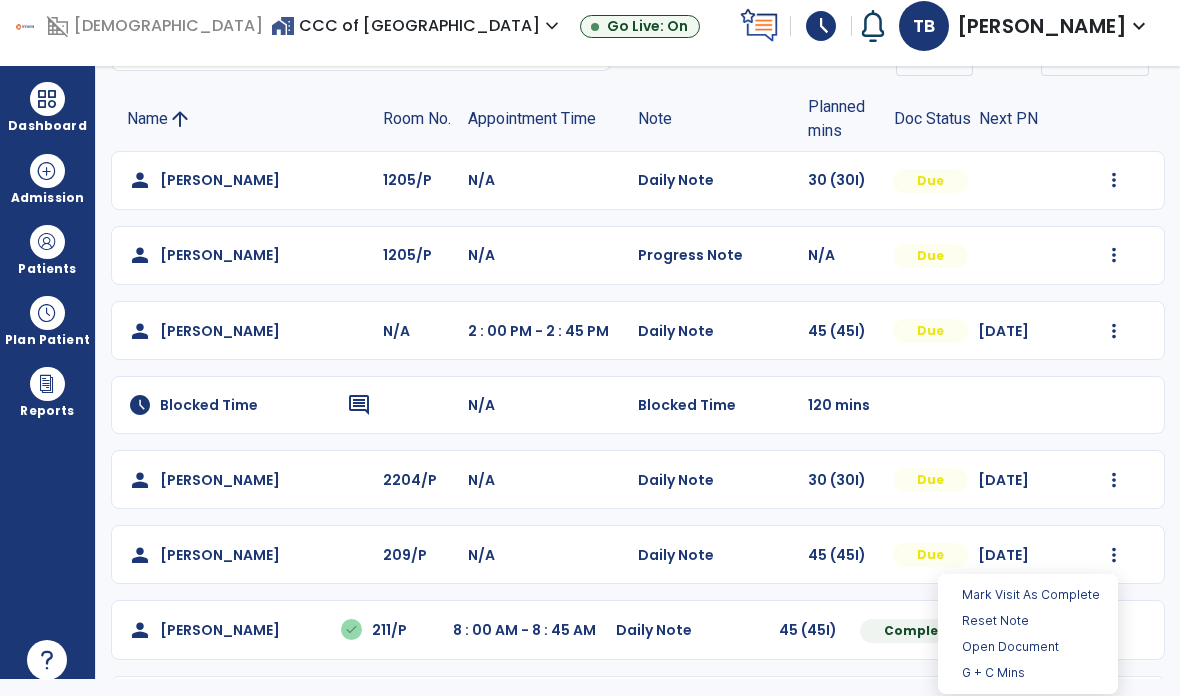 click on "Open Document" at bounding box center (1028, 647) 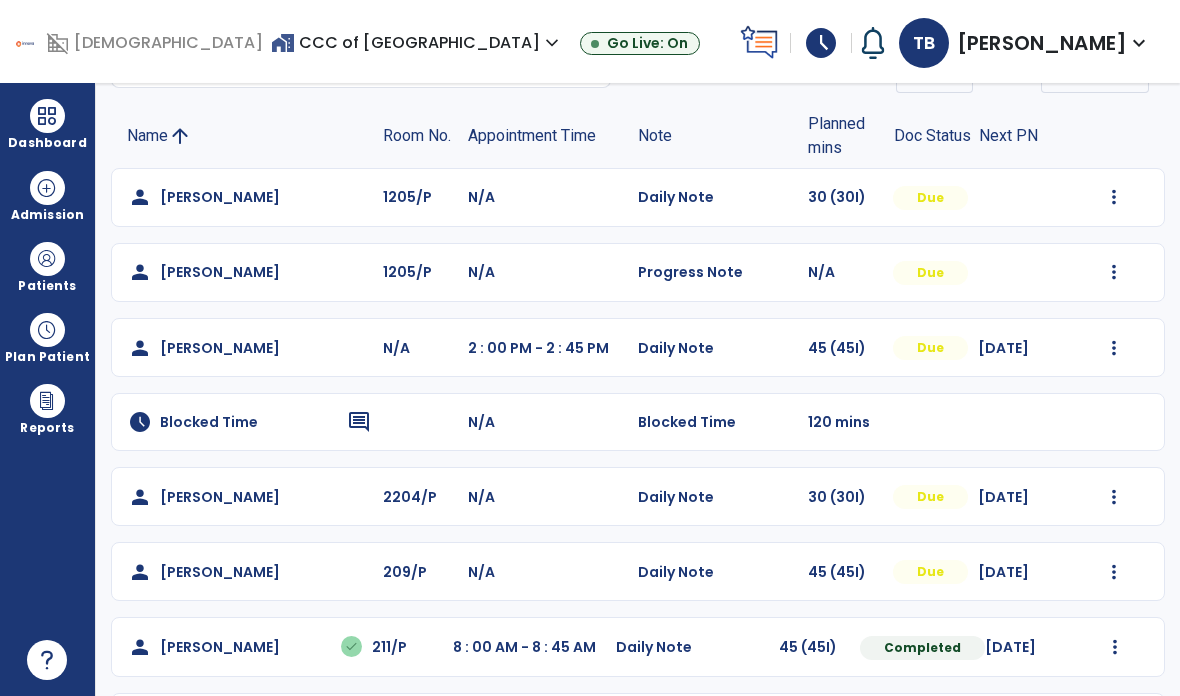 select on "*" 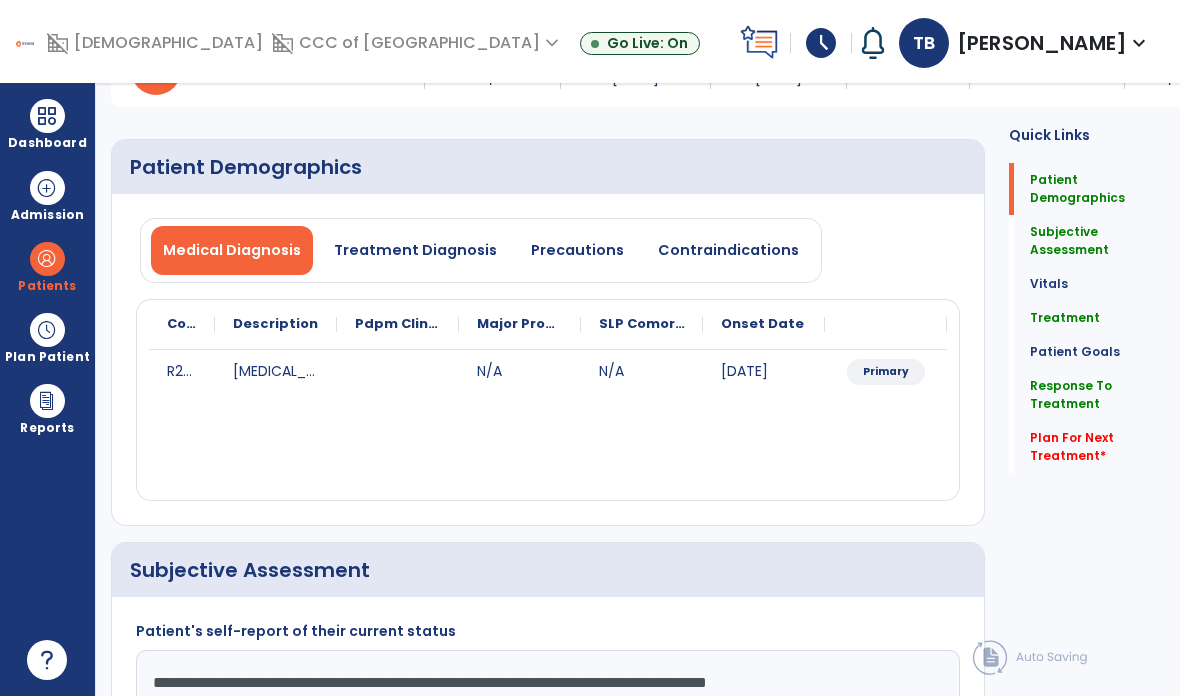 click on "Patient Goals   Patient Goals" 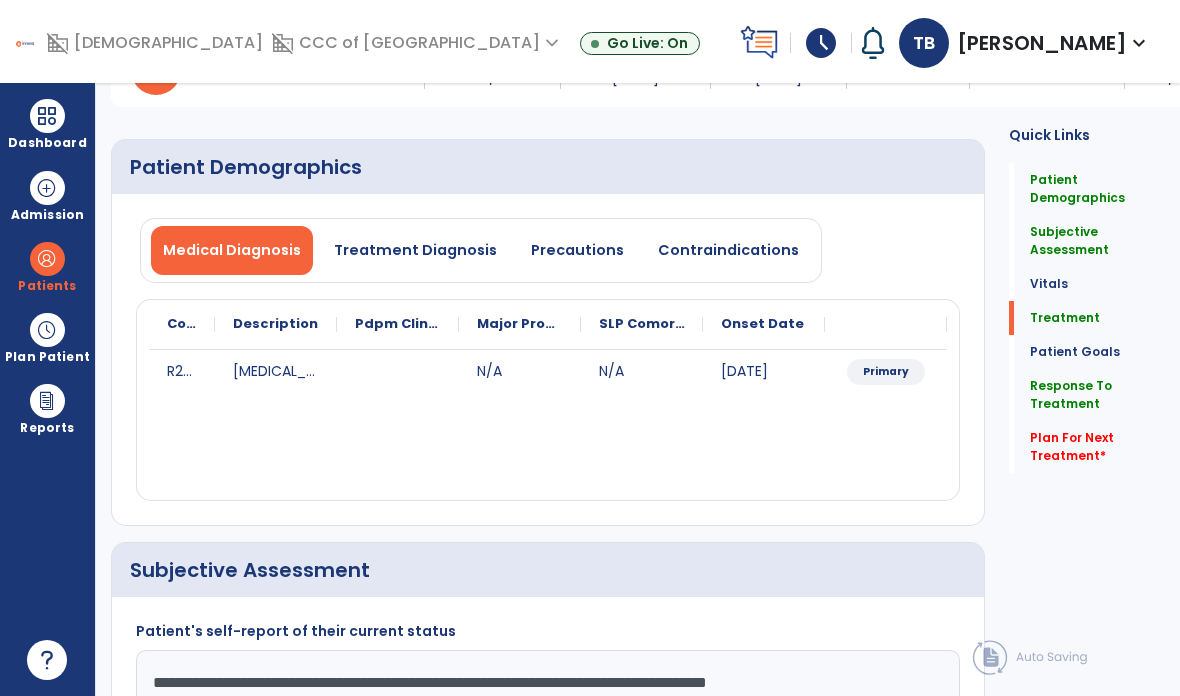 click on "Patient Goals   Patient Goals" 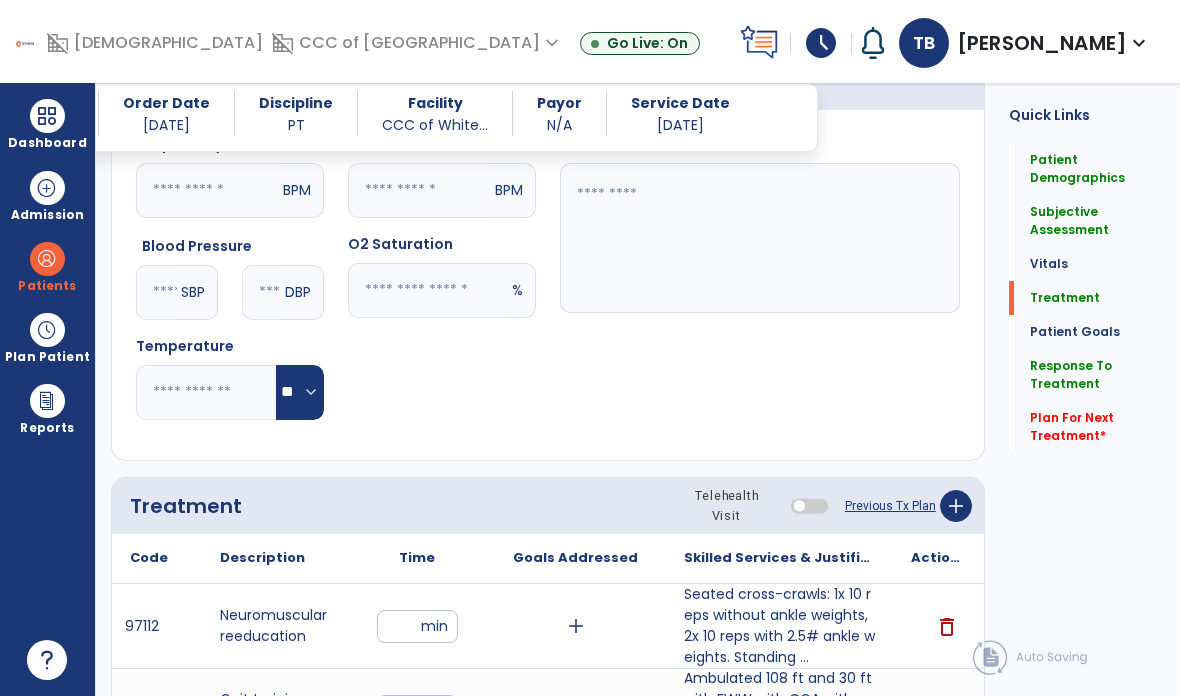 scroll, scrollTop: 1212, scrollLeft: 0, axis: vertical 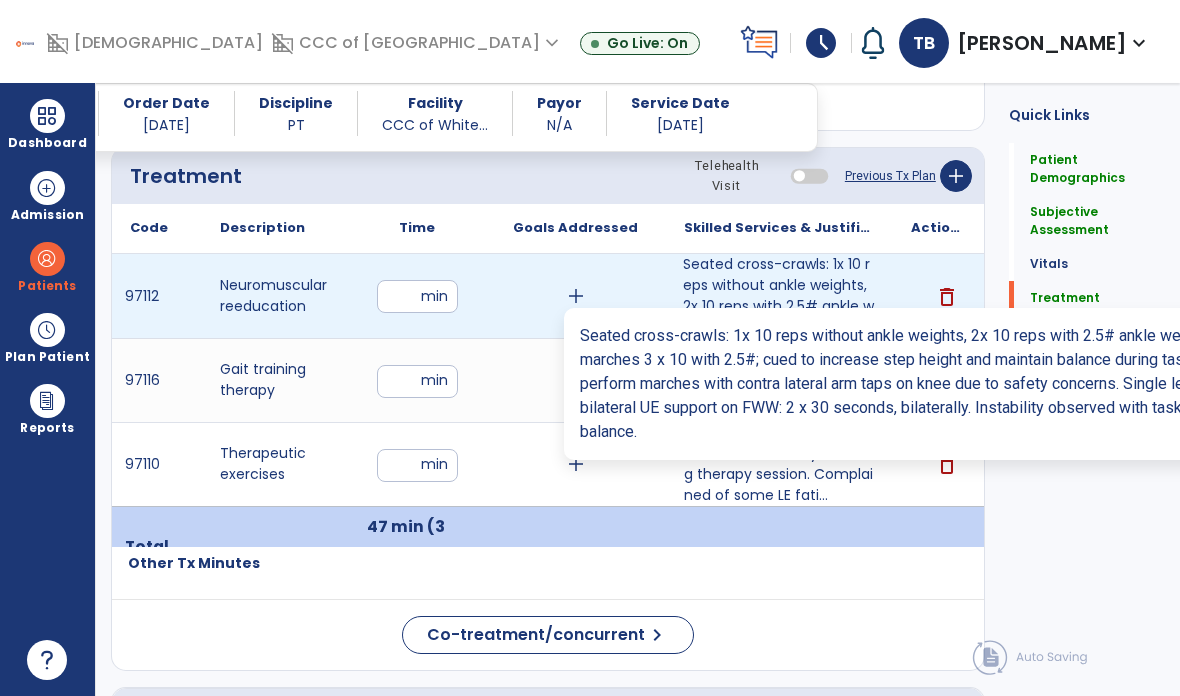 click on "Seated cross-crawls: 1x 10 reps without ankle weights, 2x 10 reps with 2.5# ankle weights.
Standing ..." at bounding box center [779, 296] 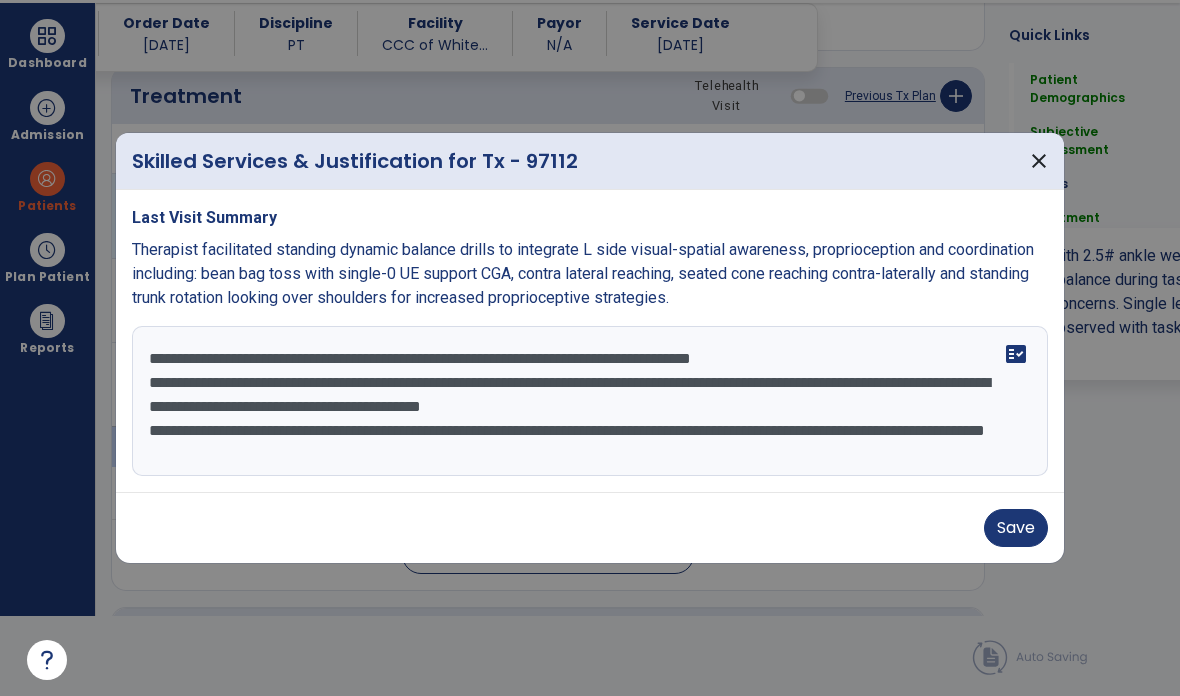 click on "close" at bounding box center (1039, 161) 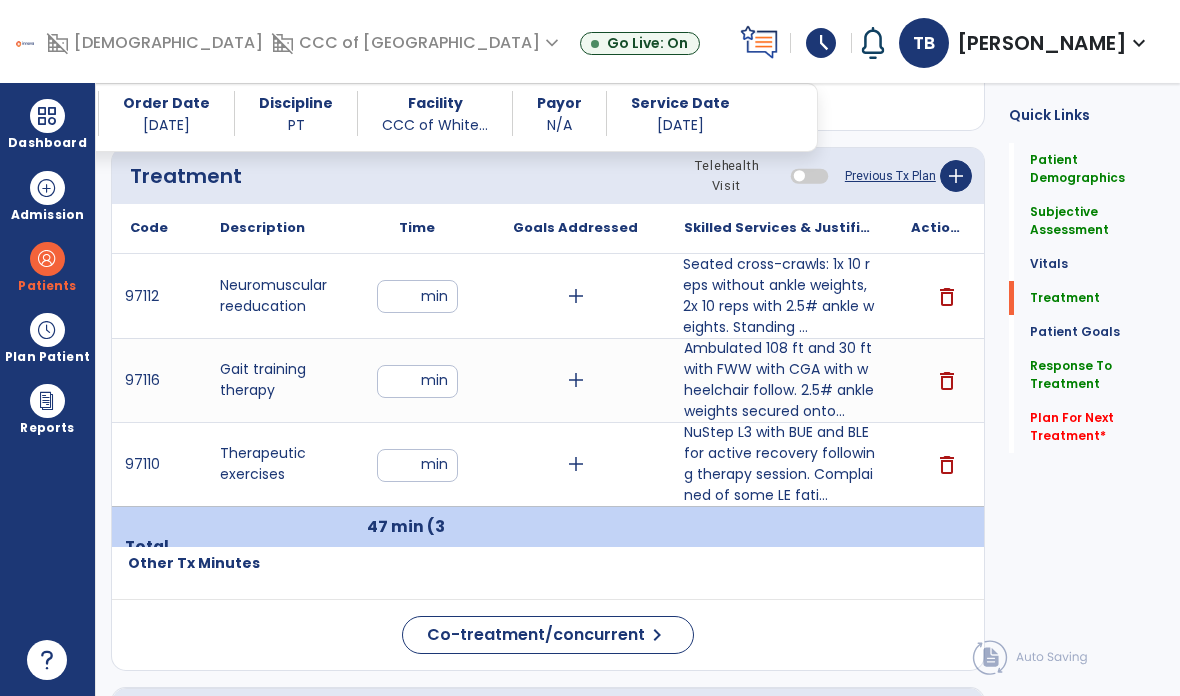 scroll, scrollTop: 80, scrollLeft: 0, axis: vertical 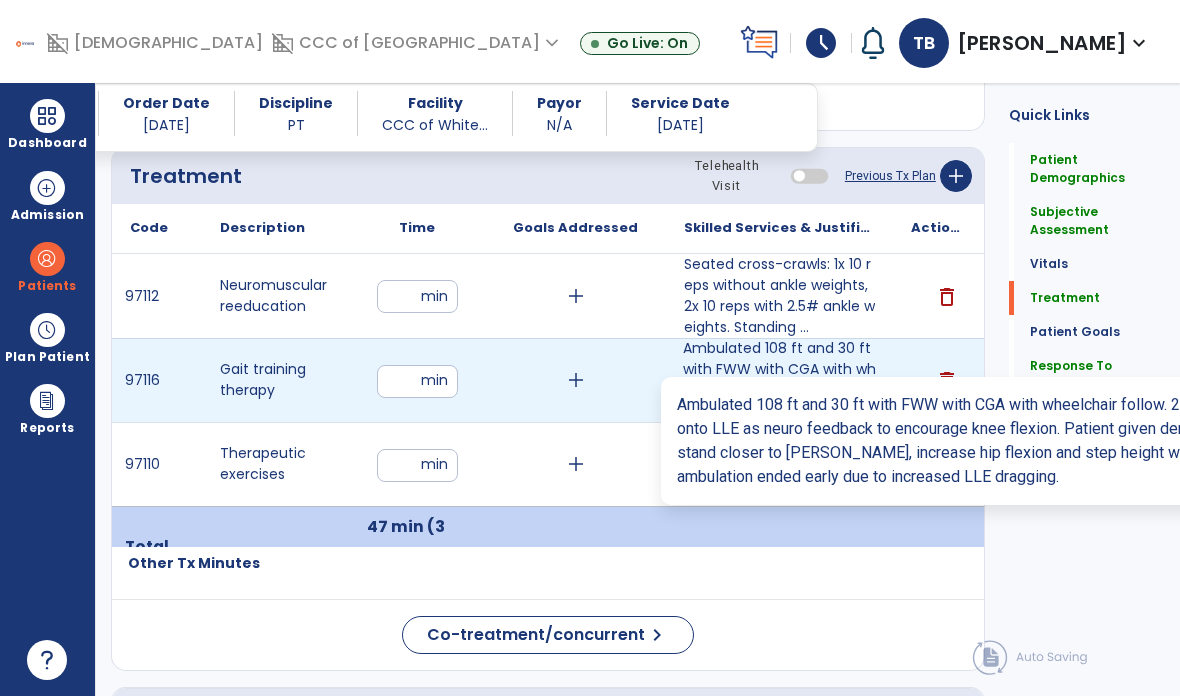 click on "Ambulated 108 ft and 30 ft with FWW with CGA with wheelchair follow. 2.5# ankle weights secured onto..." at bounding box center (779, 380) 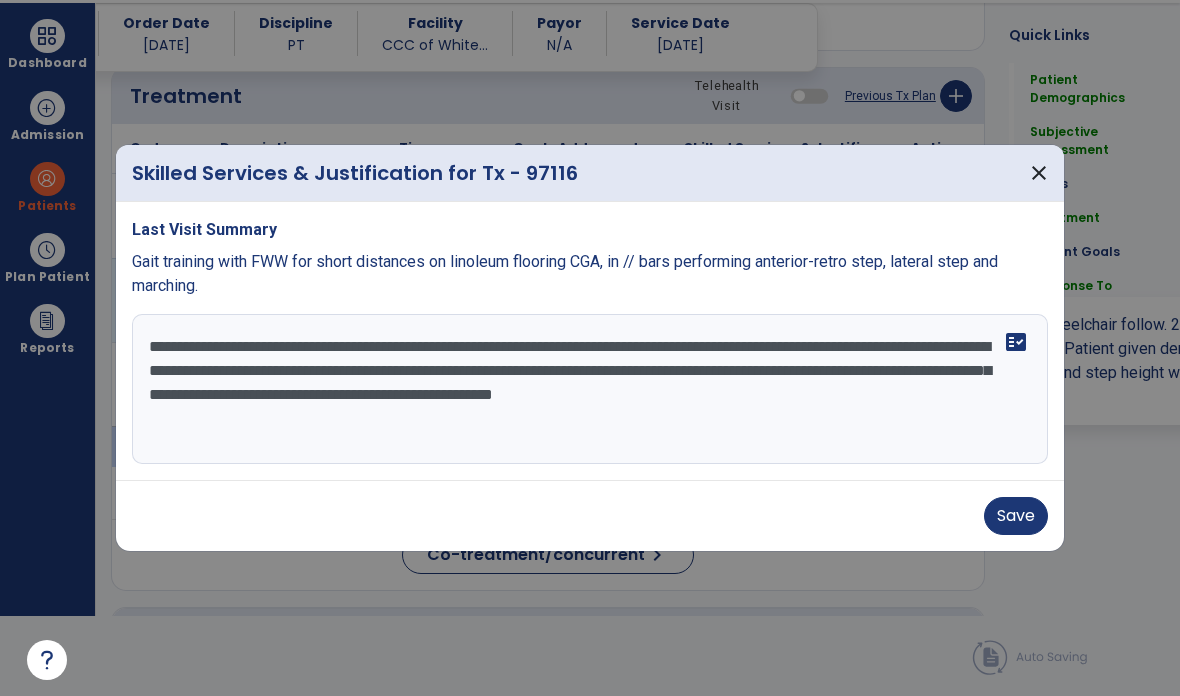 click on "close" at bounding box center [1039, 173] 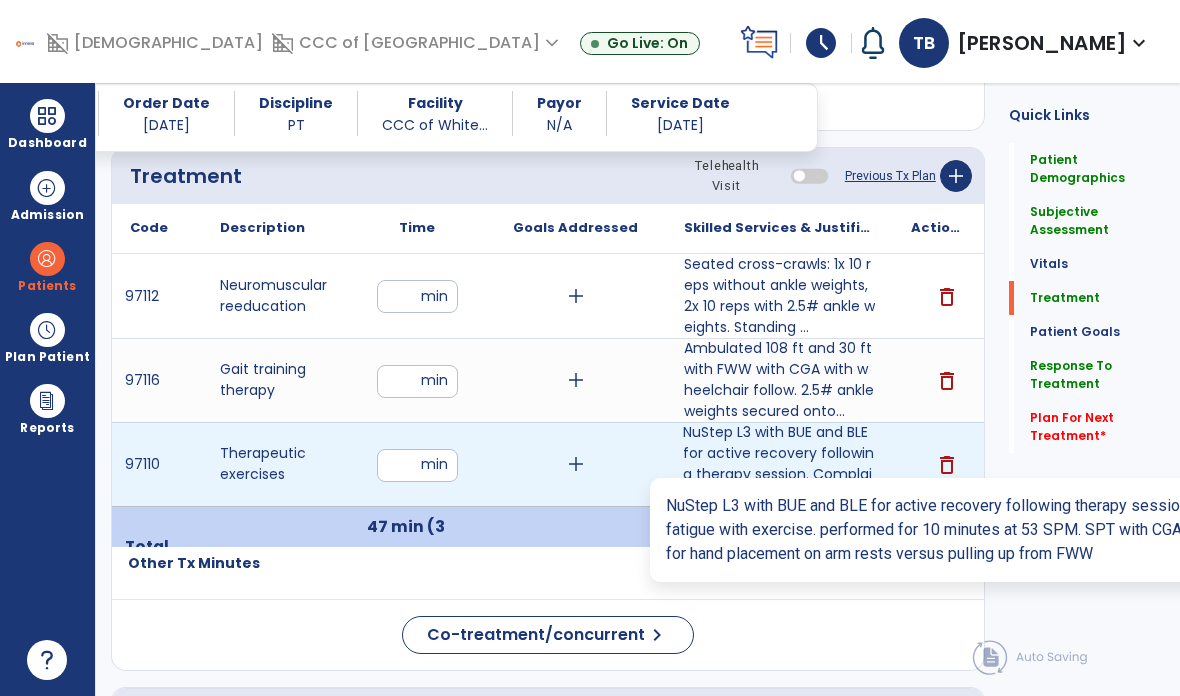 click on "NuStep L3 with BUE and BLE for active recovery following therapy session. Complained of some LE fati..." at bounding box center (779, 464) 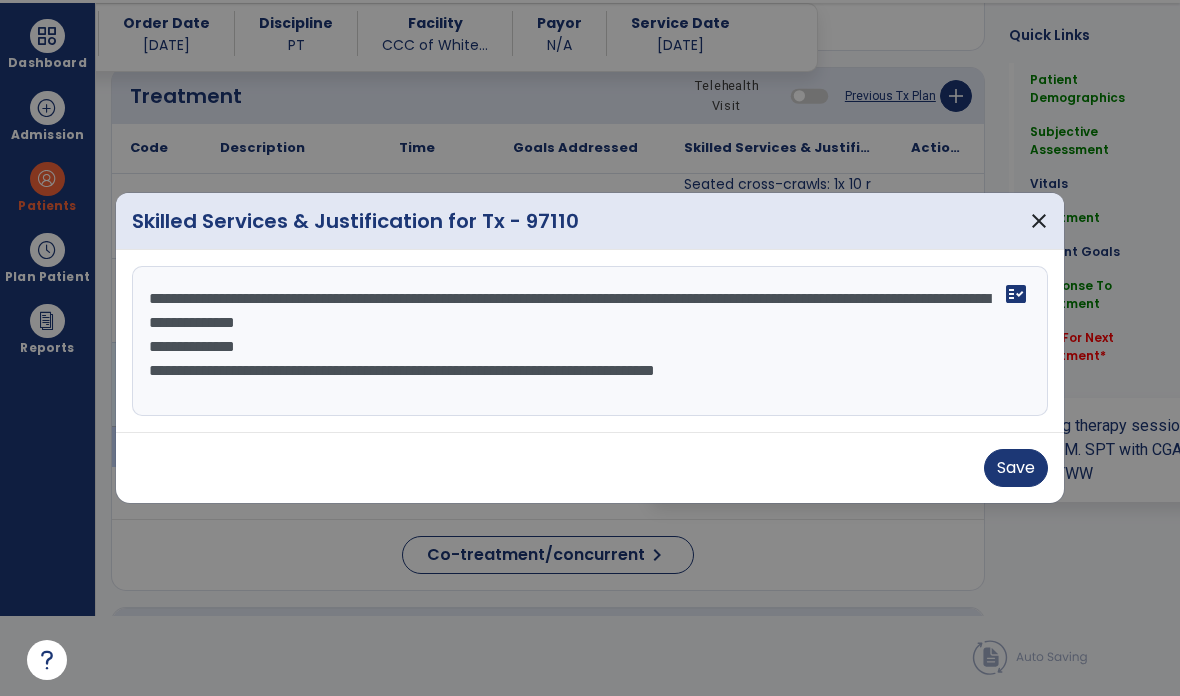 click on "close" at bounding box center (1039, 221) 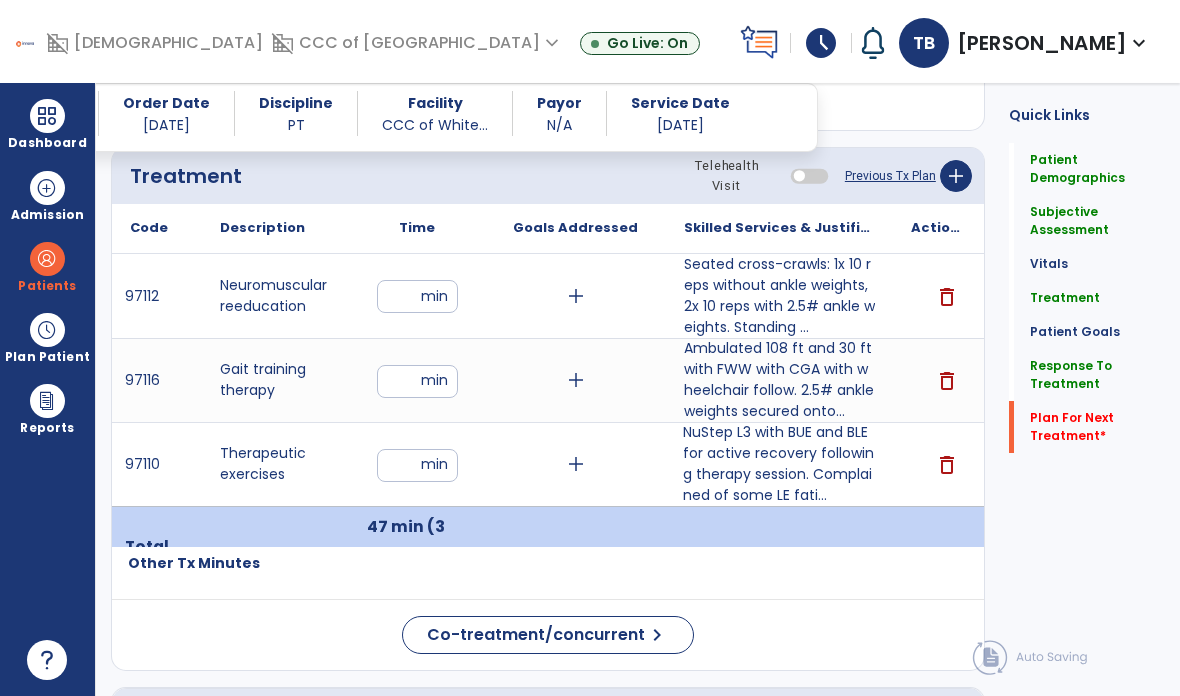 click on "Plan For Next Treatment   *" 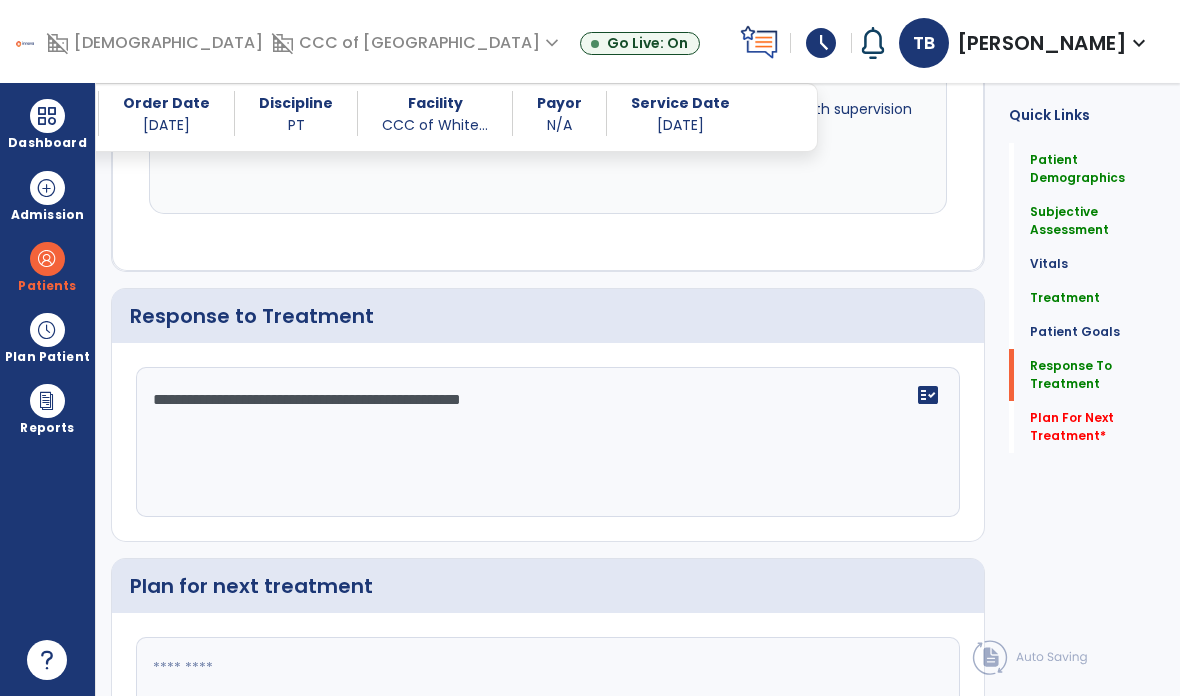scroll, scrollTop: 2654, scrollLeft: 0, axis: vertical 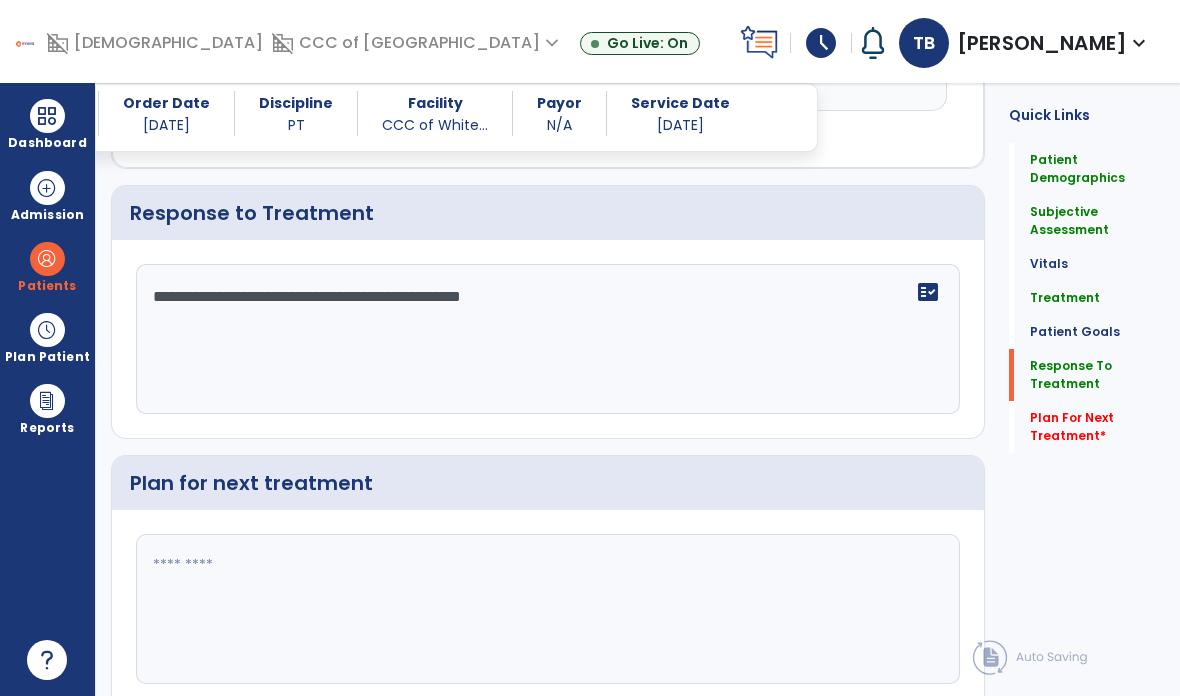 click 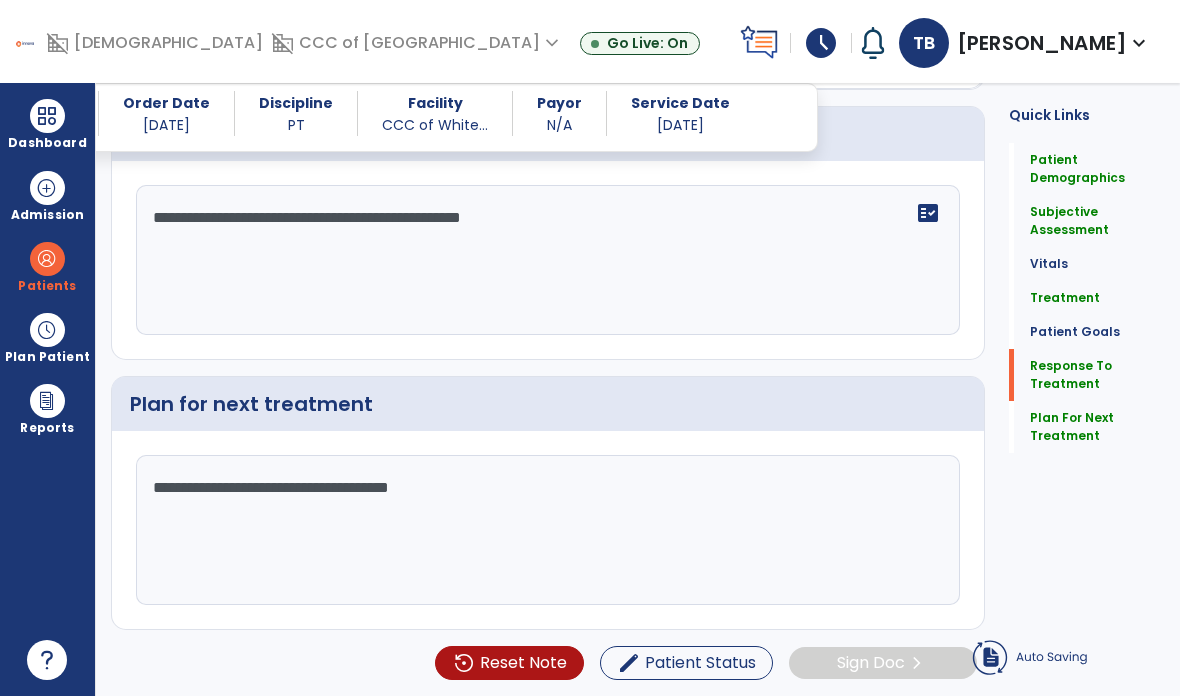 scroll, scrollTop: 2552, scrollLeft: 0, axis: vertical 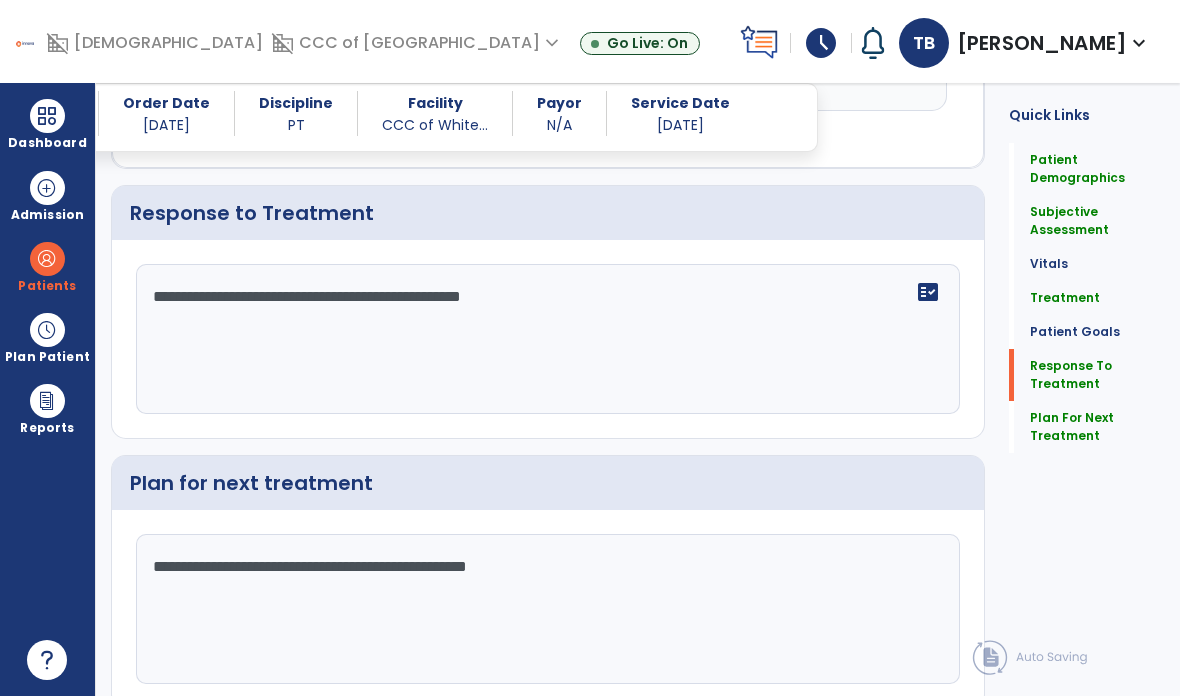 click on "**********" 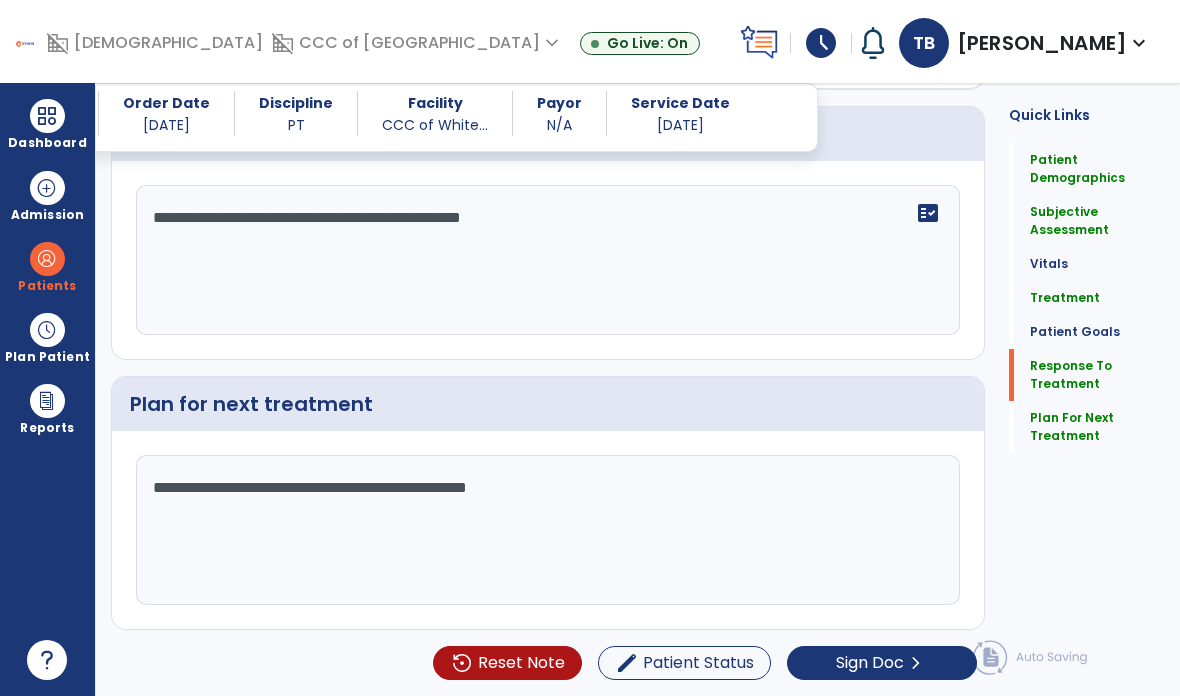 scroll, scrollTop: 2552, scrollLeft: 0, axis: vertical 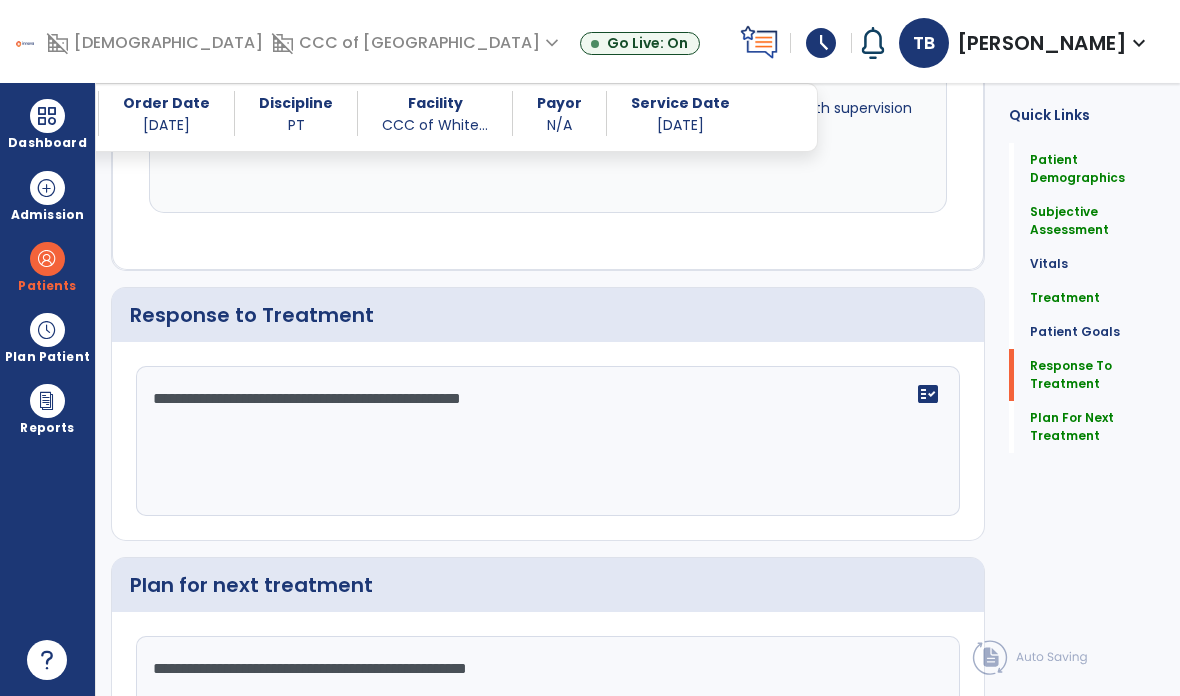 click on "Plan for next treatment" 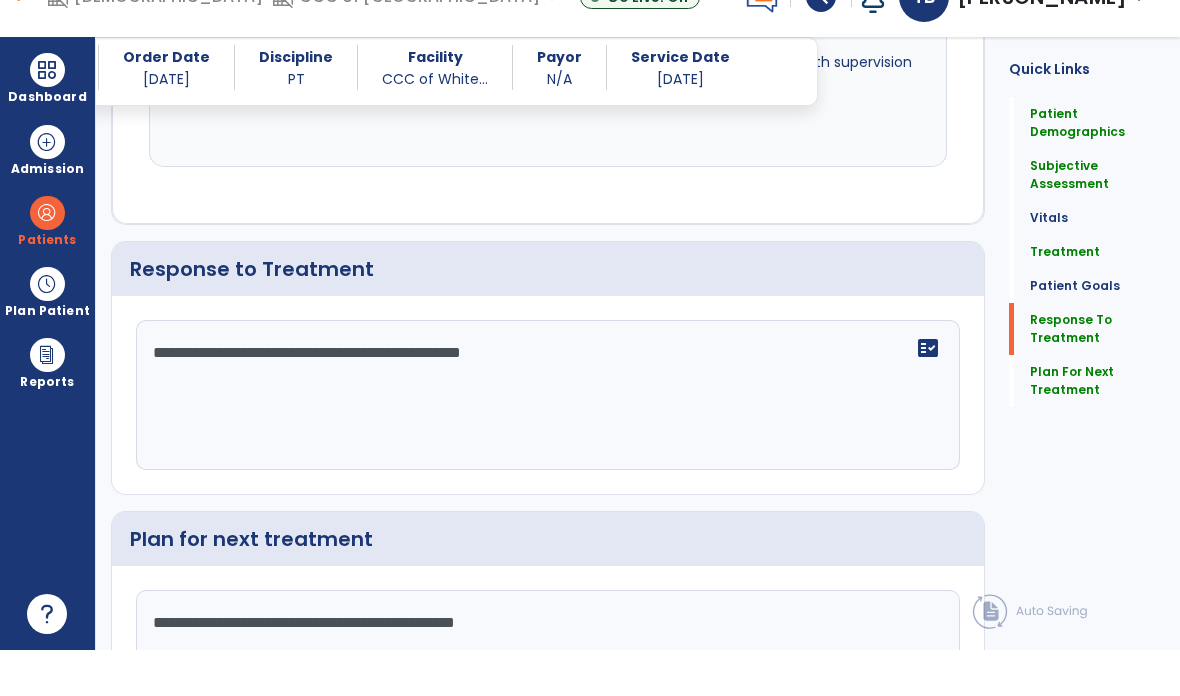type on "**********" 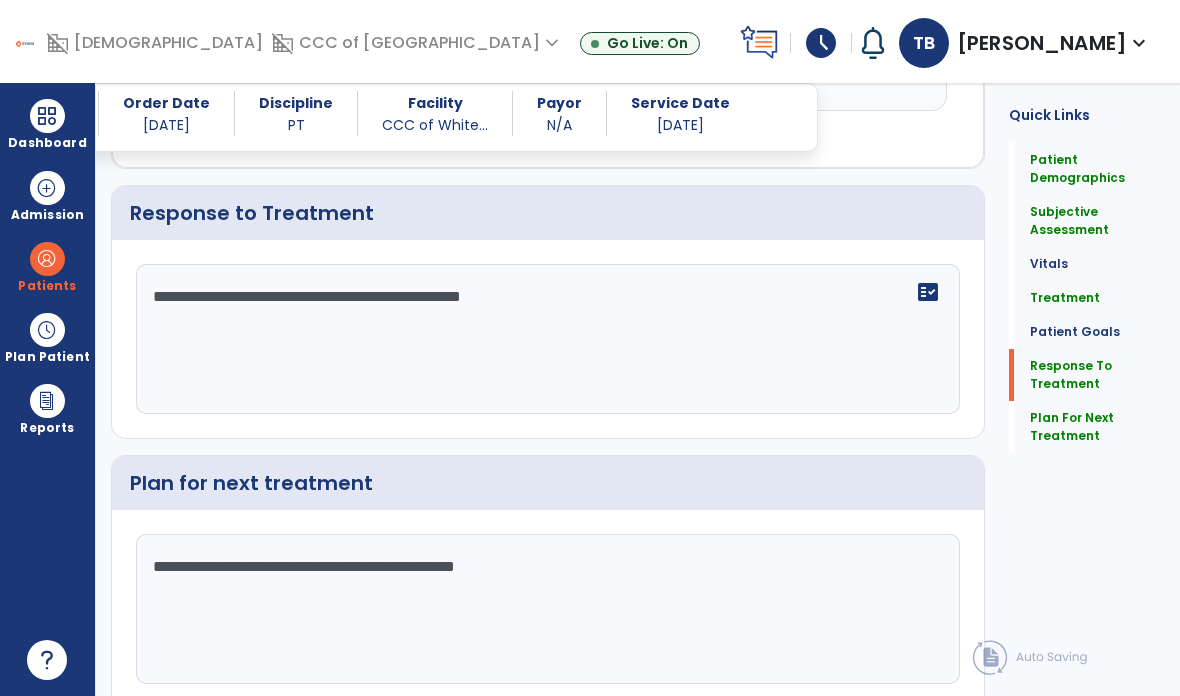 scroll, scrollTop: 2654, scrollLeft: 0, axis: vertical 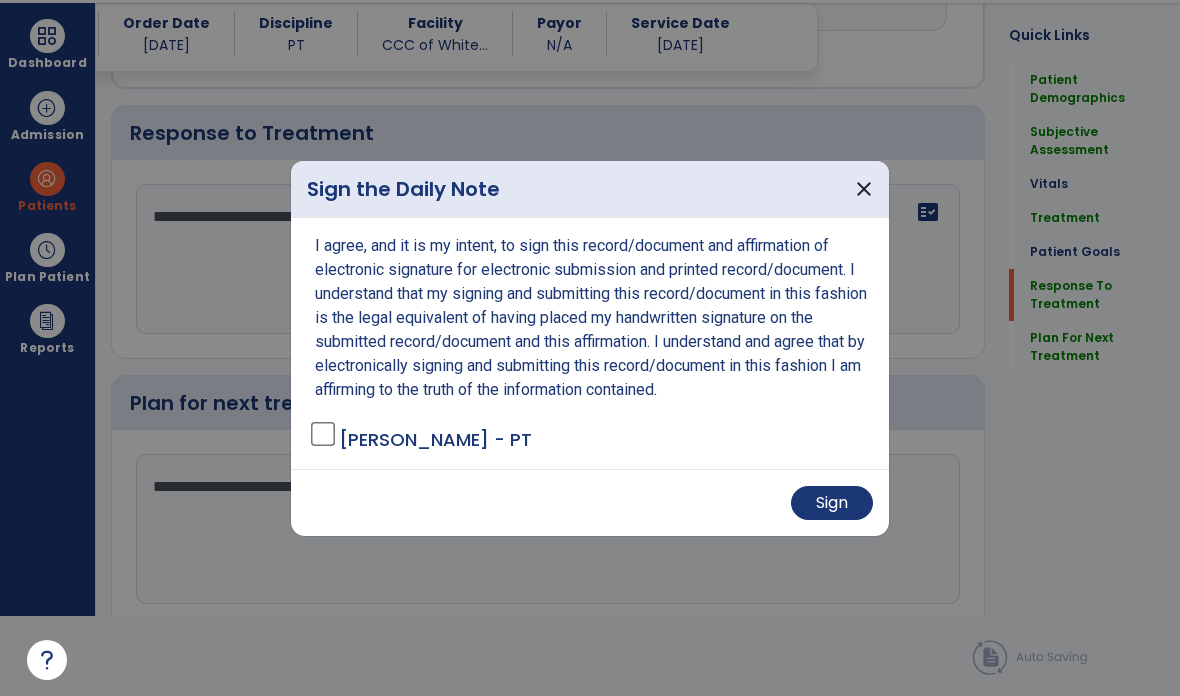click on "Sign" at bounding box center [832, 503] 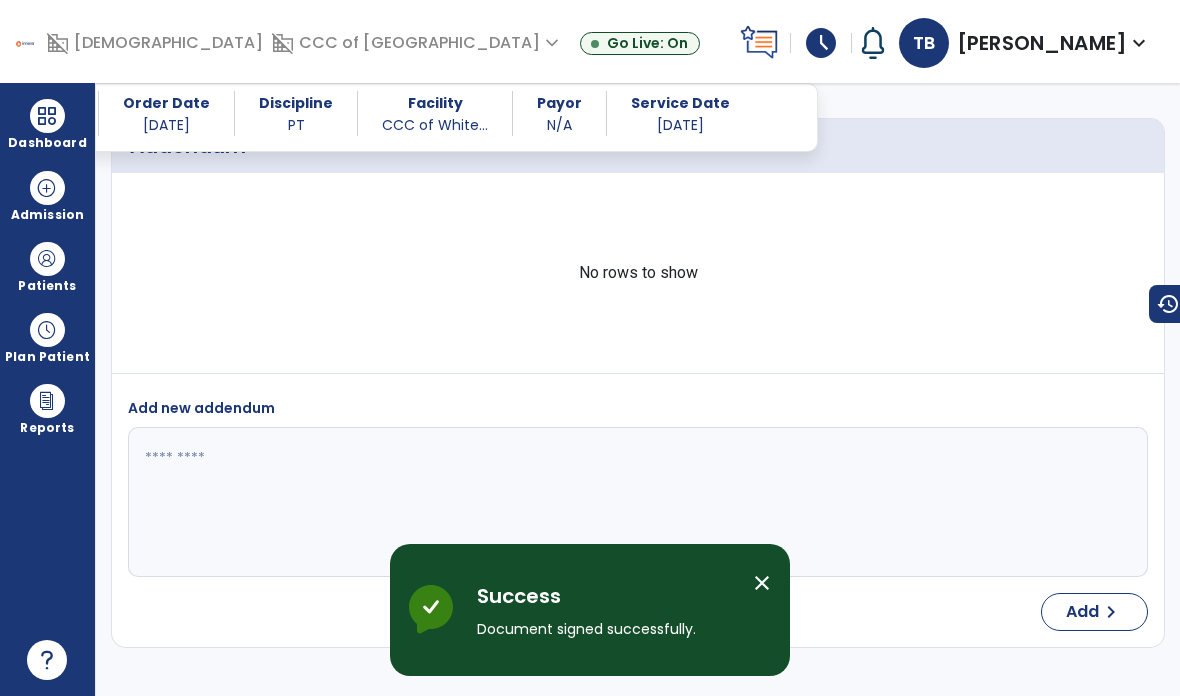 scroll, scrollTop: 80, scrollLeft: 0, axis: vertical 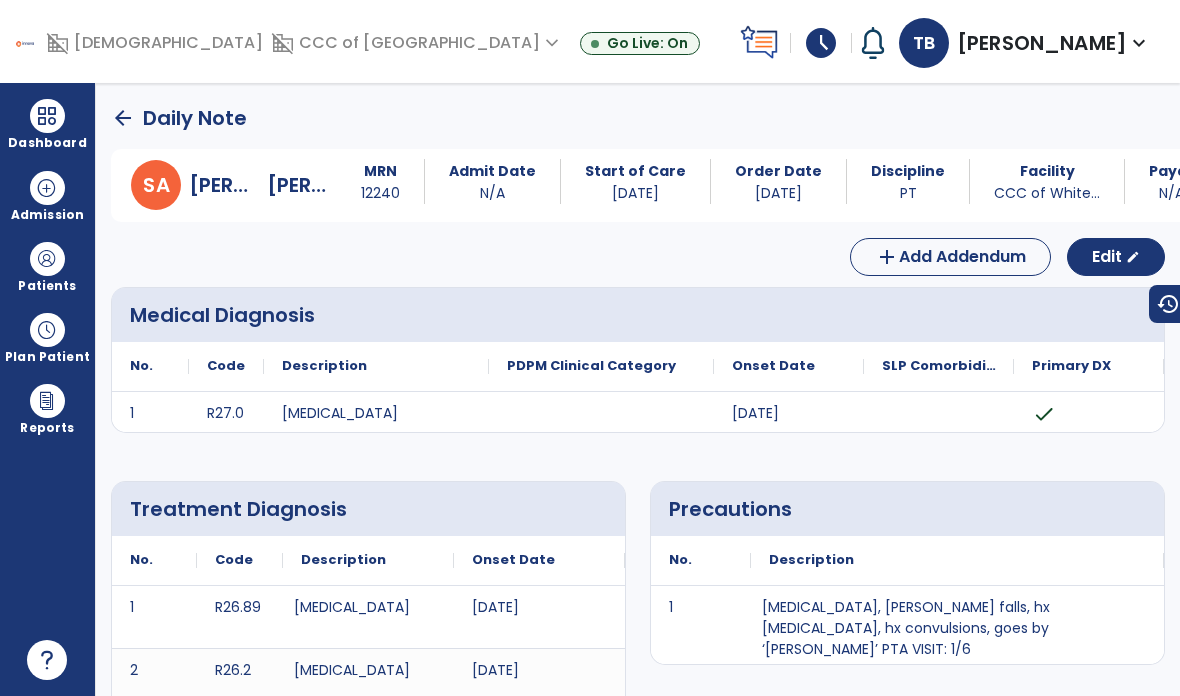 click on "arrow_back" 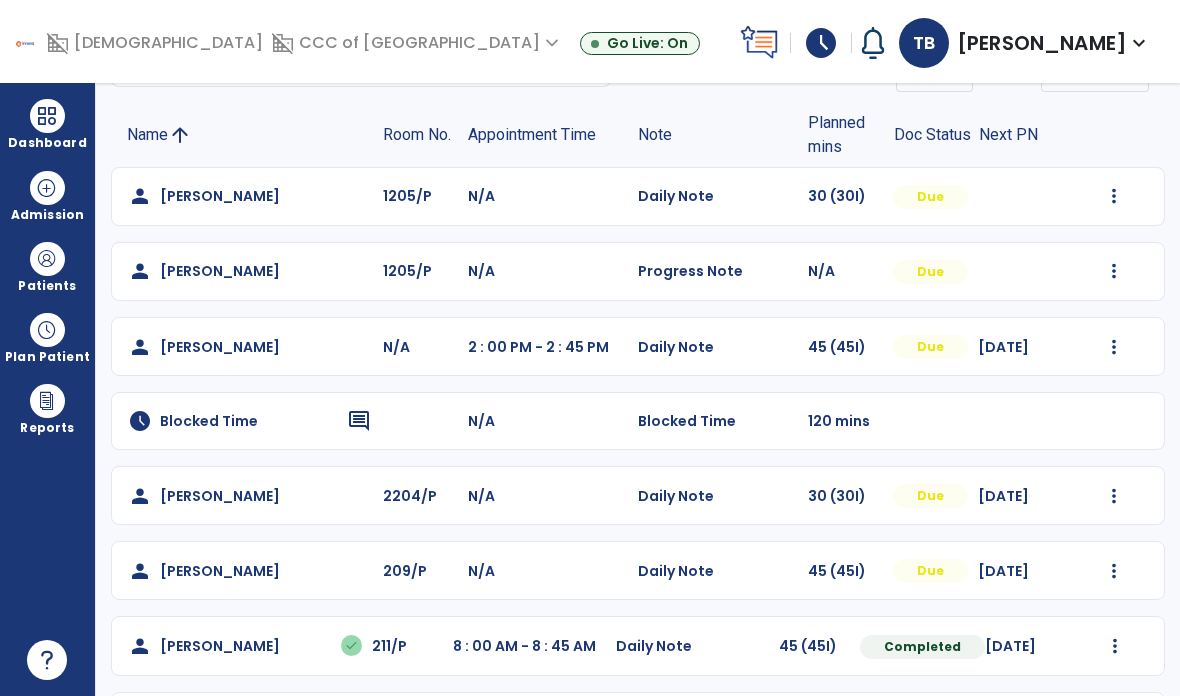 scroll, scrollTop: 115, scrollLeft: 0, axis: vertical 